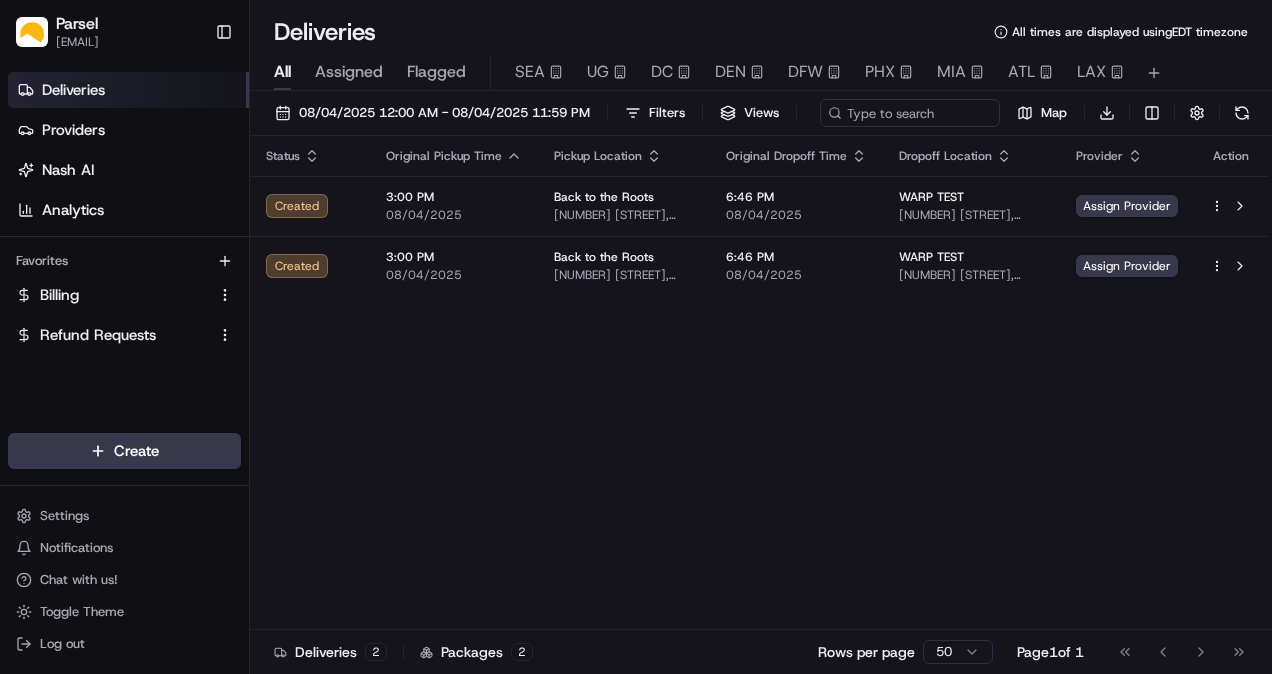 scroll, scrollTop: 0, scrollLeft: 0, axis: both 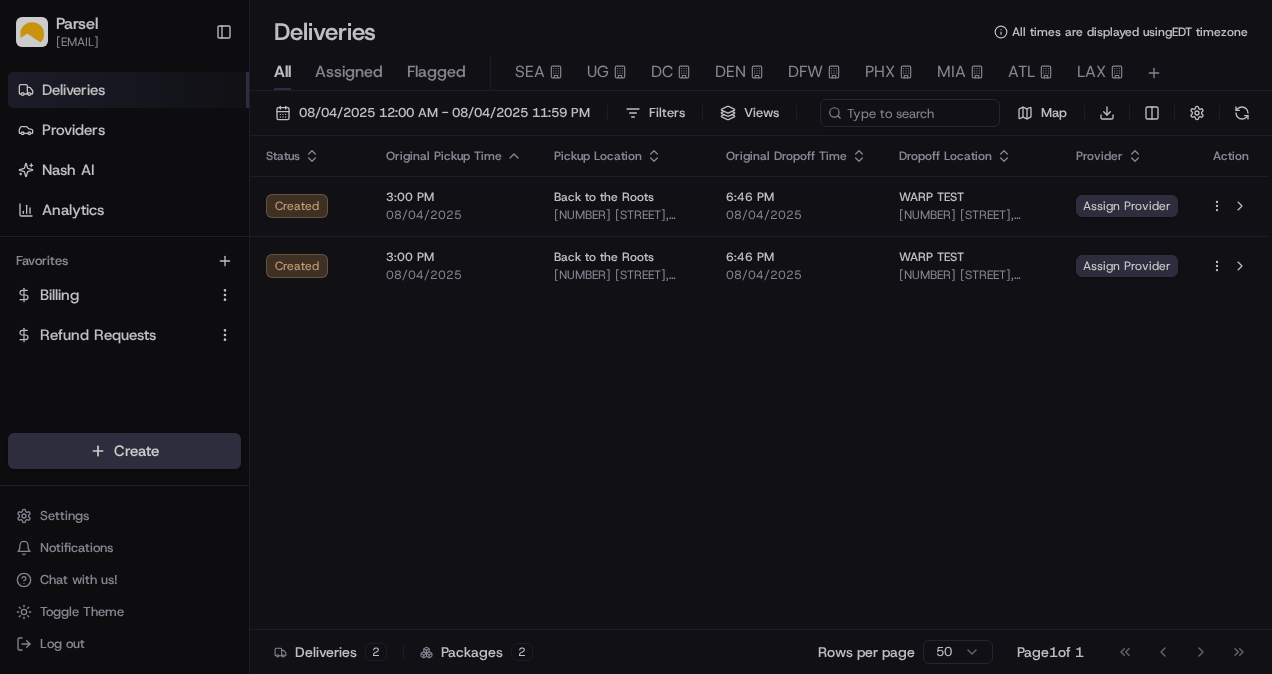 click at bounding box center [636, 337] 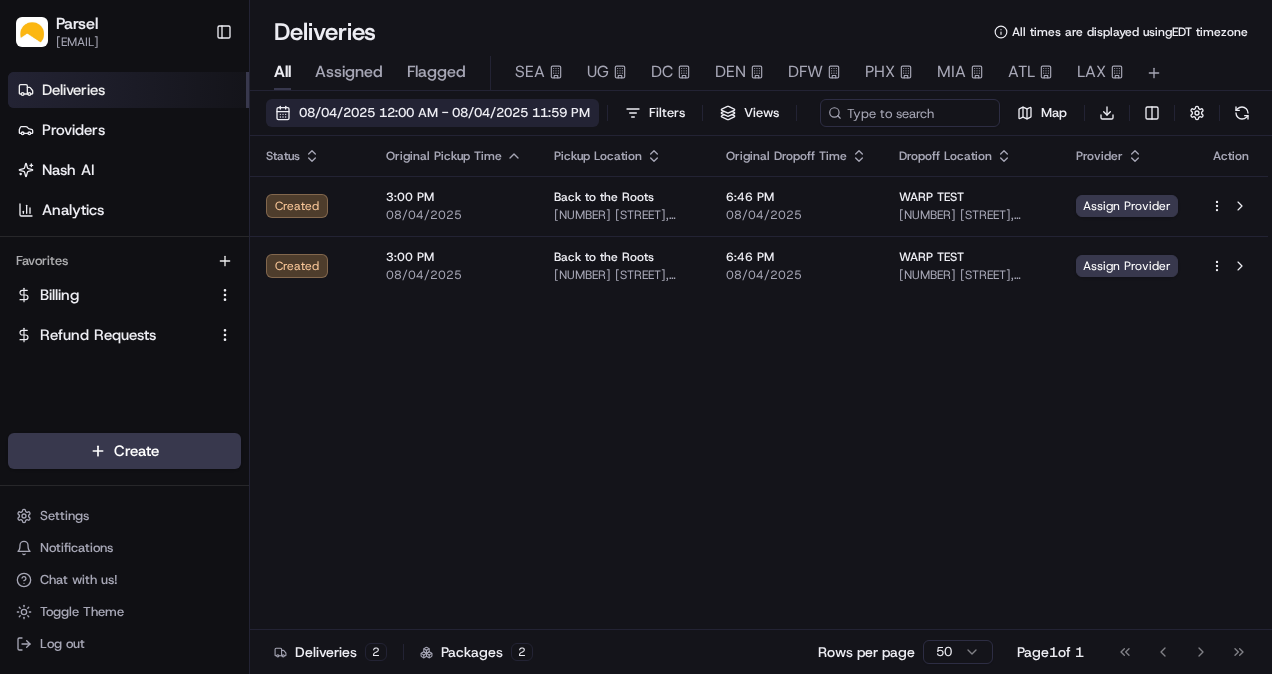 click on "08/04/2025 12:00 AM - 08/04/2025 11:59 PM" at bounding box center (432, 113) 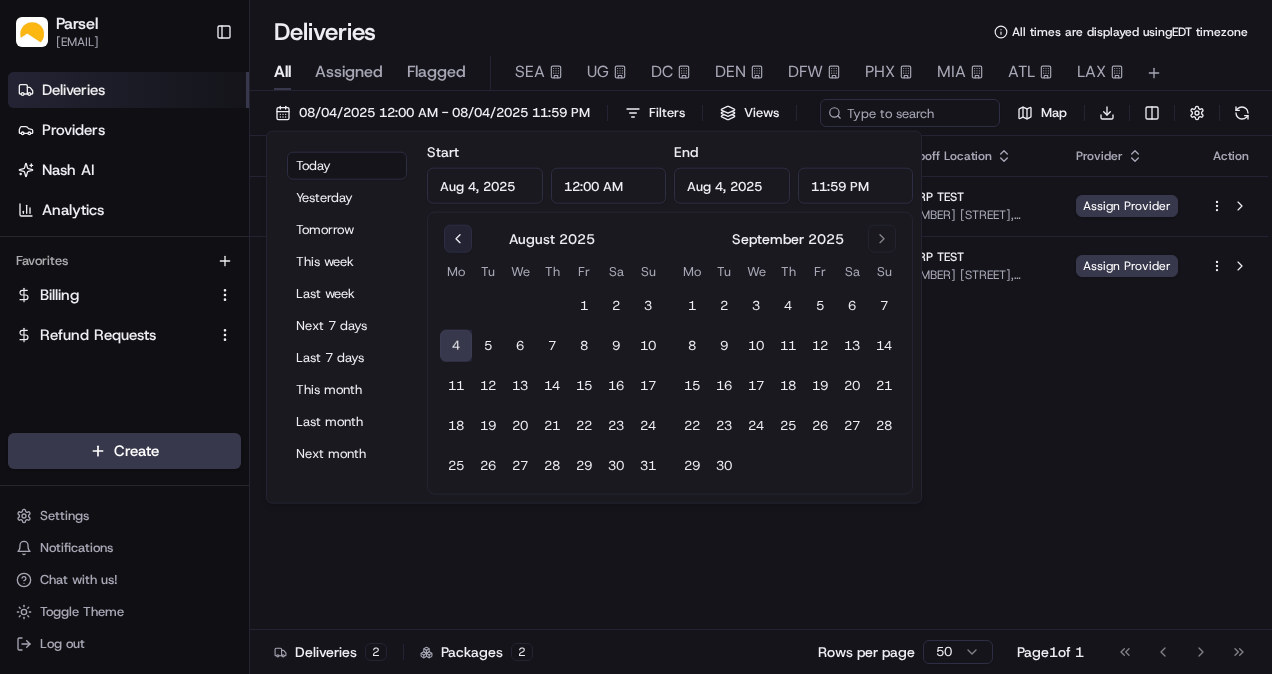 click at bounding box center (458, 239) 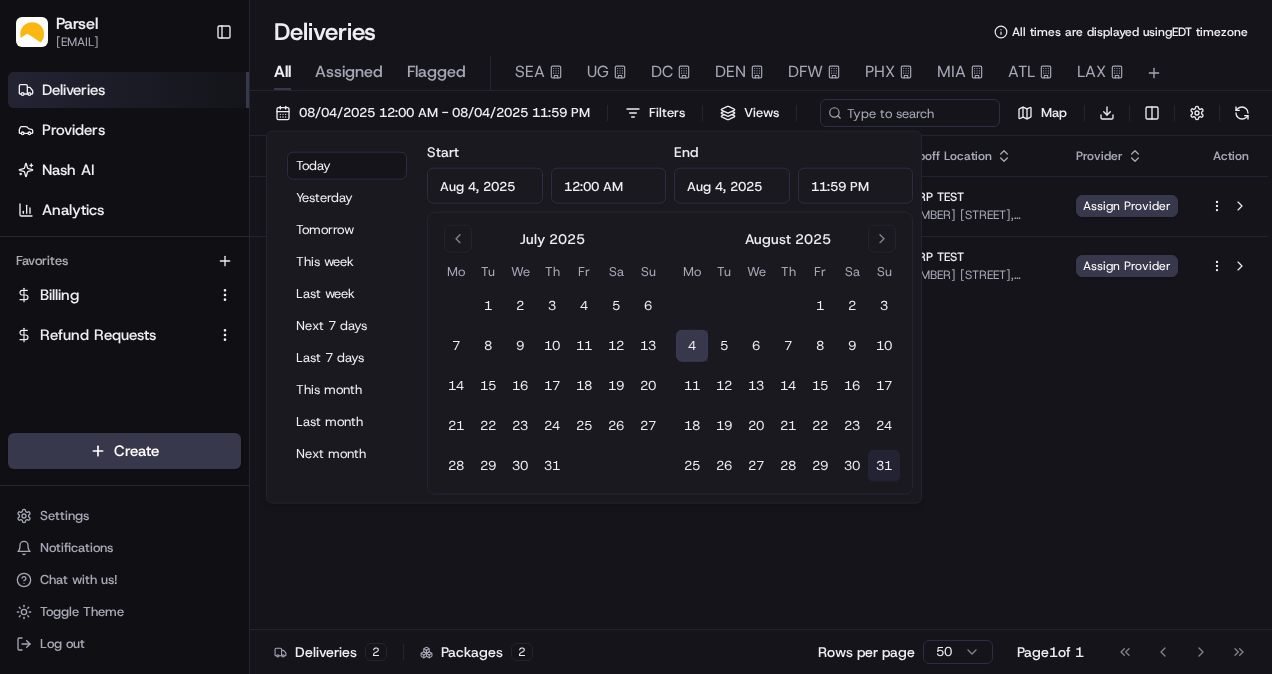 click on "31" at bounding box center (884, 466) 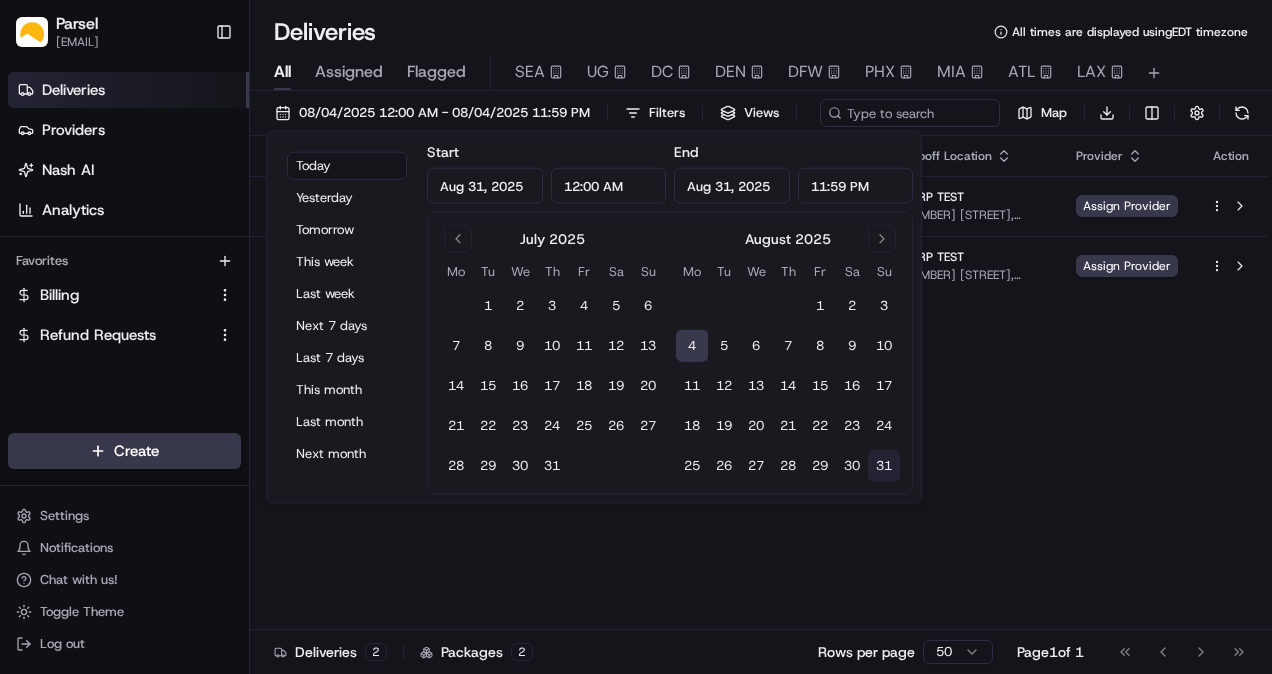 click on "31" at bounding box center (884, 466) 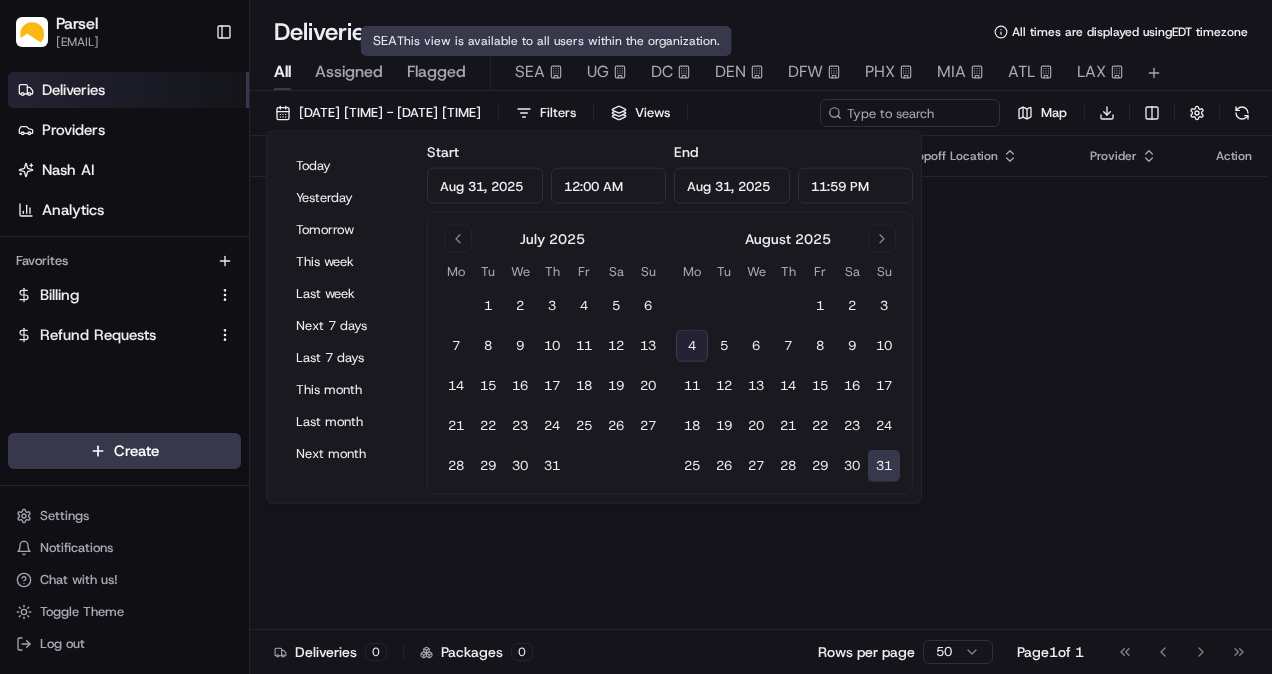 type on "Aug 4, 2025" 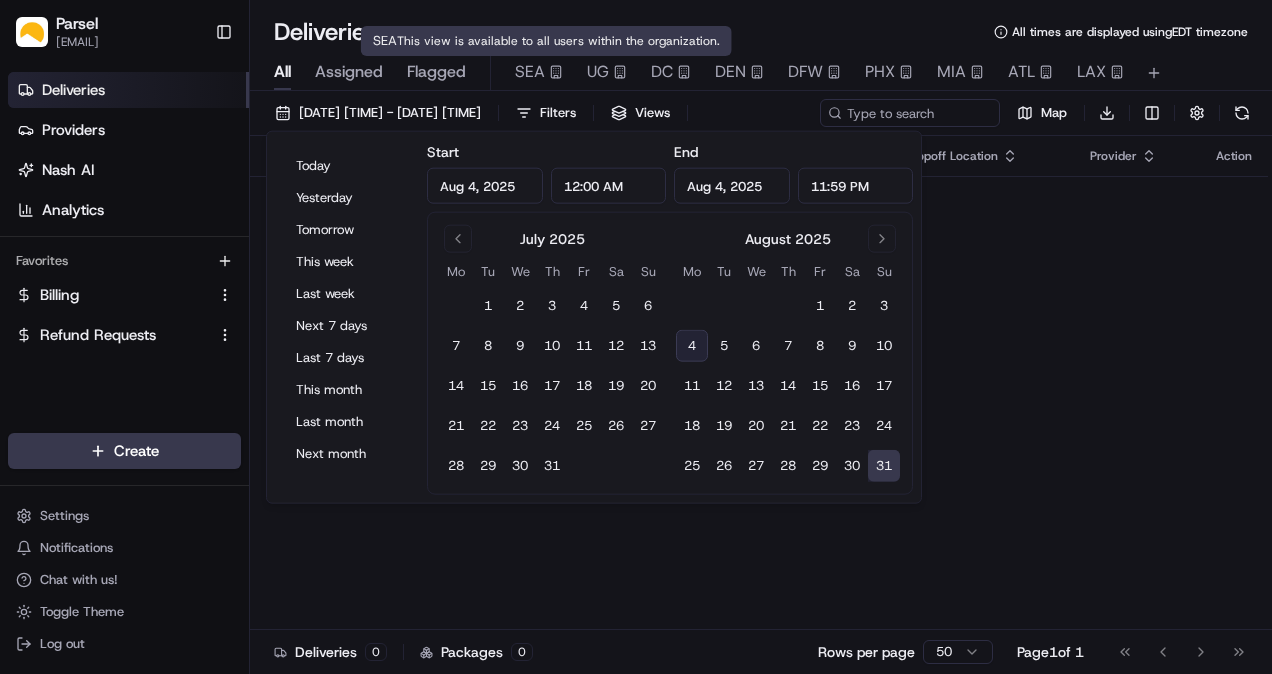 click on "SEA This view is available to all users within the organization. SEA This view is available to all users within the organization." at bounding box center (546, 41) 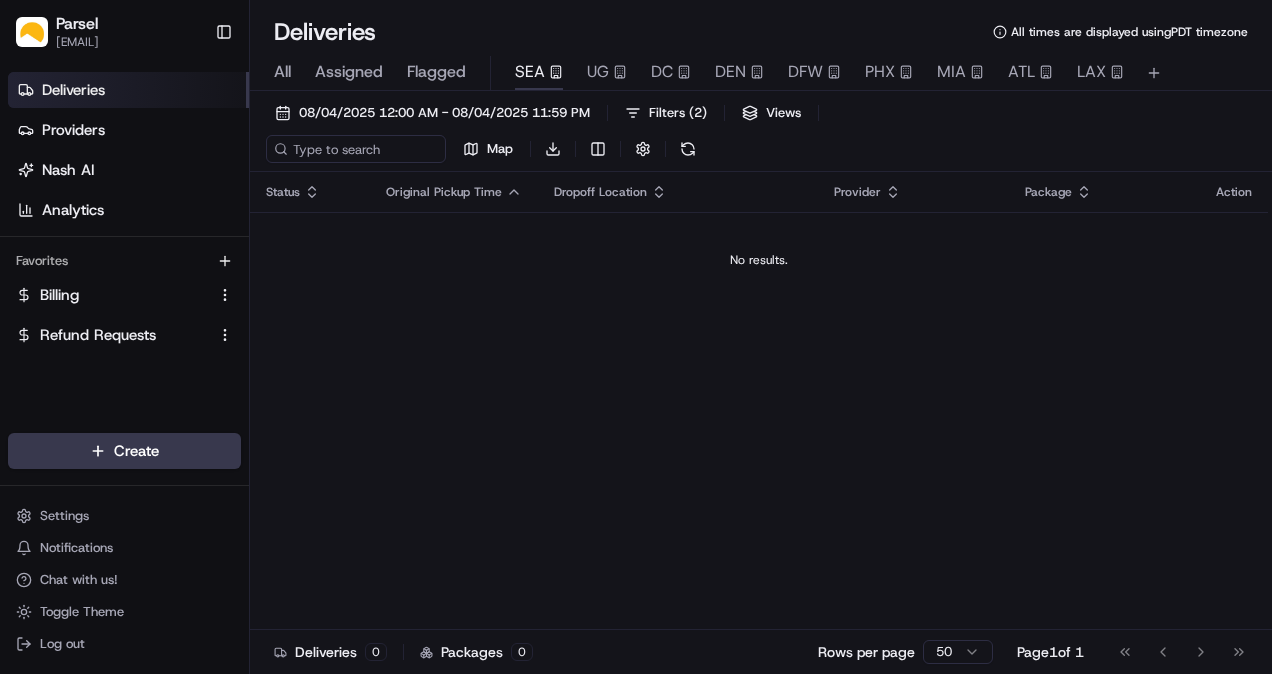 click on "All Assigned Flagged SEA UG DC DEN DFW PHX MIA ATL LAX" at bounding box center (761, 73) 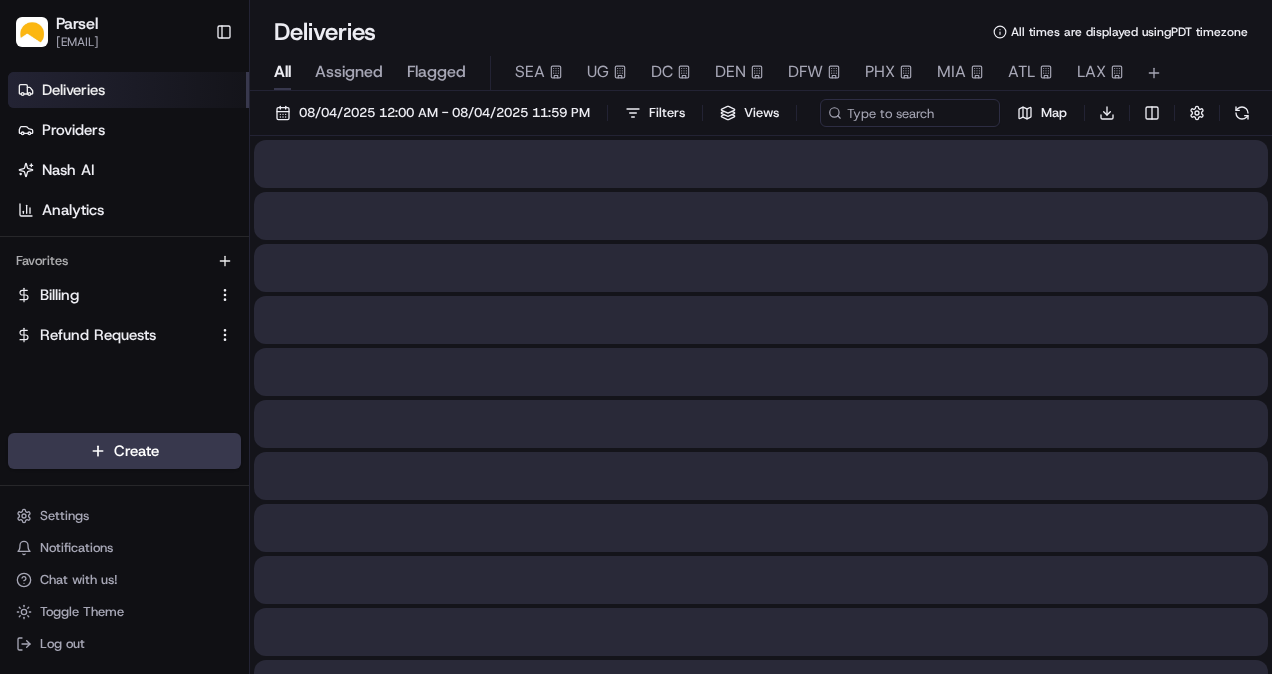 click on "All" at bounding box center (282, 72) 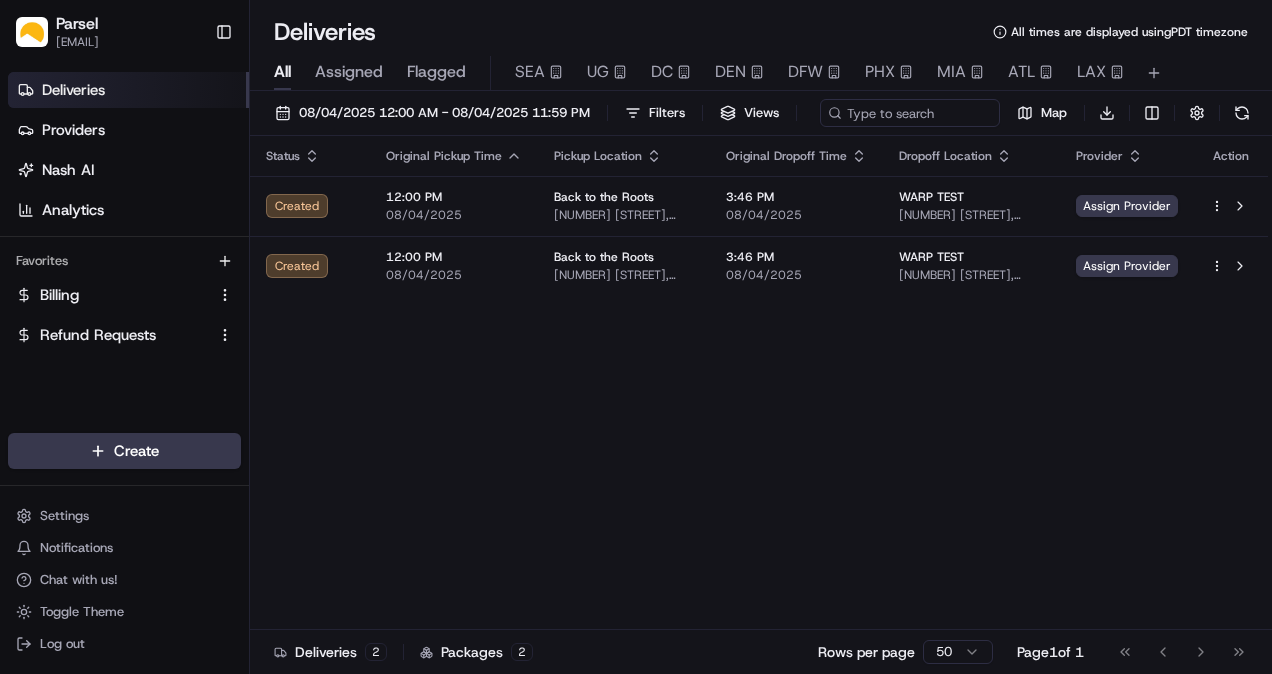 click on "Assigned" at bounding box center (349, 72) 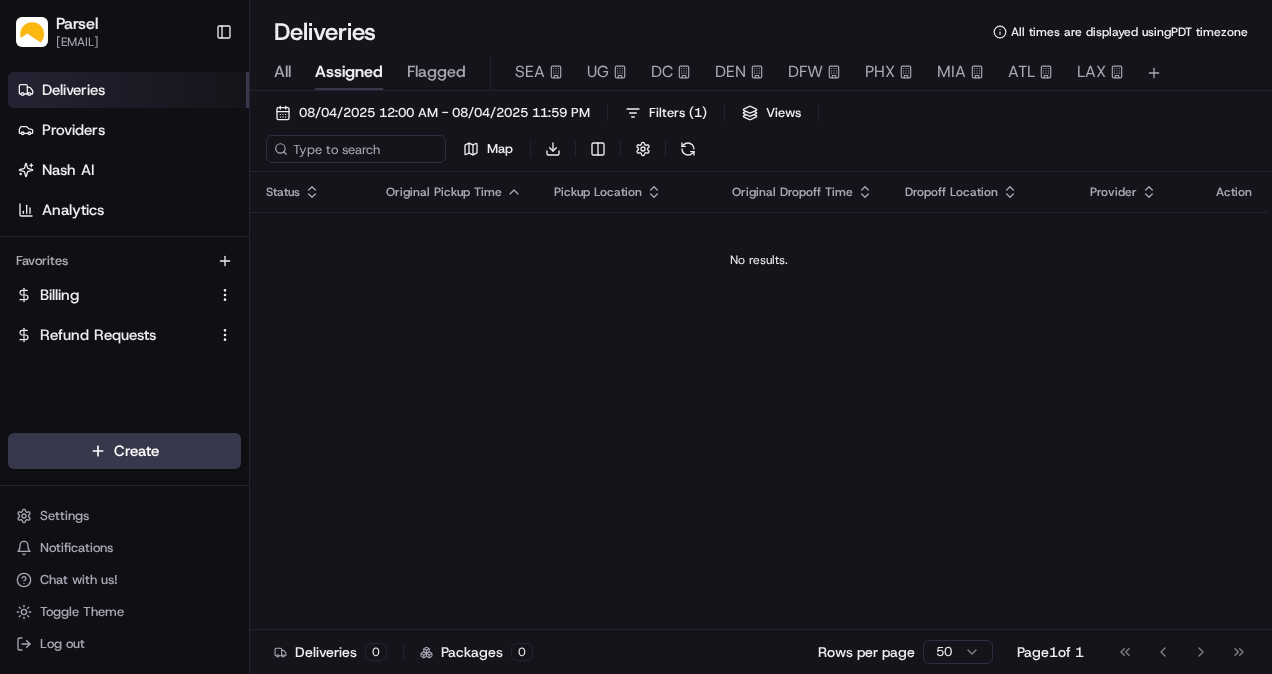 click on "All Assigned Flagged SEA UG DC DEN DFW PHX MIA ATL LAX" at bounding box center (761, 73) 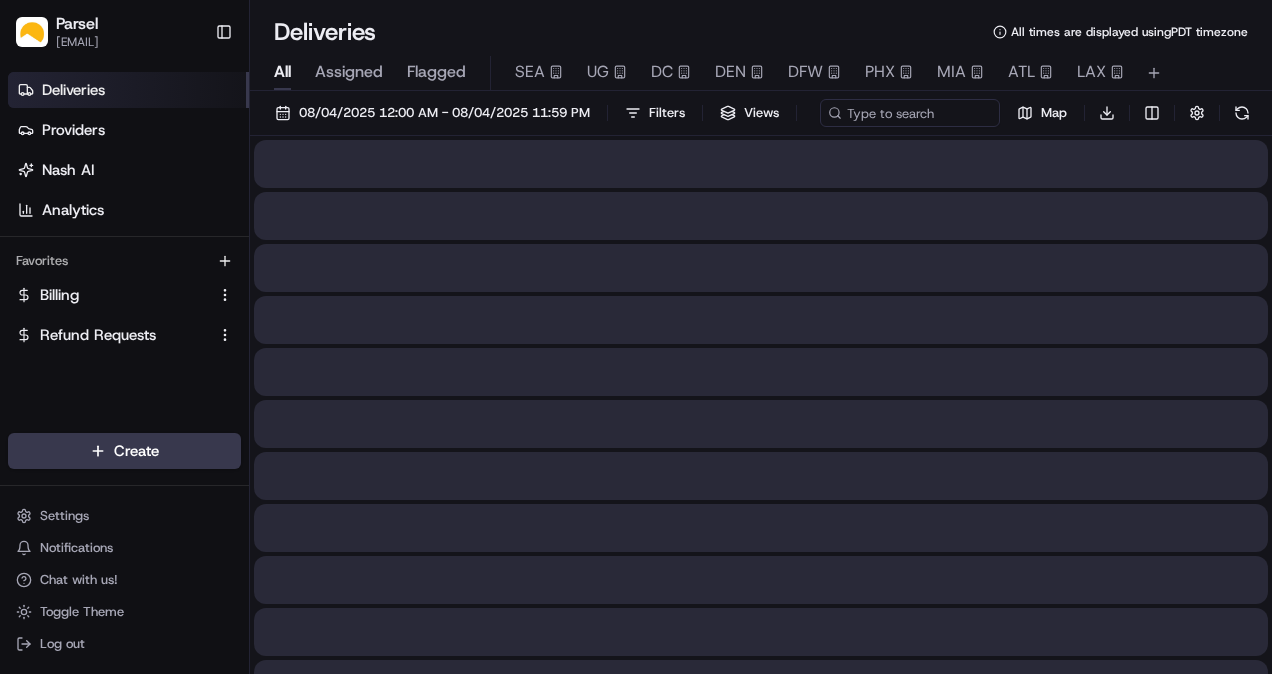 click on "All" at bounding box center [282, 72] 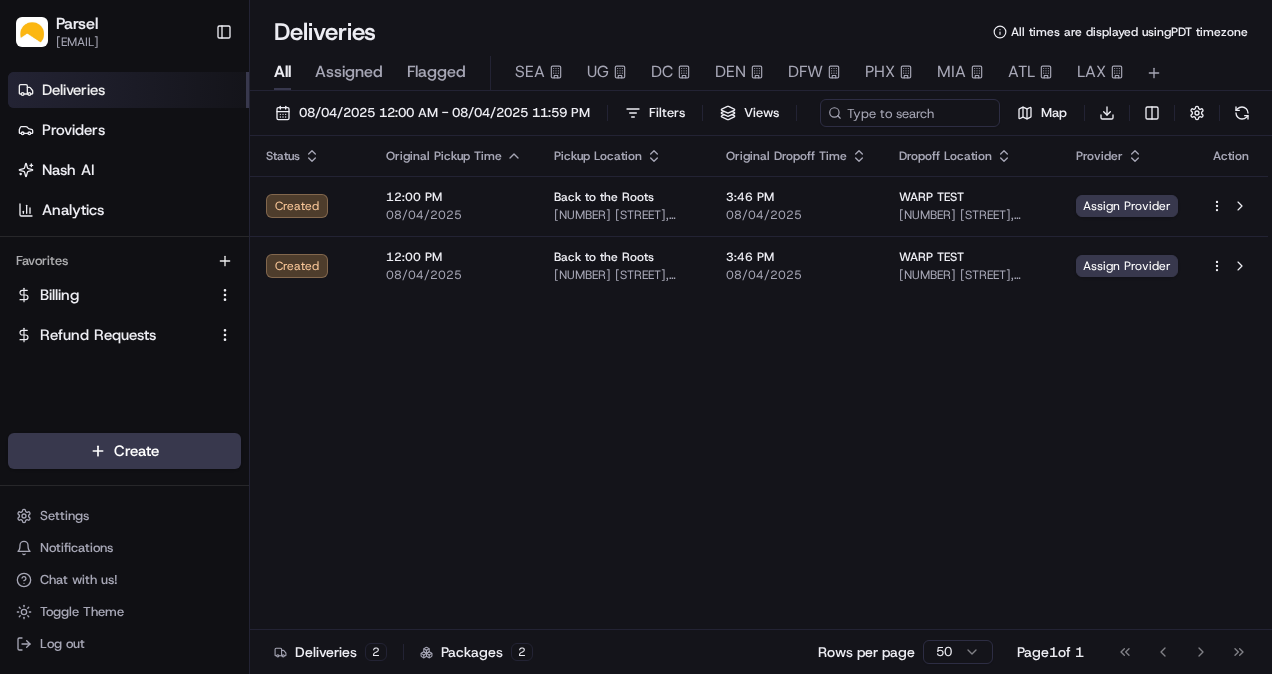 click on "Original Pickup Time" at bounding box center (454, 156) 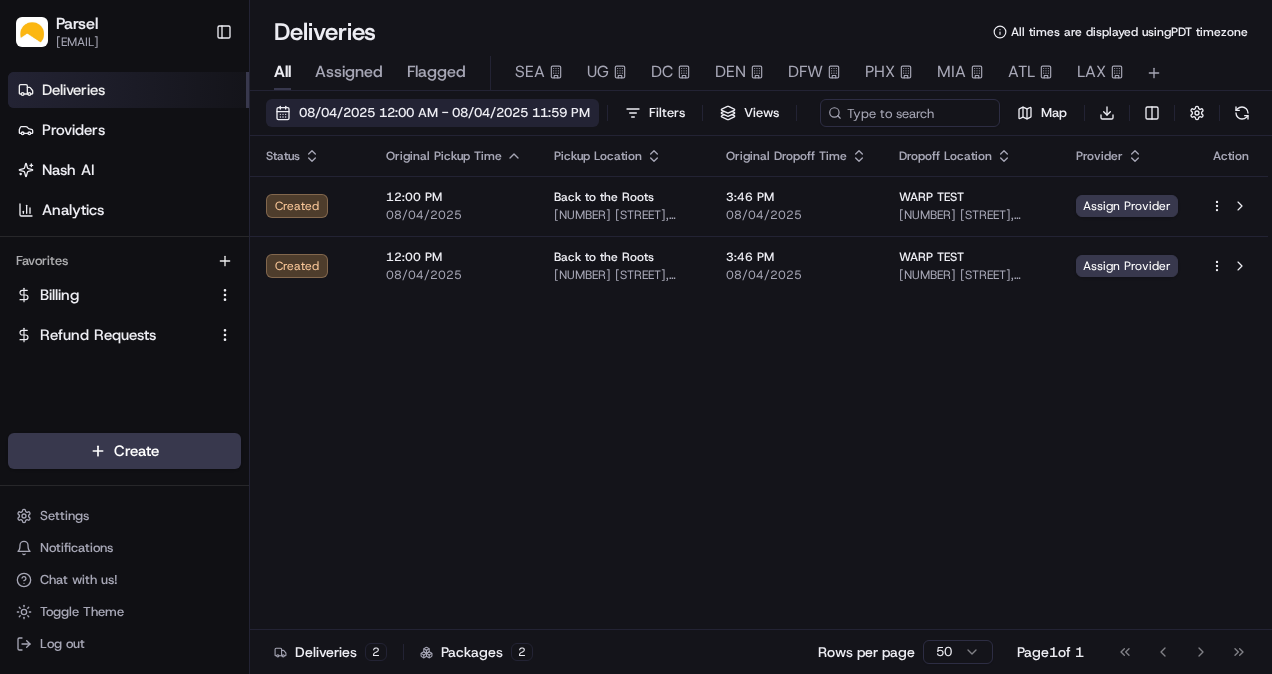 click on "08/04/2025 12:00 AM - 08/04/2025 11:59 PM" at bounding box center (444, 113) 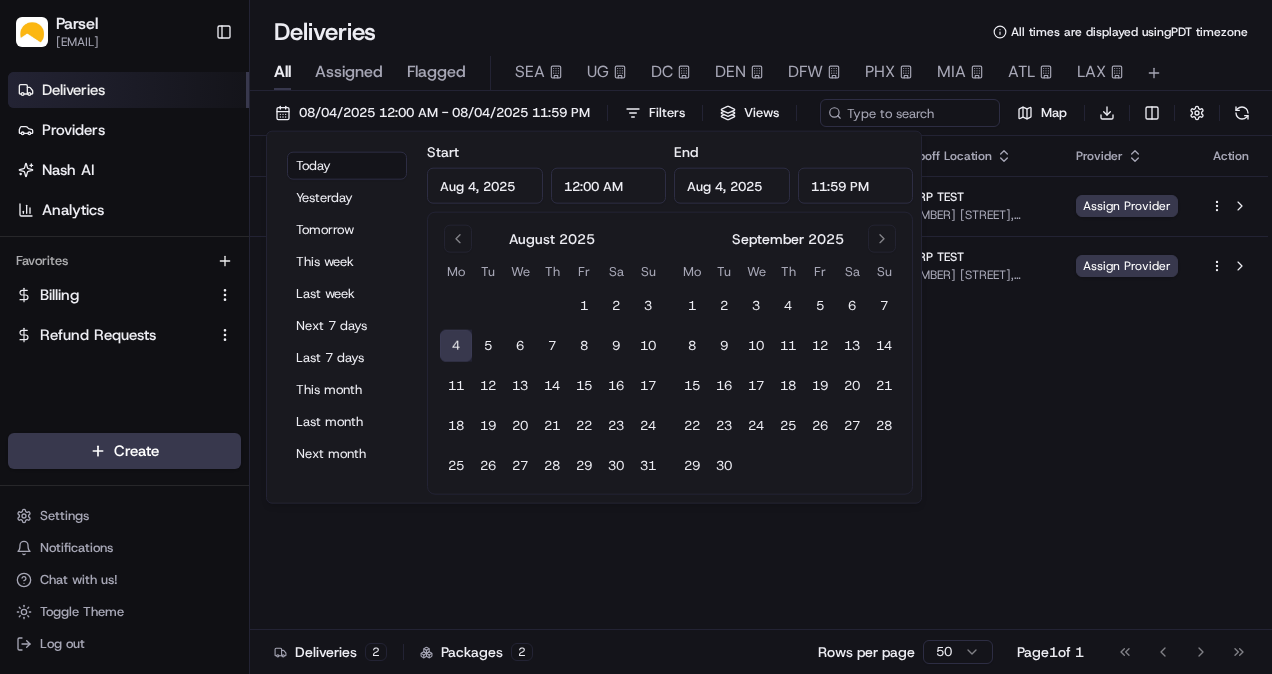 click on "August 2025 Mo Tu We Th Fr Sa Su 1 2 3 4 5 6 7 8 9 10 11 12 13 14 15 16 17 18 19 20 21 22 23 24 25 26 27 28 29 30 31" at bounding box center (552, 353) 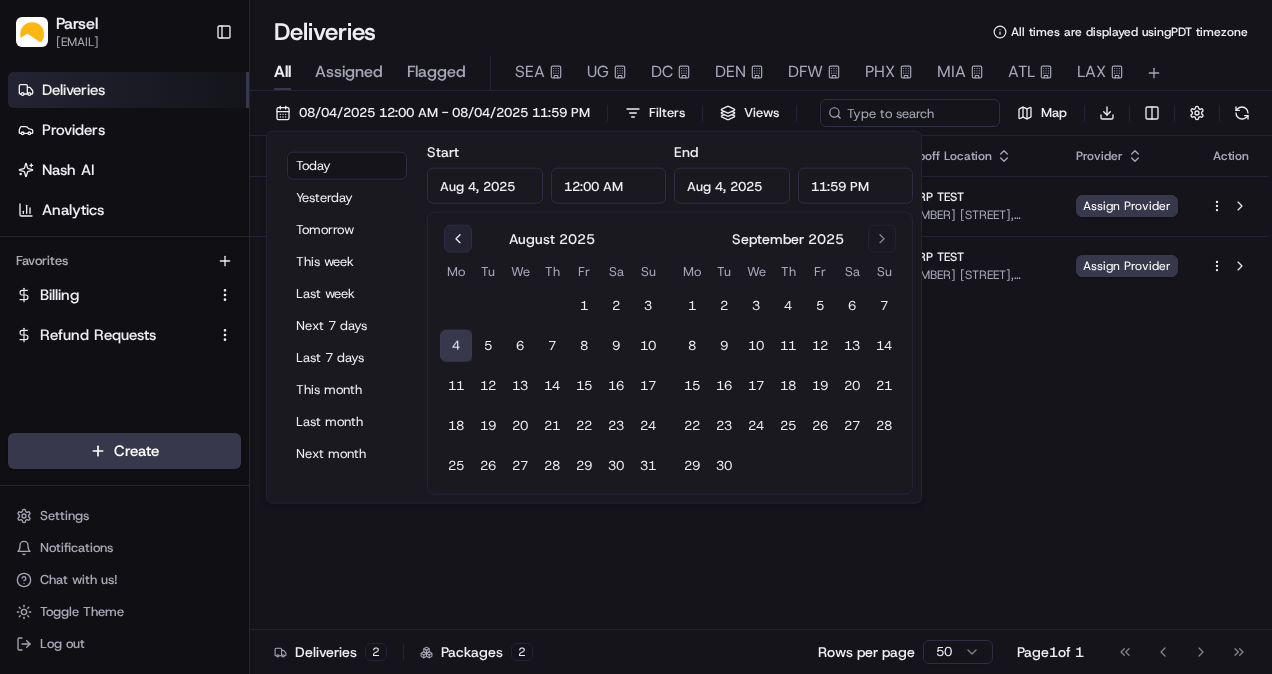 click at bounding box center [458, 239] 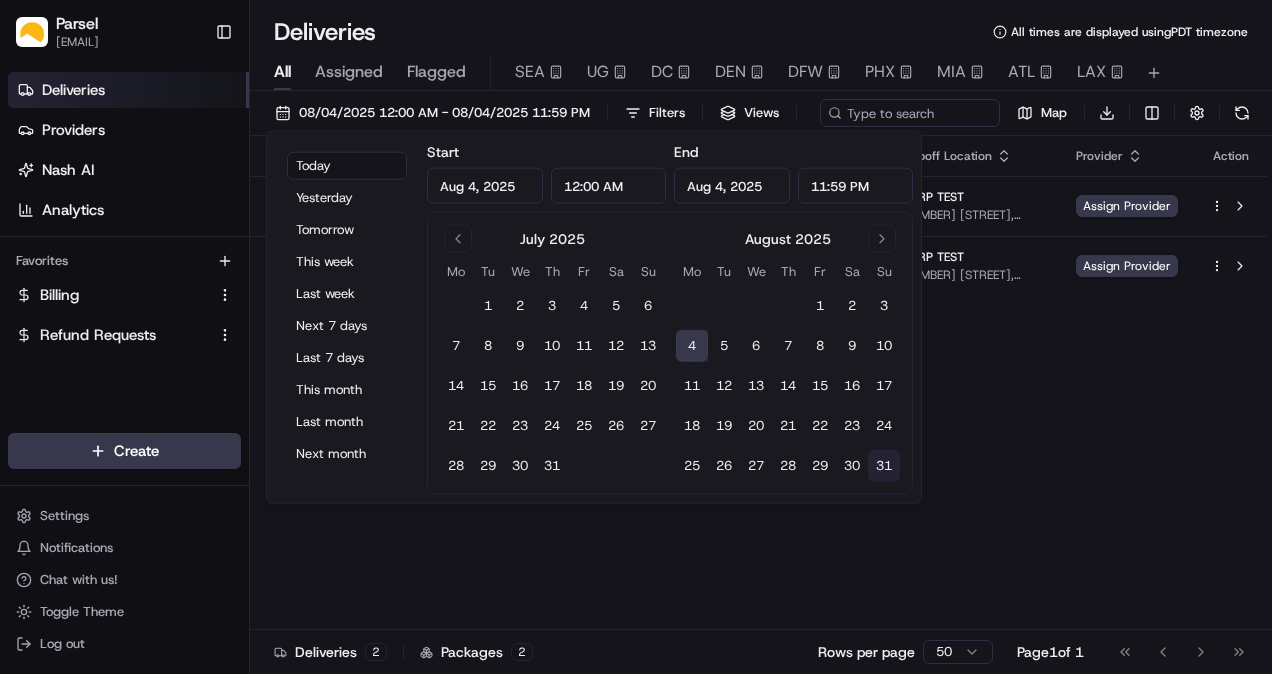 click on "30" at bounding box center (852, 466) 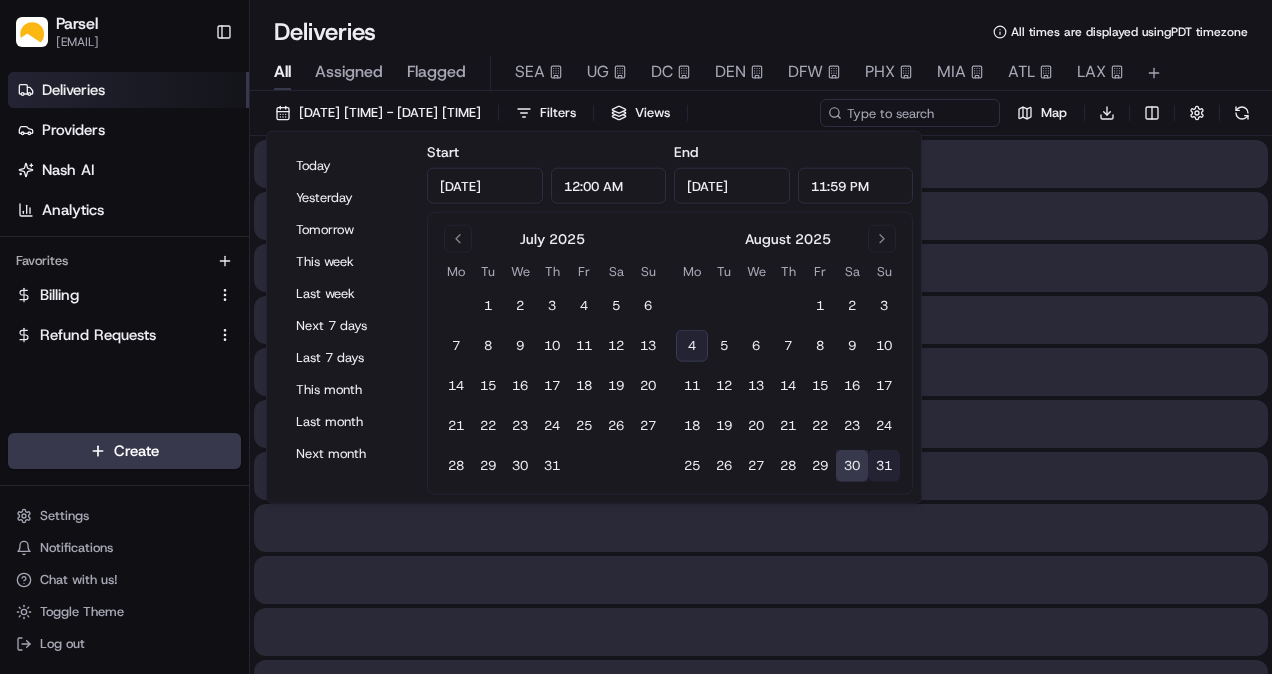 click on "31" at bounding box center (884, 466) 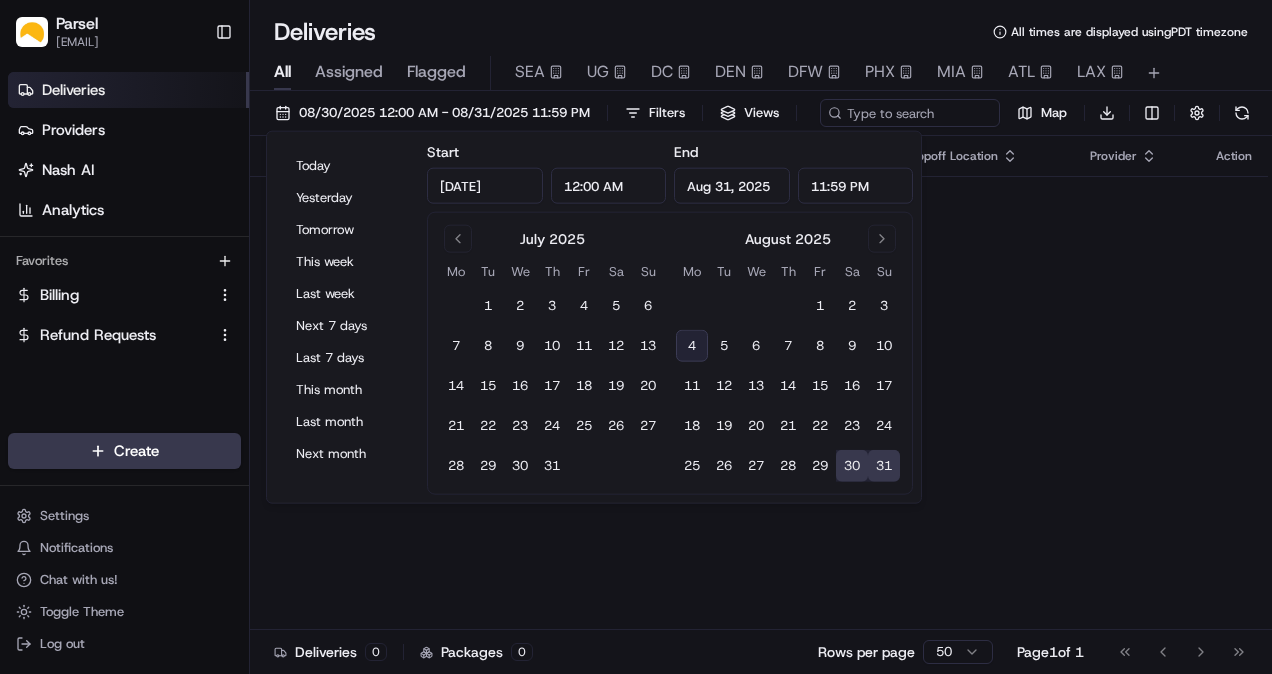 click on "31" at bounding box center [884, 466] 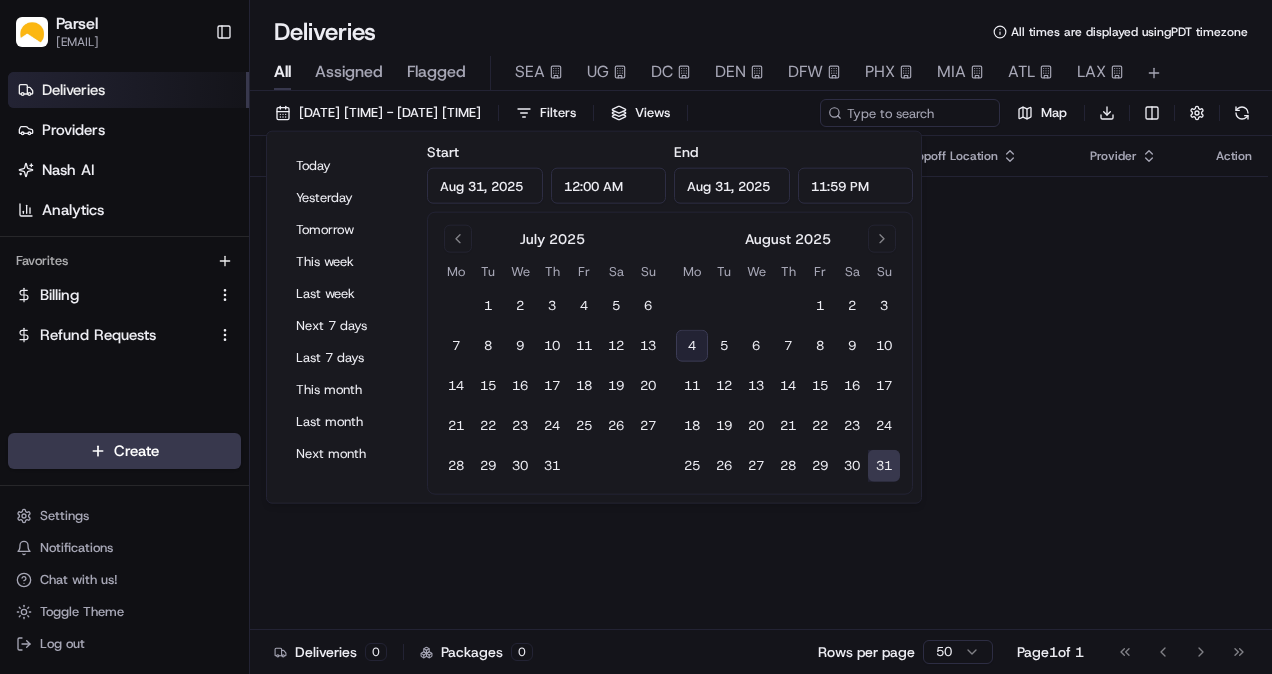 click on "31" at bounding box center (884, 466) 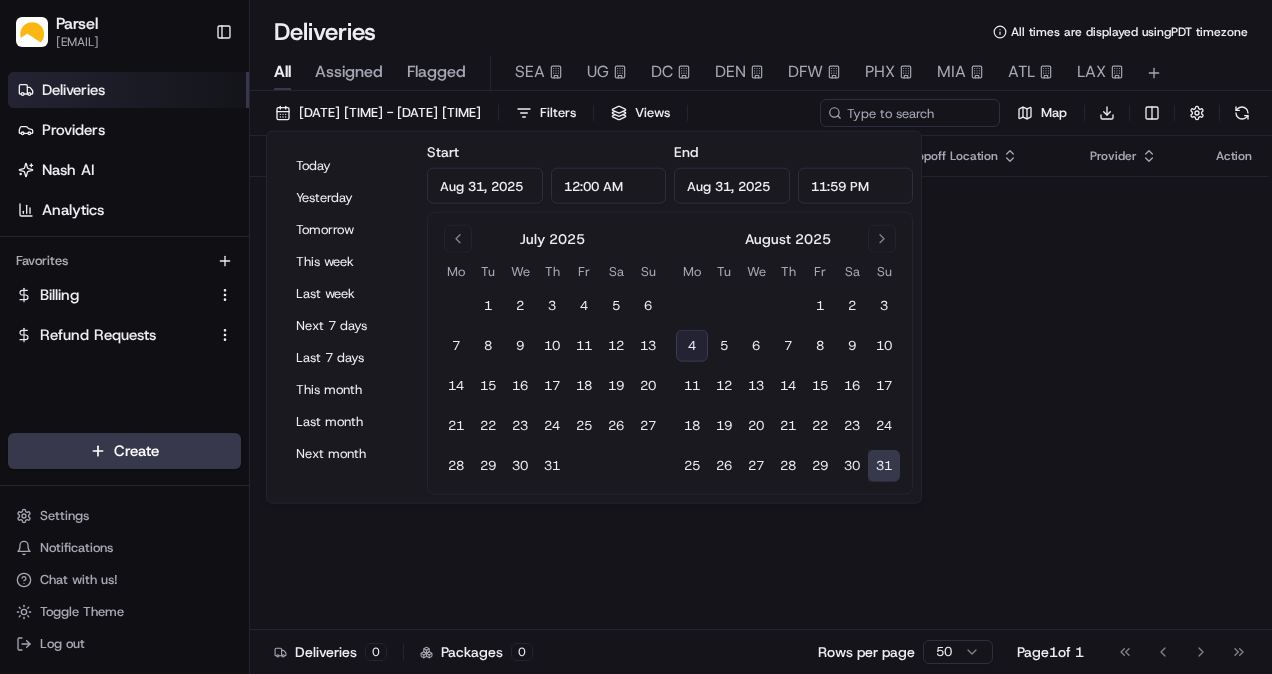 click on "Deliveries All times are displayed using PDT timezone All Assigned Flagged SEA UG DC DEN DFW PHX MIA ATL LAX [DATE] Filters Views Map Download Status Original Pickup Time Pickup Location Original Dropoff Time Dropoff Location Provider Action No results. Deliveries 0 Packages 0 Rows per page 50 Page 1 of 1 Go to first page Go to previous page Go to next page Go to last page" at bounding box center [761, 337] 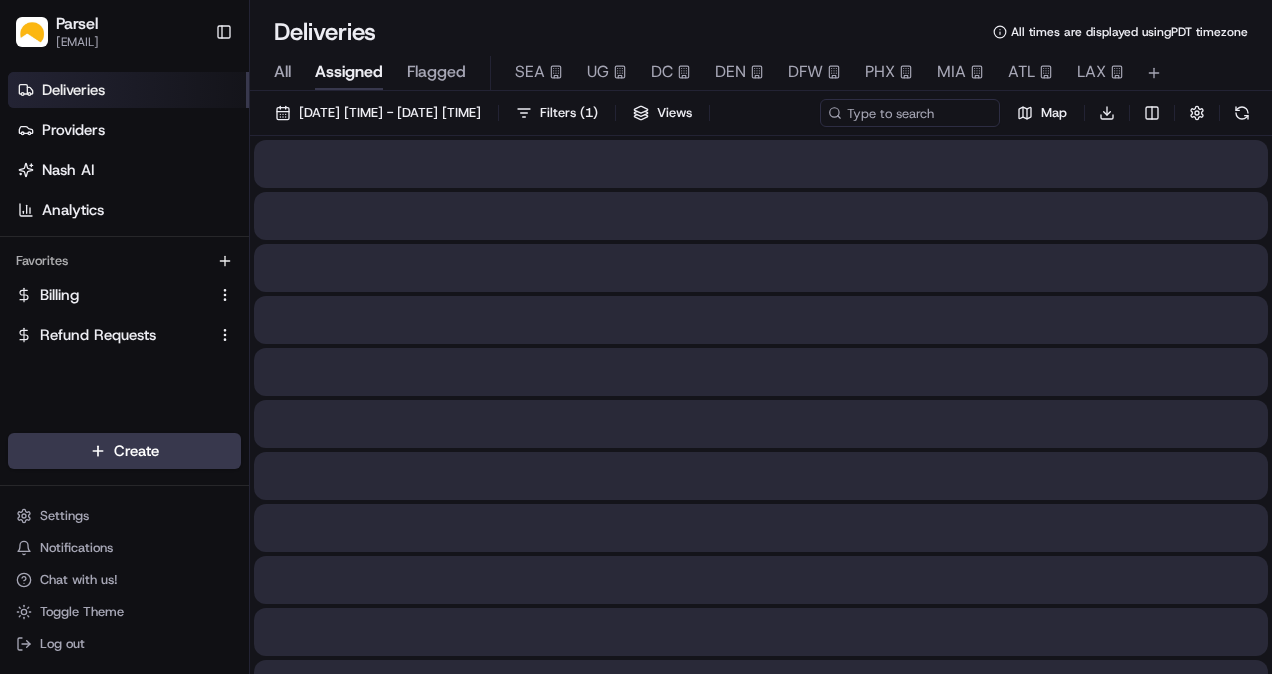 click on "Assigned" at bounding box center (349, 72) 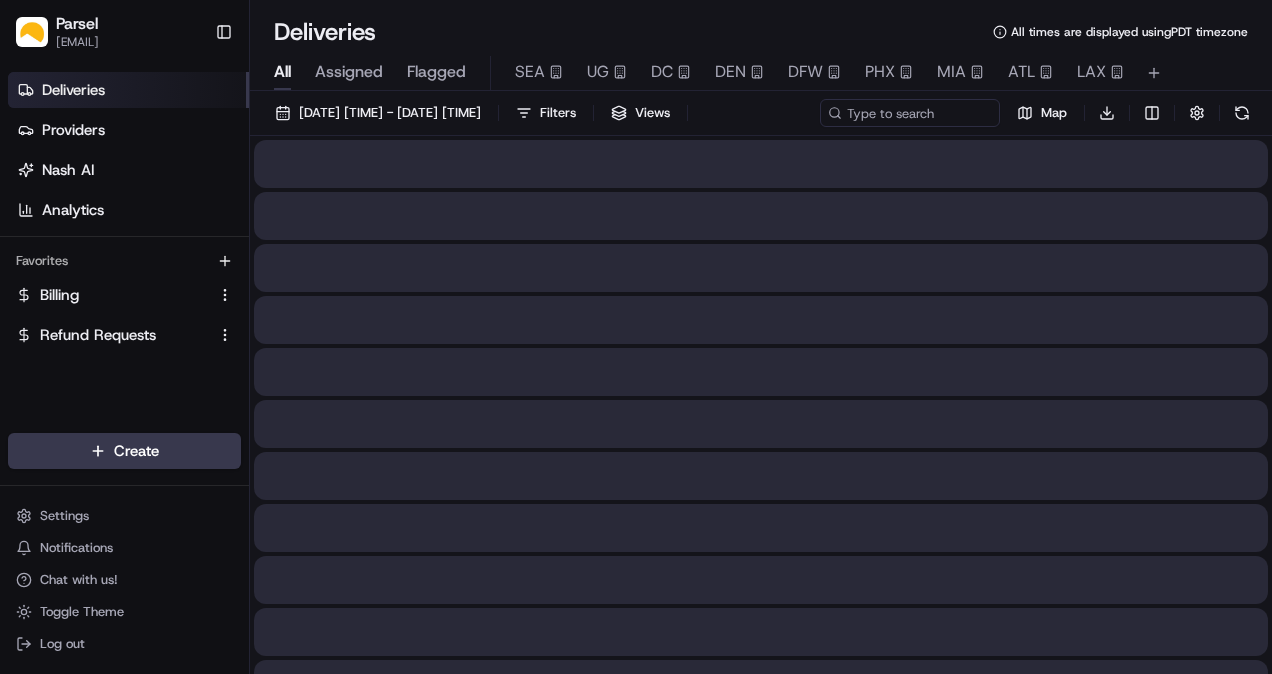 click on "All" at bounding box center (282, 72) 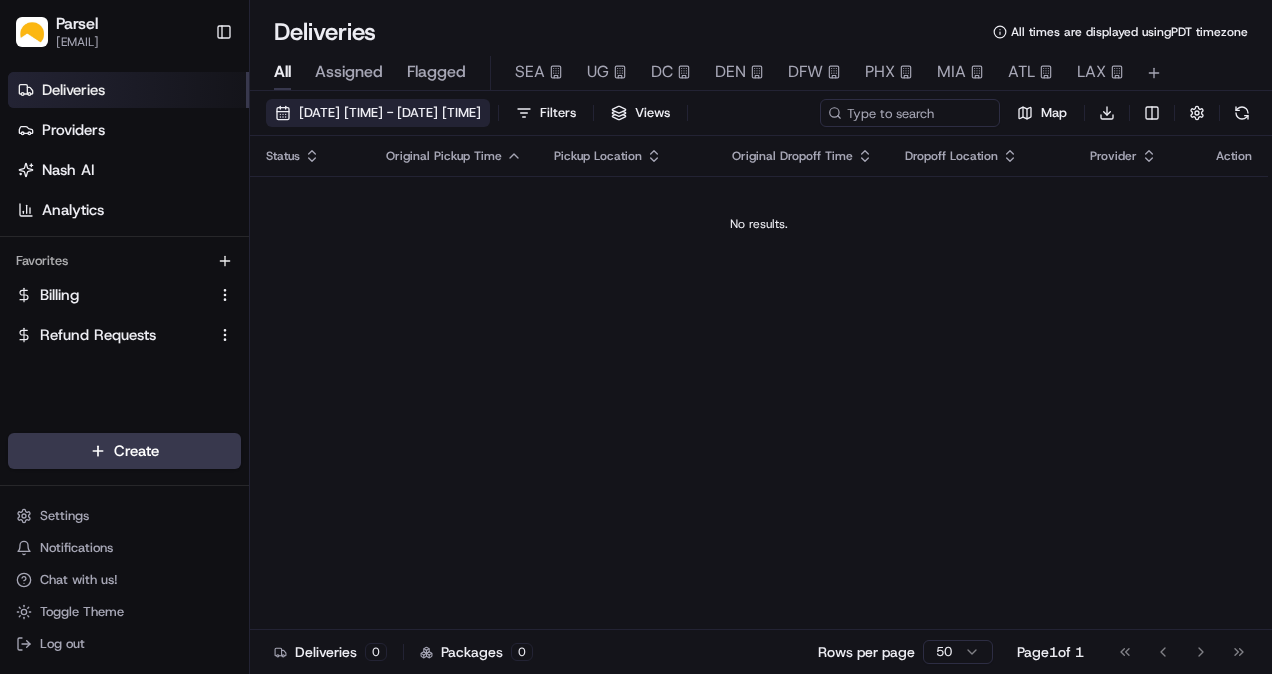 click on "[DATE] [TIME] - [DATE] [TIME]" at bounding box center (390, 113) 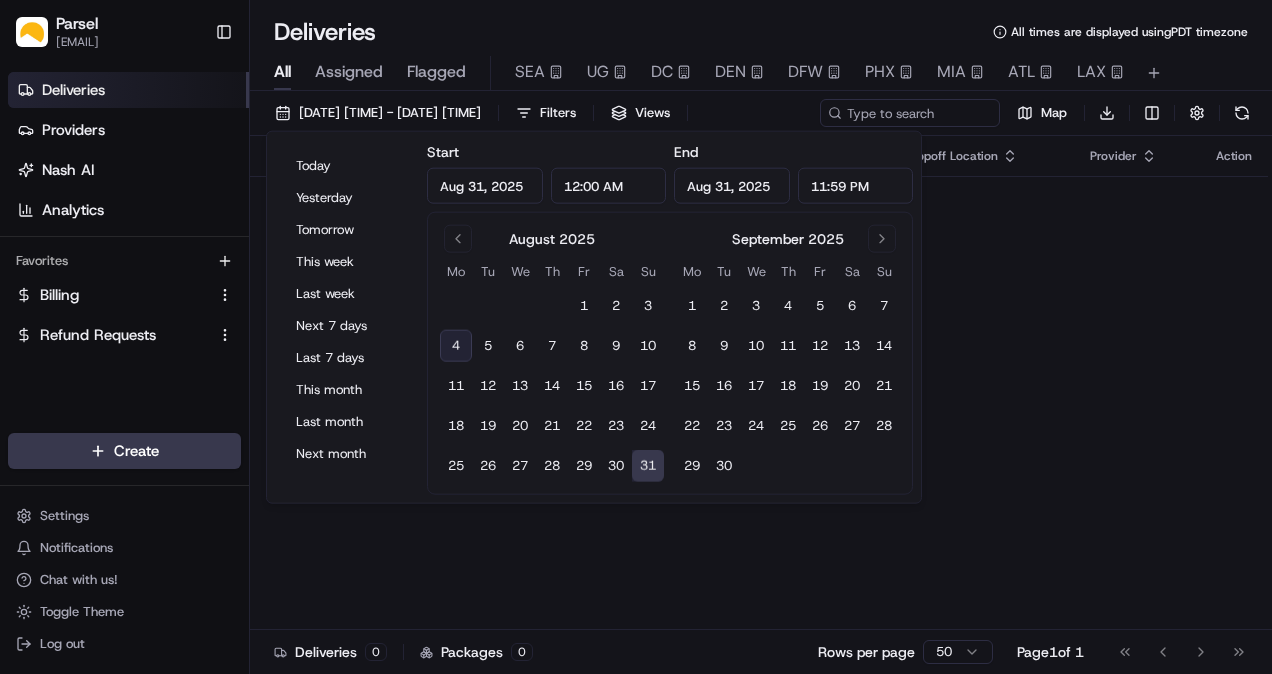 click on "Deliveries All times are displayed using  PDT   timezone" at bounding box center [761, 32] 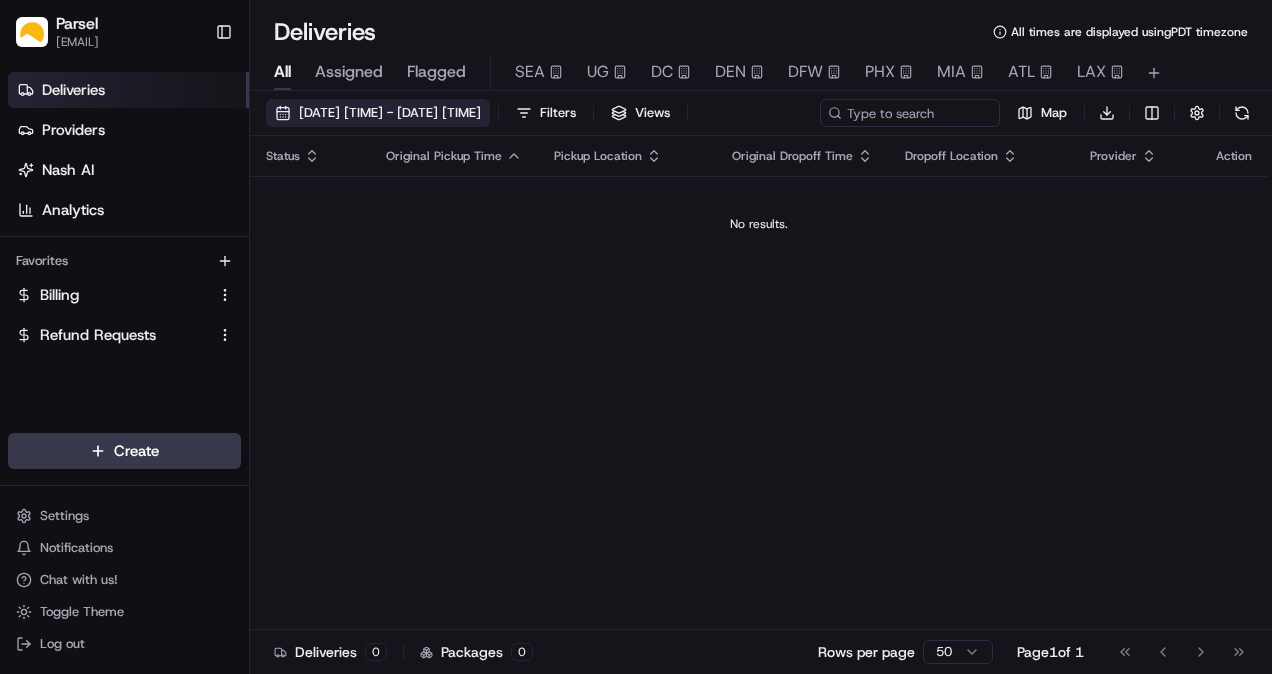 click on "[DATE] [TIME] - [DATE] [TIME]" at bounding box center (390, 113) 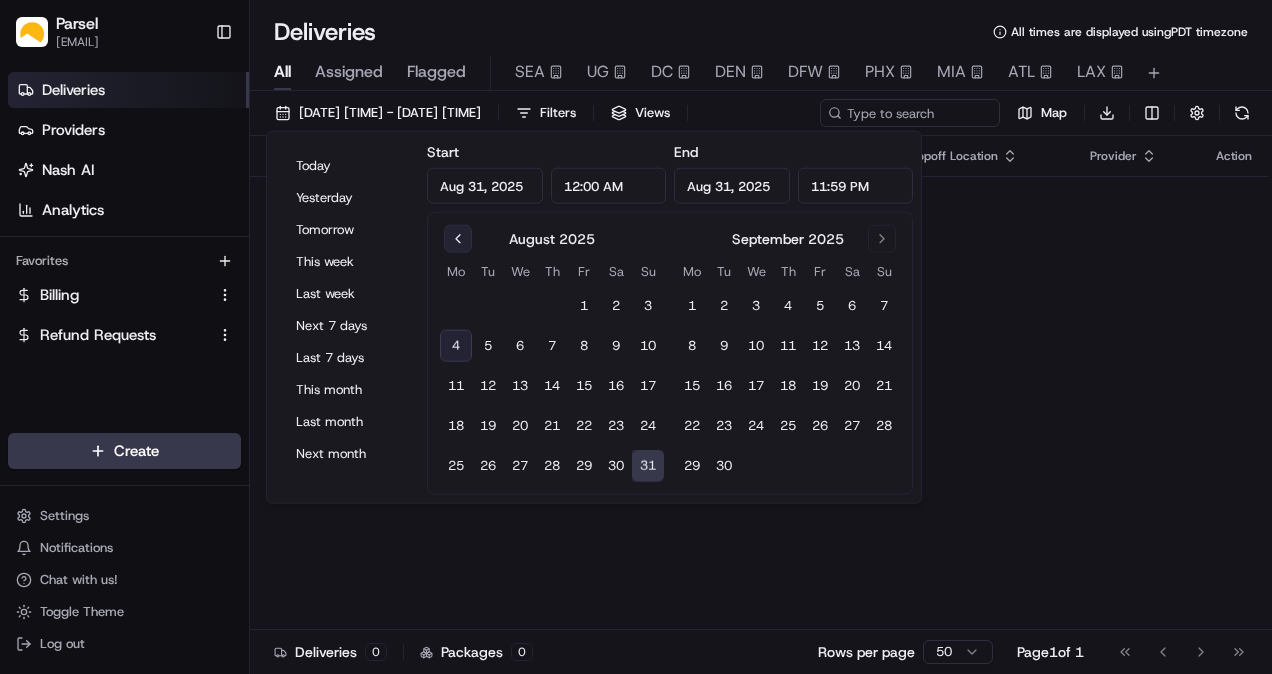 click at bounding box center (458, 239) 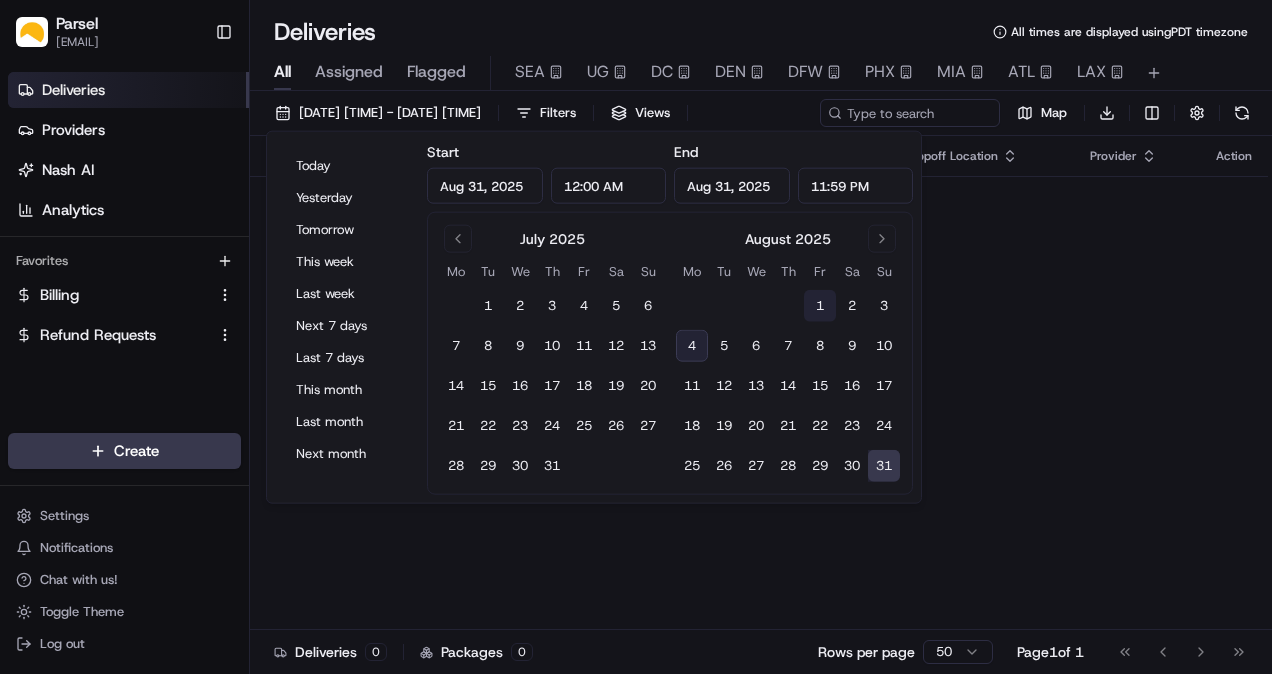 click on "1" at bounding box center [820, 306] 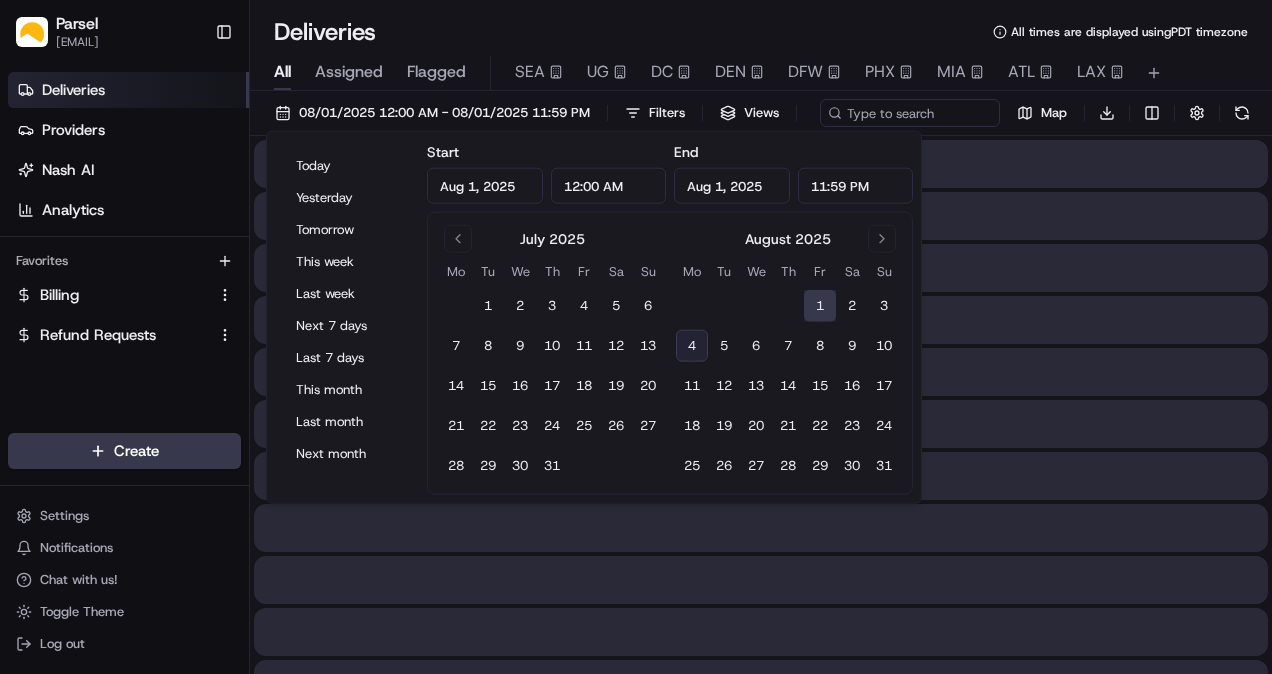 click on "1" at bounding box center [820, 306] 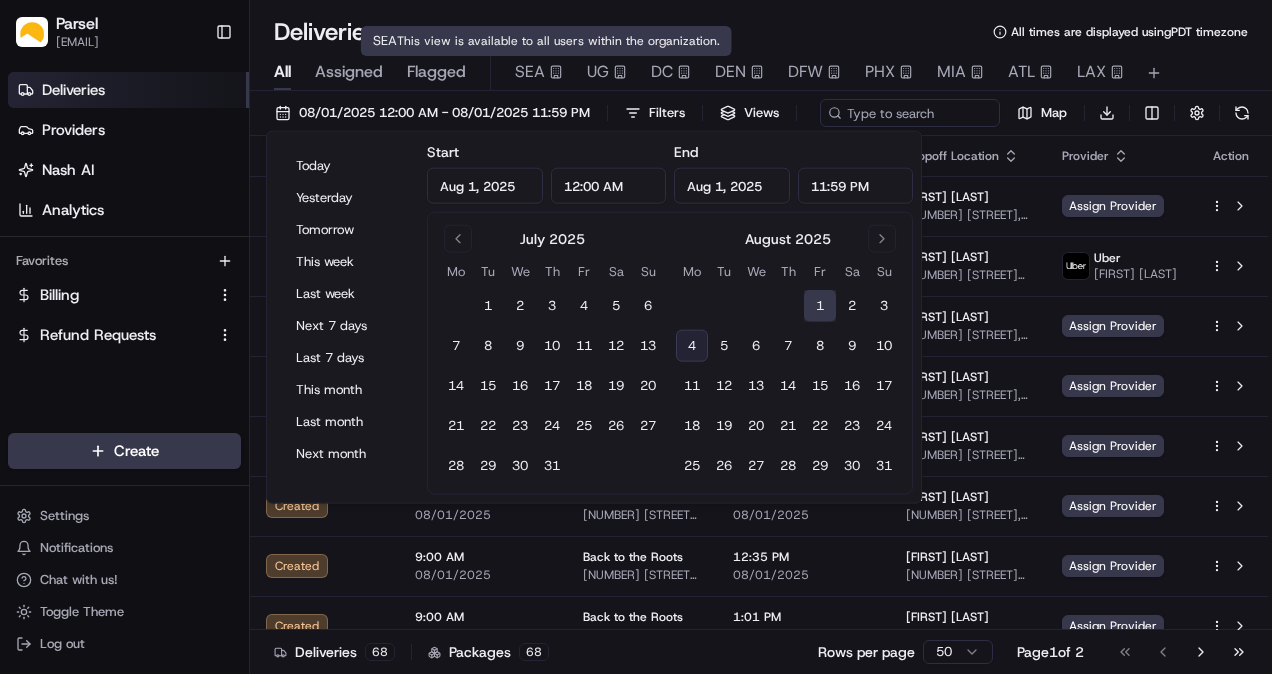 click on "Deliveries All times are displayed using  PDT   timezone" at bounding box center (761, 32) 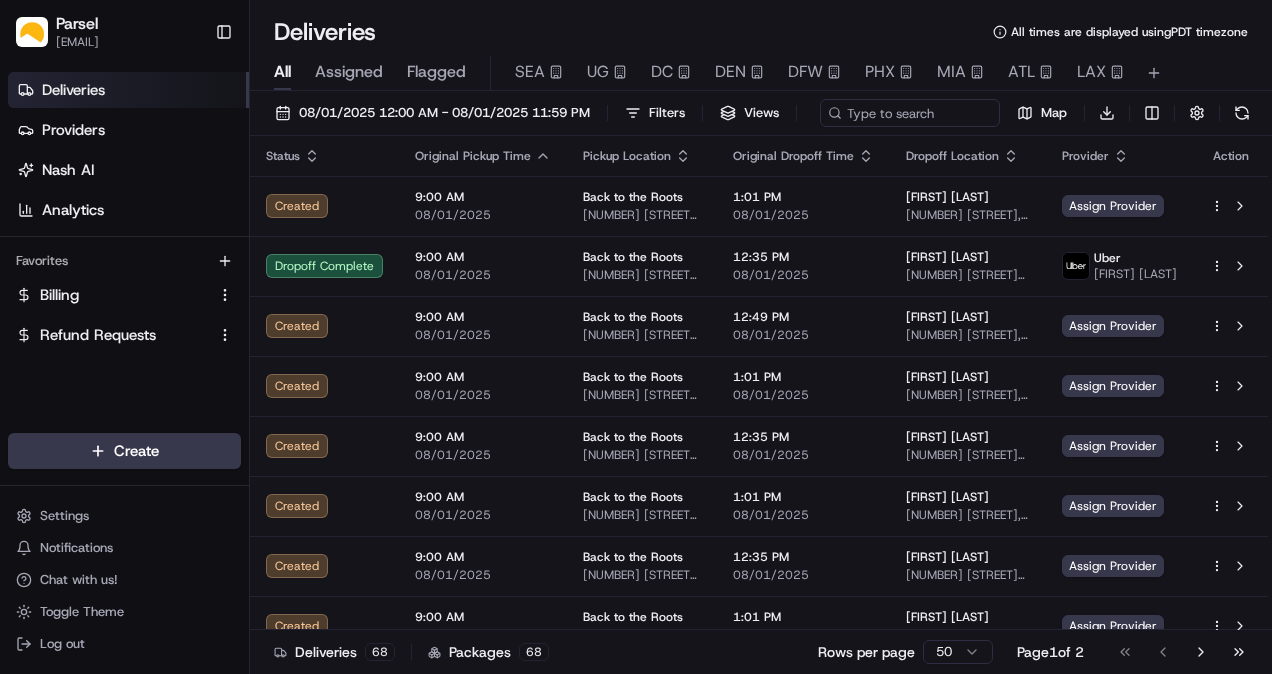 click on "Assigned" at bounding box center [349, 72] 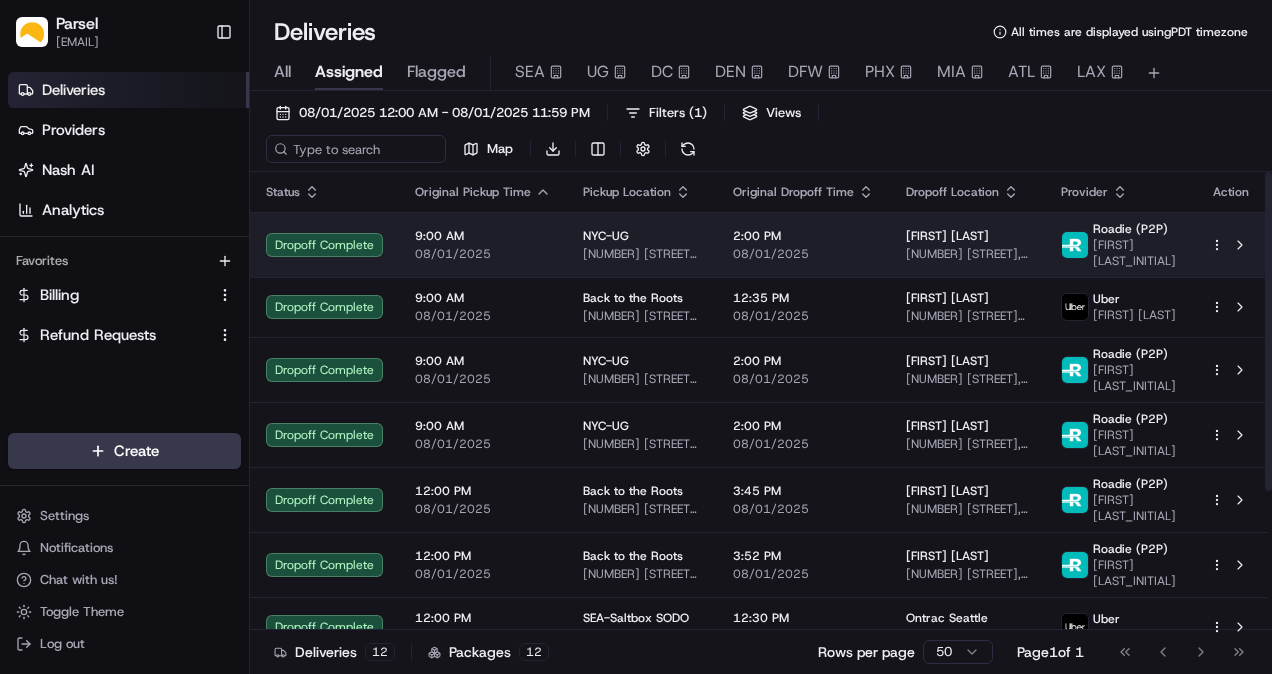click on "[CITY]-[NUMBER] [STREET] [SUITE], [CITY], [STATE] [POSTAL_CODE], [COUNTRY]" at bounding box center [642, 244] 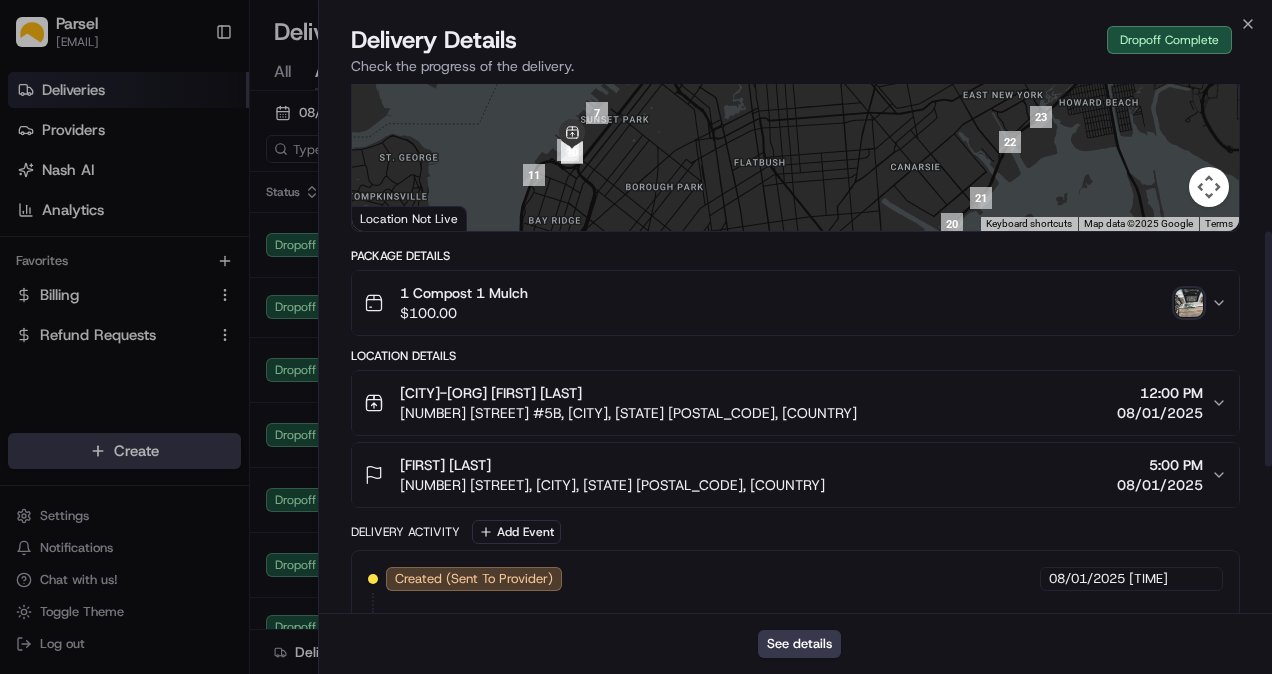 scroll, scrollTop: 333, scrollLeft: 0, axis: vertical 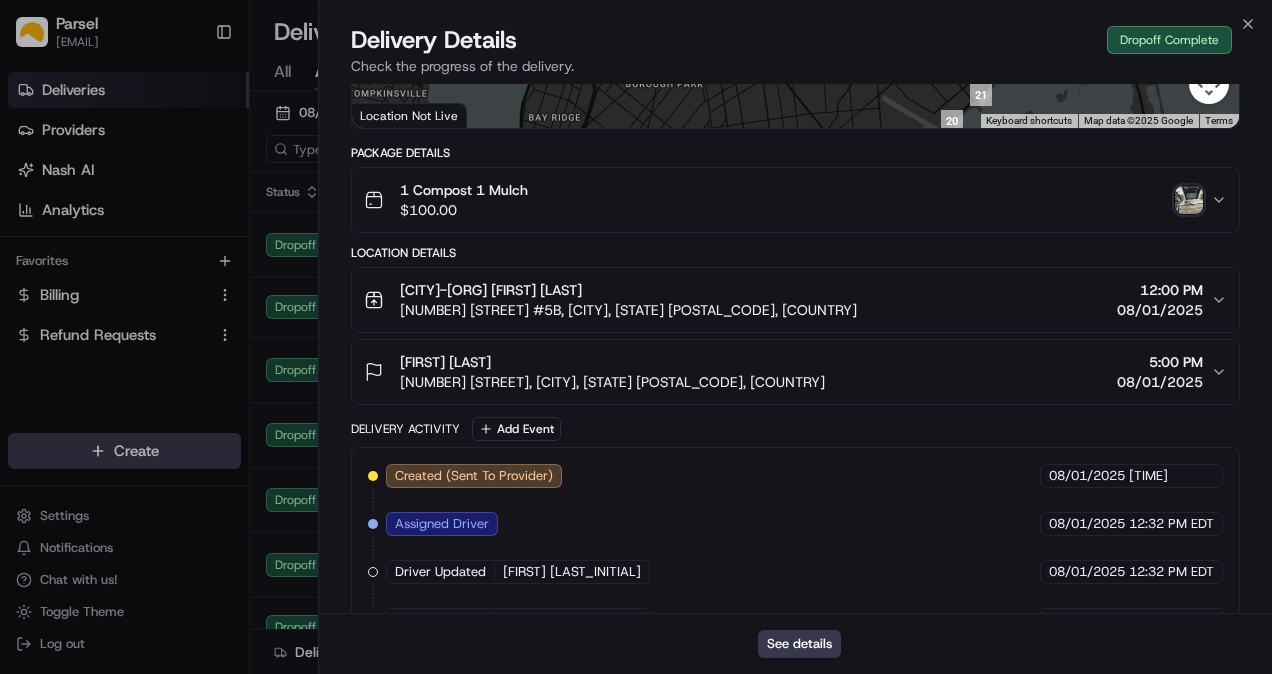 drag, startPoint x: 1209, startPoint y: 218, endPoint x: 1198, endPoint y: 210, distance: 13.601471 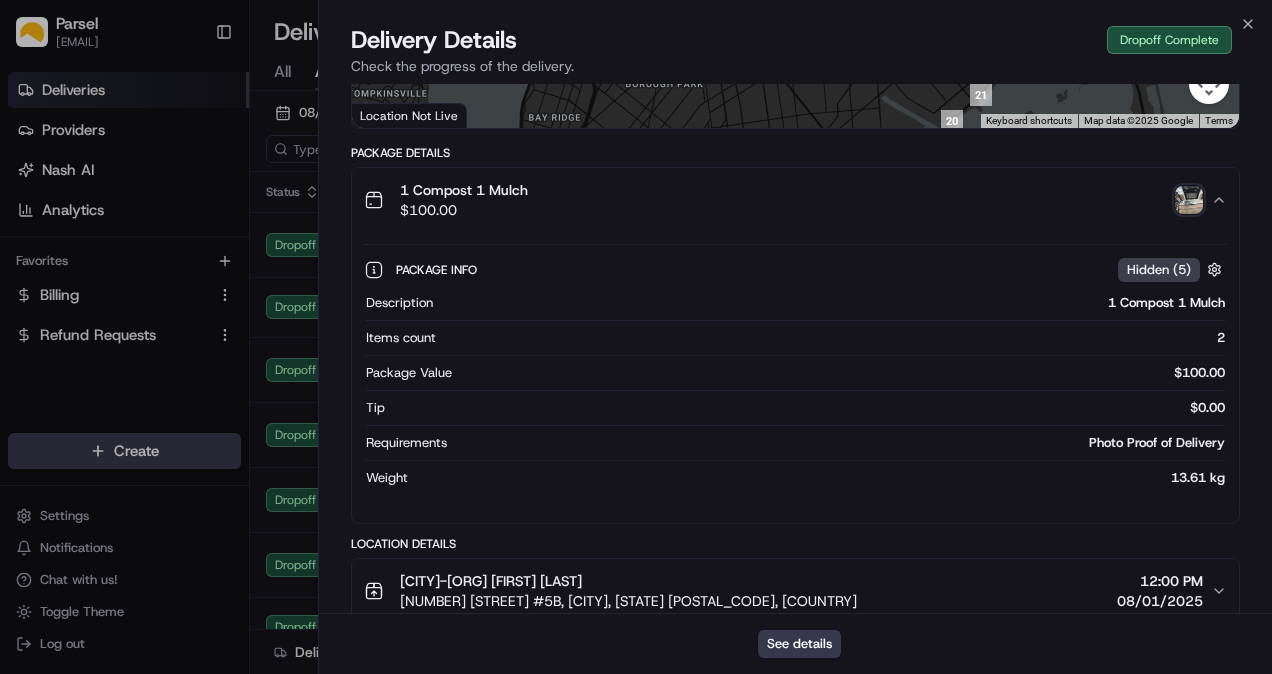 click at bounding box center (1189, 200) 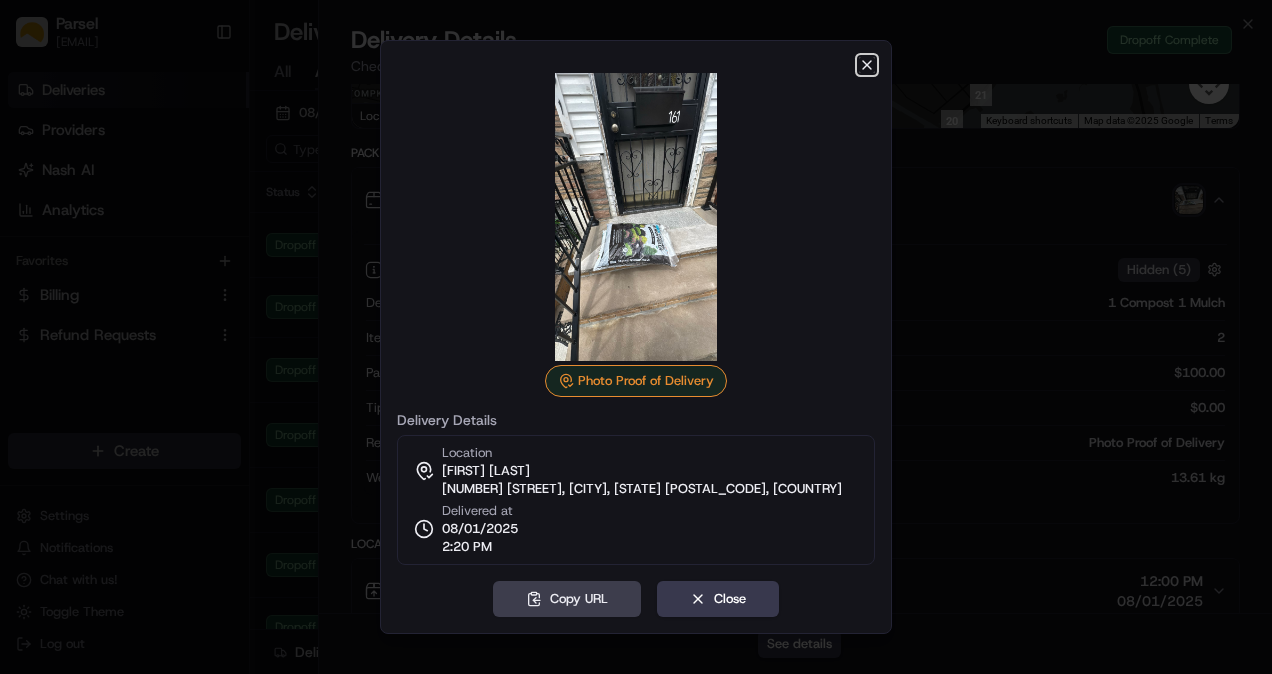 click 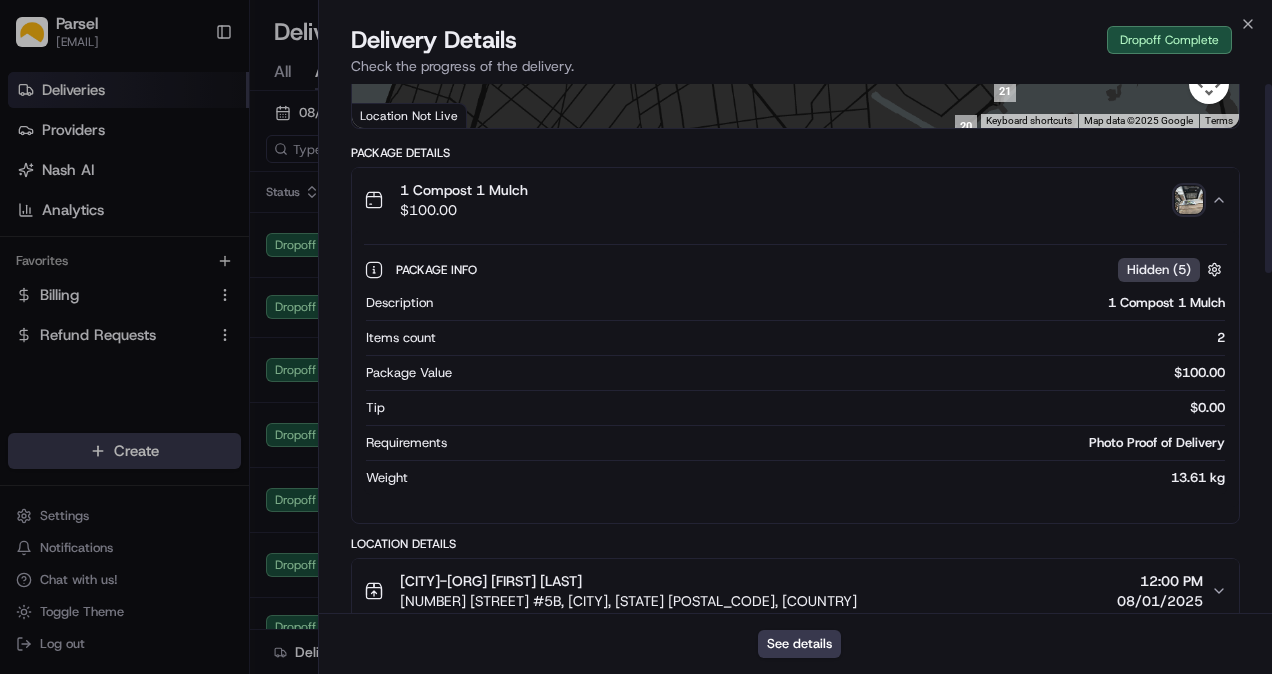 scroll, scrollTop: 0, scrollLeft: 0, axis: both 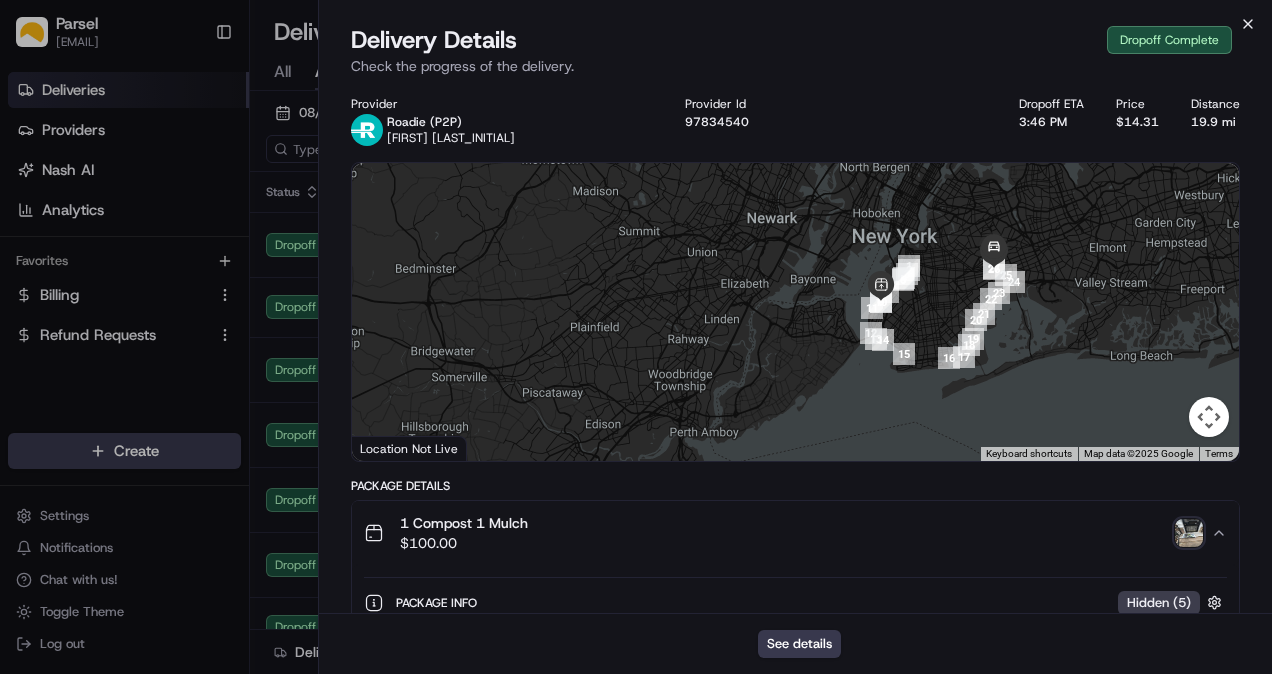 click on "Close Delivery Details Dropoff Complete Check the progress of the delivery. Provider Roadie (P2P) [FIRST] [LAST_INITIAL]. Provider Id [NUMBER] Dropoff ETA [TIME] Price [PRICE] Distance [DISTANCE] To navigate the map with touch gestures double-tap and hold your finger on the map, then drag the map. ← Move left → Move right ↑ Move up ↓ Move down + Zoom in - Zoom out Home Jump left by 75% End Jump right by 75% Page Up Jump up by 75% Page Down Jump down by 75% 1 2 3 4 5 6 7 8 9 10 11 12 13 14 15 16 17 18 19 20 21 22 23 24 25 26 27 Keyboard shortcuts Map Data Map data ©2025 Google Map data ©2025 Google 5 km  Click to toggle between metric and imperial units Terms Report a map error Location Not Live Package Details 1 Compost
1 Mulch $ [PRICE] Package Info Hidden ( 5 ) Description 1 Compost
1 Mulch Items count 2 Package Value $ [PRICE] Tip $ [PRICE] Requirements Photo Proof of Delivery Weight 13.61 kg Location Details NYC-UG [FIRST] [LAST] [NUMBER] [STREET] [SUITE], [CITY], [STATE] [POSTAL_CODE], [COUNTRY] [TIME] [DATE] [FIRST] [LAST] [NUMBER] [STREET], [CITY], [STATE] [POSTAL_CODE], [COUNTRY] [TIME] [DATE] [FIRST] [LAST_INITIAL]." at bounding box center (795, 337) 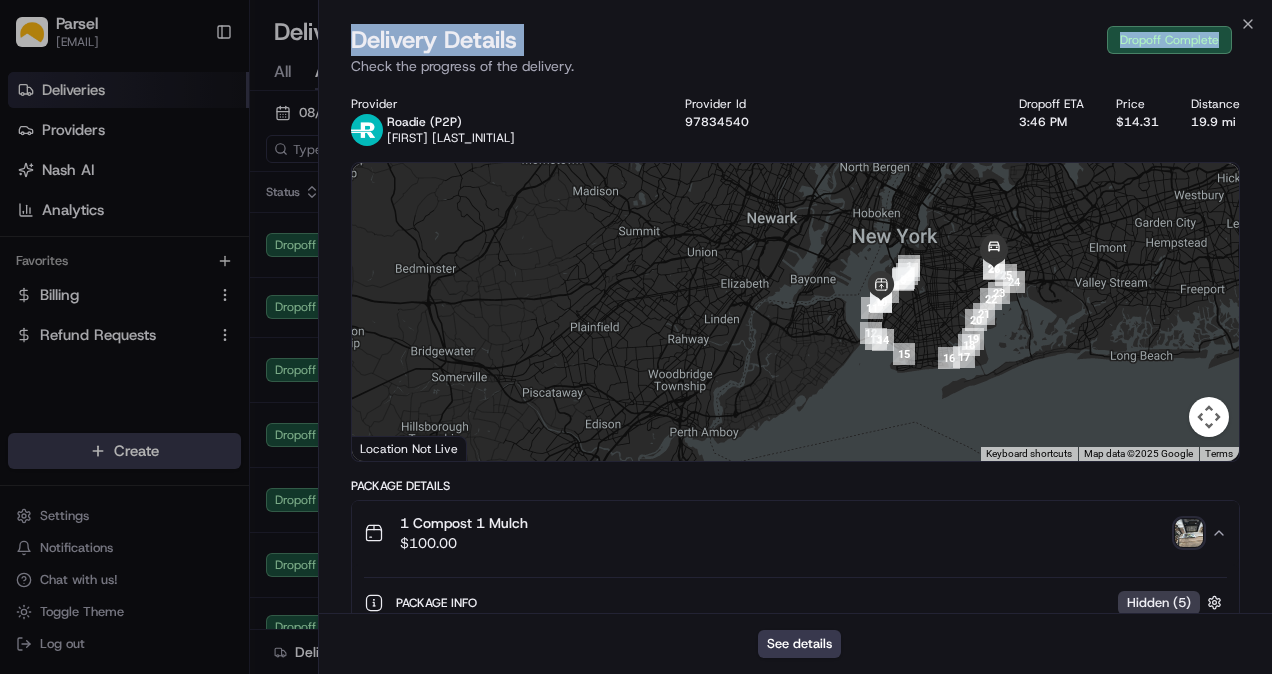 click on "Close Delivery Details Dropoff Complete Check the progress of the delivery. Provider Roadie (P2P) [FIRST] [LAST_INITIAL]. Provider Id [NUMBER] Dropoff ETA [TIME] Price [PRICE] Distance [DISTANCE] To navigate the map with touch gestures double-tap and hold your finger on the map, then drag the map. ← Move left → Move right ↑ Move up ↓ Move down + Zoom in - Zoom out Home Jump left by 75% End Jump right by 75% Page Up Jump up by 75% Page Down Jump down by 75% 1 2 3 4 5 6 7 8 9 10 11 12 13 14 15 16 17 18 19 20 21 22 23 24 25 26 27 Keyboard shortcuts Map Data Map data ©2025 Google Map data ©2025 Google 5 km  Click to toggle between metric and imperial units Terms Report a map error Location Not Live Package Details 1 Compost
1 Mulch $ [PRICE] Package Info Hidden ( 5 ) Description 1 Compost
1 Mulch Items count 2 Package Value $ [PRICE] Tip $ [PRICE] Requirements Photo Proof of Delivery Weight 13.61 kg Location Details NYC-UG [FIRST] [LAST] [NUMBER] [STREET] [SUITE], [CITY], [STATE] [POSTAL_CODE], [COUNTRY] [TIME] [DATE] [FIRST] [LAST] [NUMBER] [STREET], [CITY], [STATE] [POSTAL_CODE], [COUNTRY] [TIME] [DATE] [FIRST] [LAST_INITIAL]." at bounding box center [795, 337] 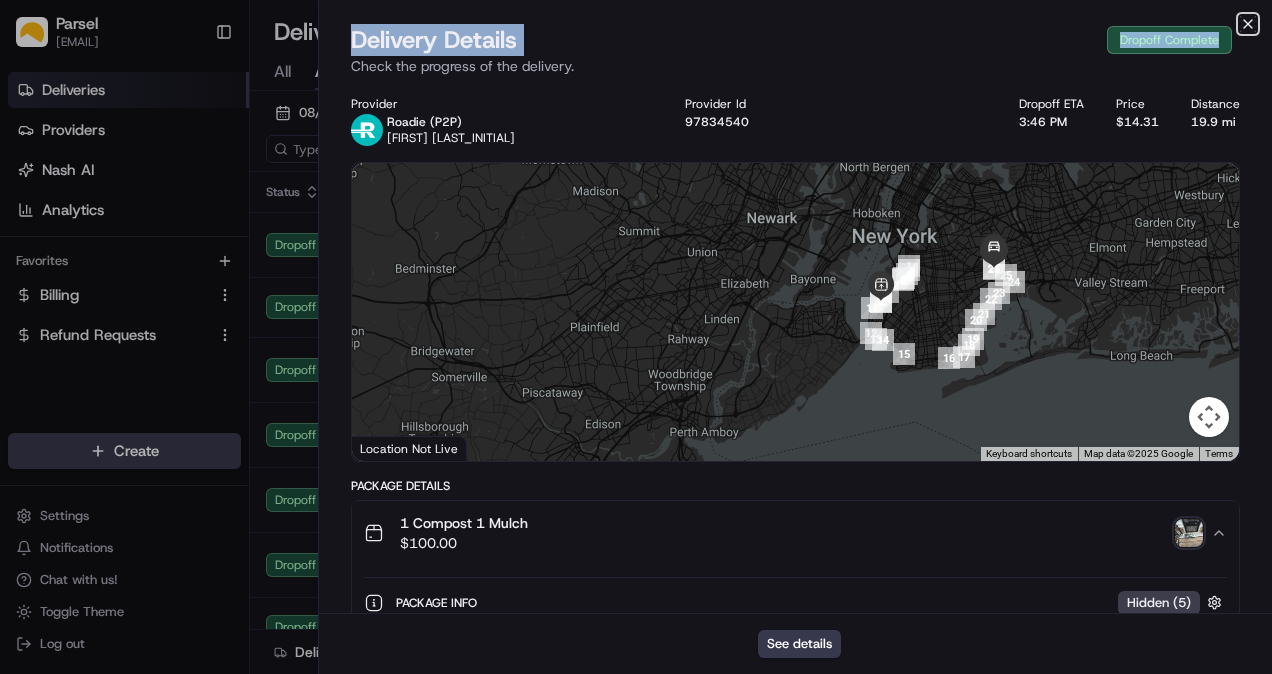 click 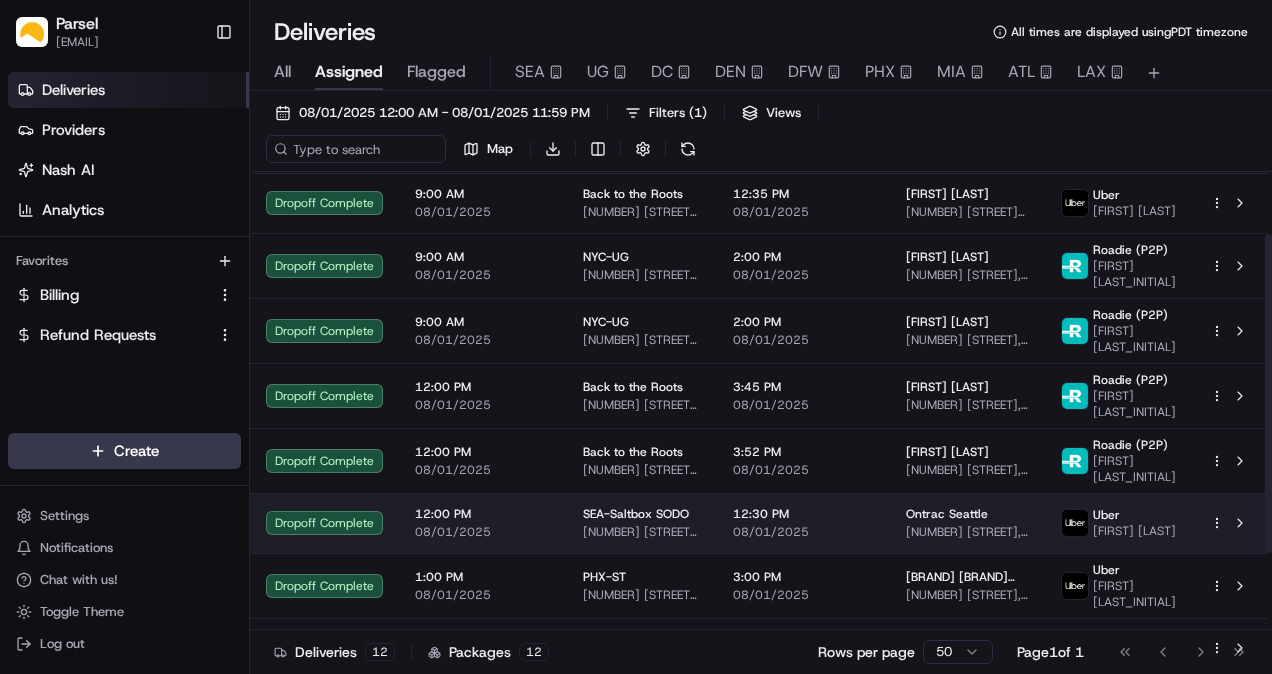 scroll, scrollTop: 0, scrollLeft: 0, axis: both 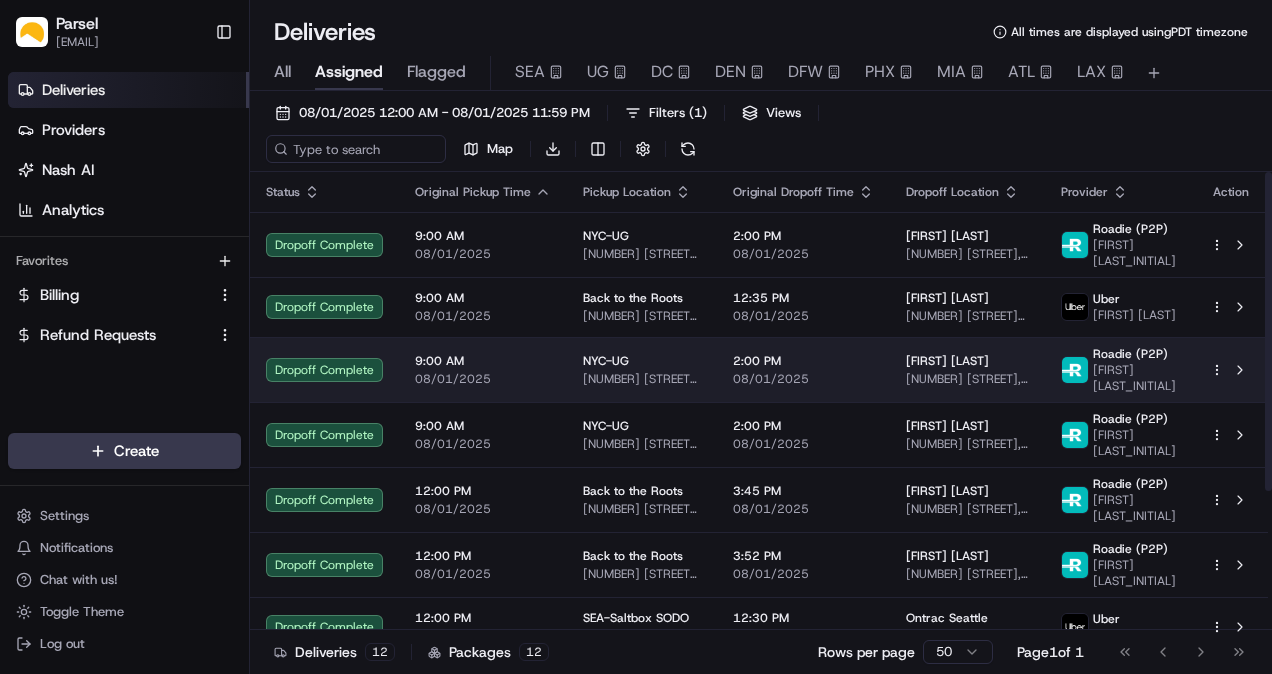 click on "Roadie (P2P)" at bounding box center [1130, 354] 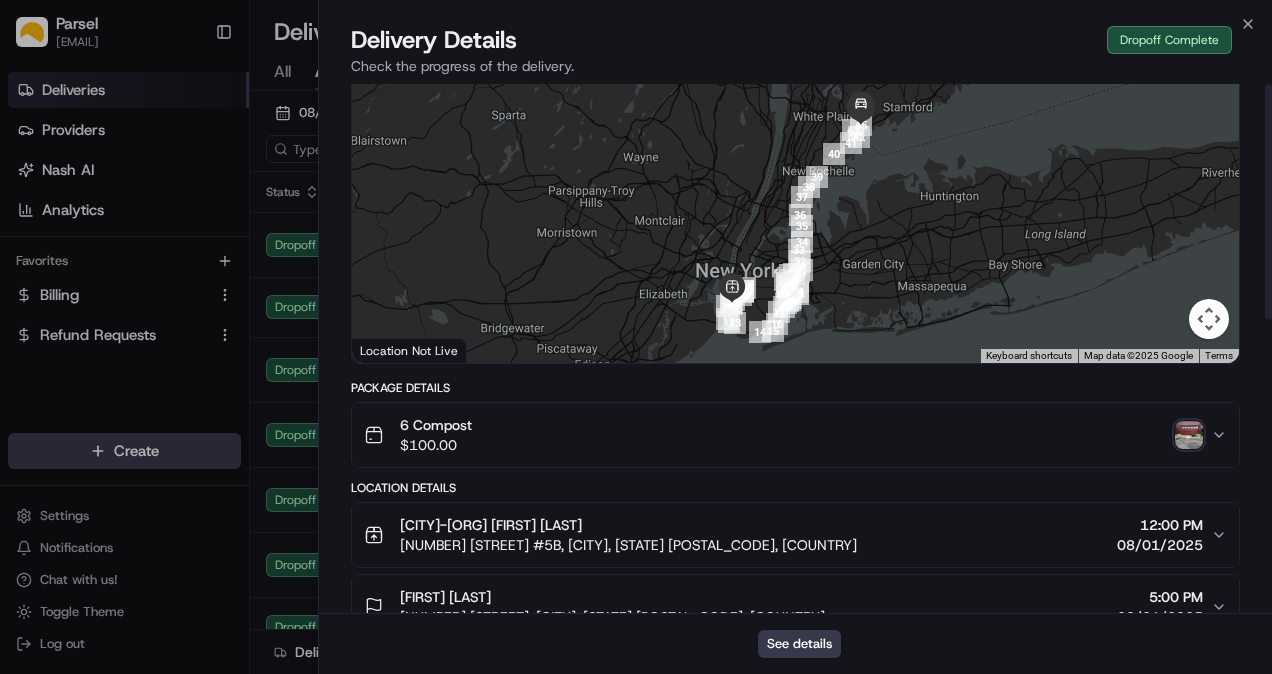 scroll, scrollTop: 0, scrollLeft: 0, axis: both 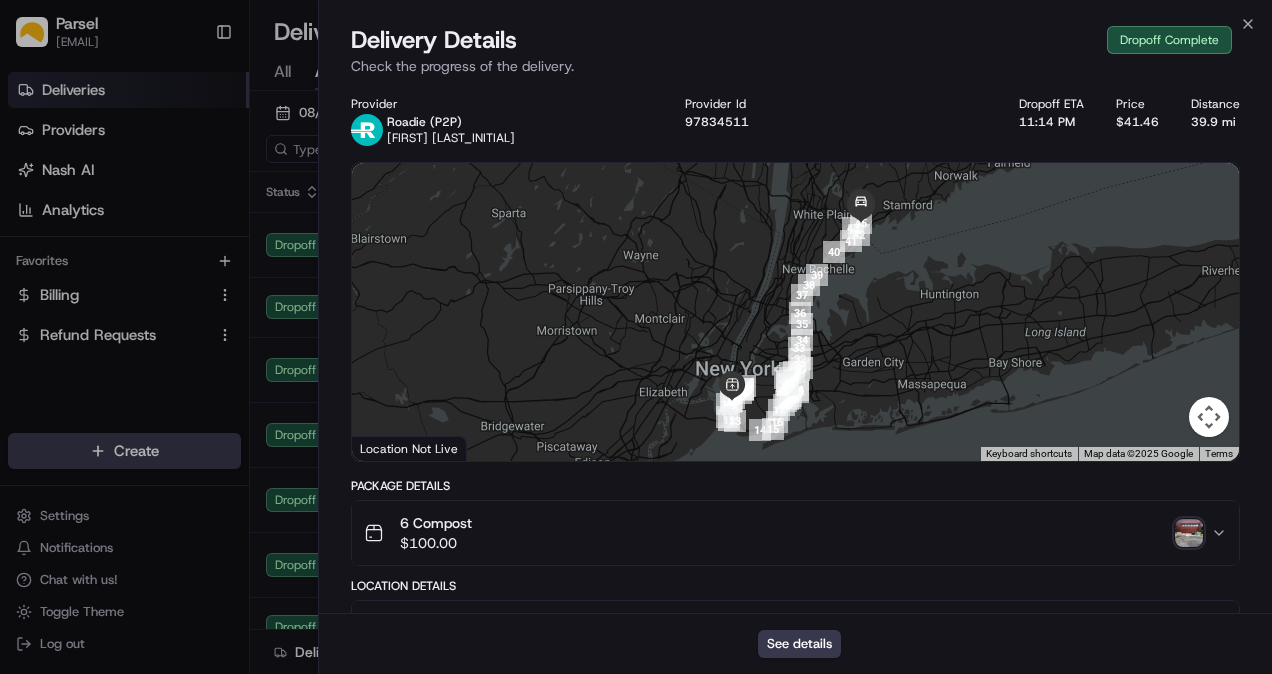 click at bounding box center [1189, 533] 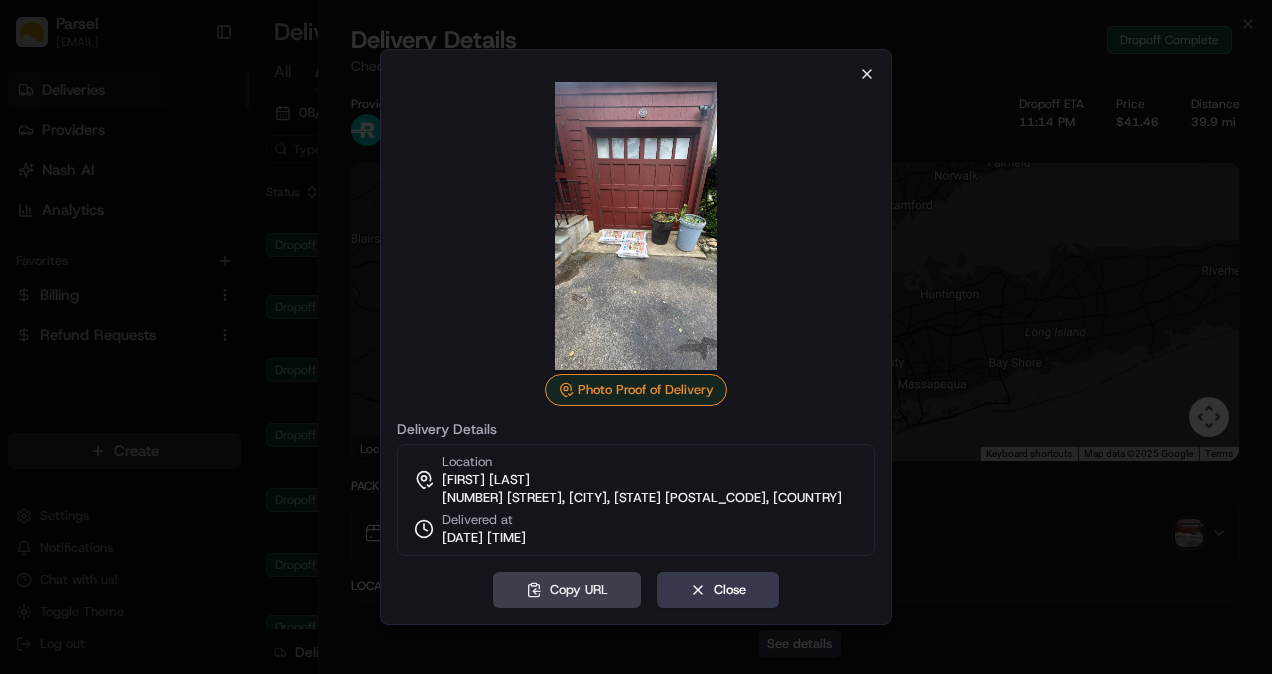 click on "Photo Proof of Delivery Delivery Details Location [FIRST] [LAST] [NUMBER] [STREET], [CITY], [STATE] [POSTAL_CODE], [COUNTRY] Delivered at [DATE] [TIME]" at bounding box center [636, 311] 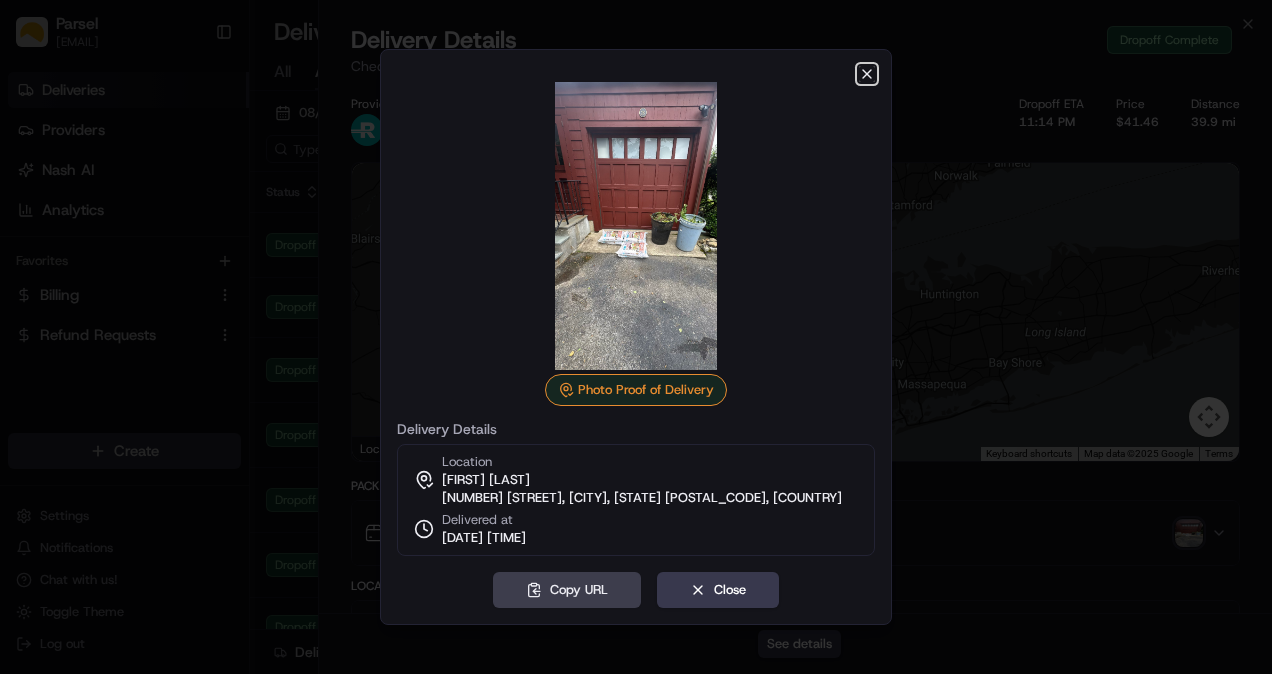 click 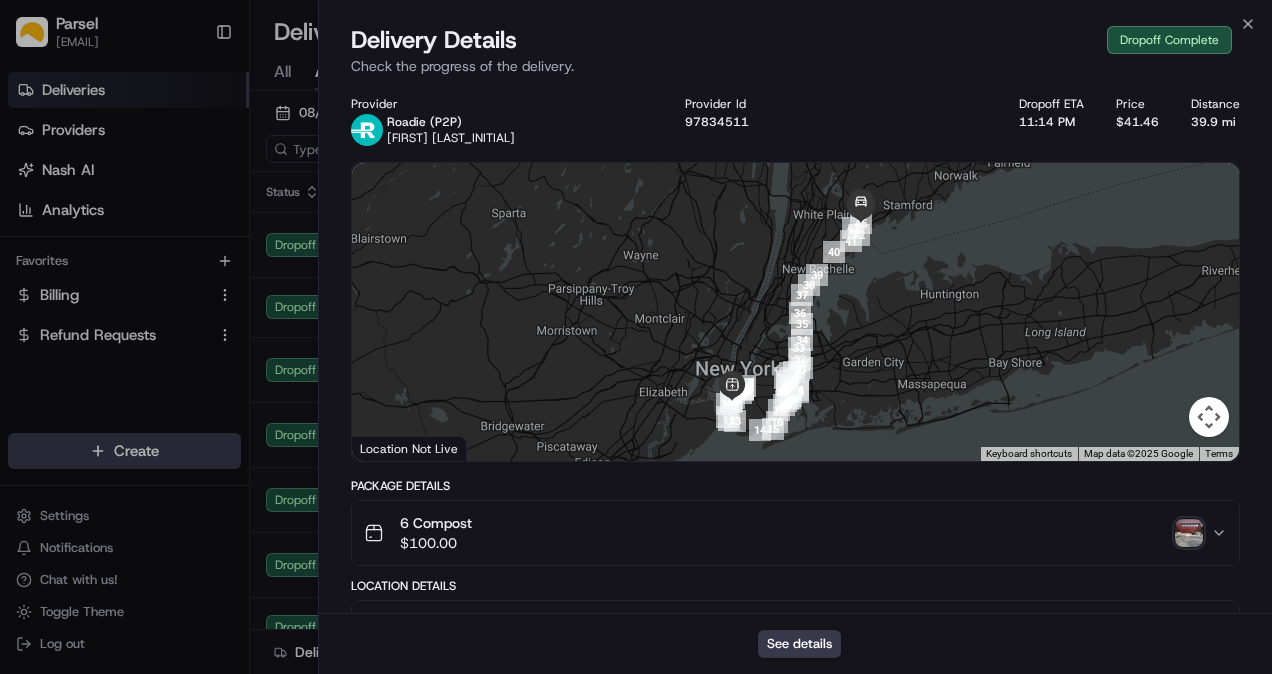 click on "Delivery Details Dropoff Complete Check the progress of the delivery." at bounding box center (795, 54) 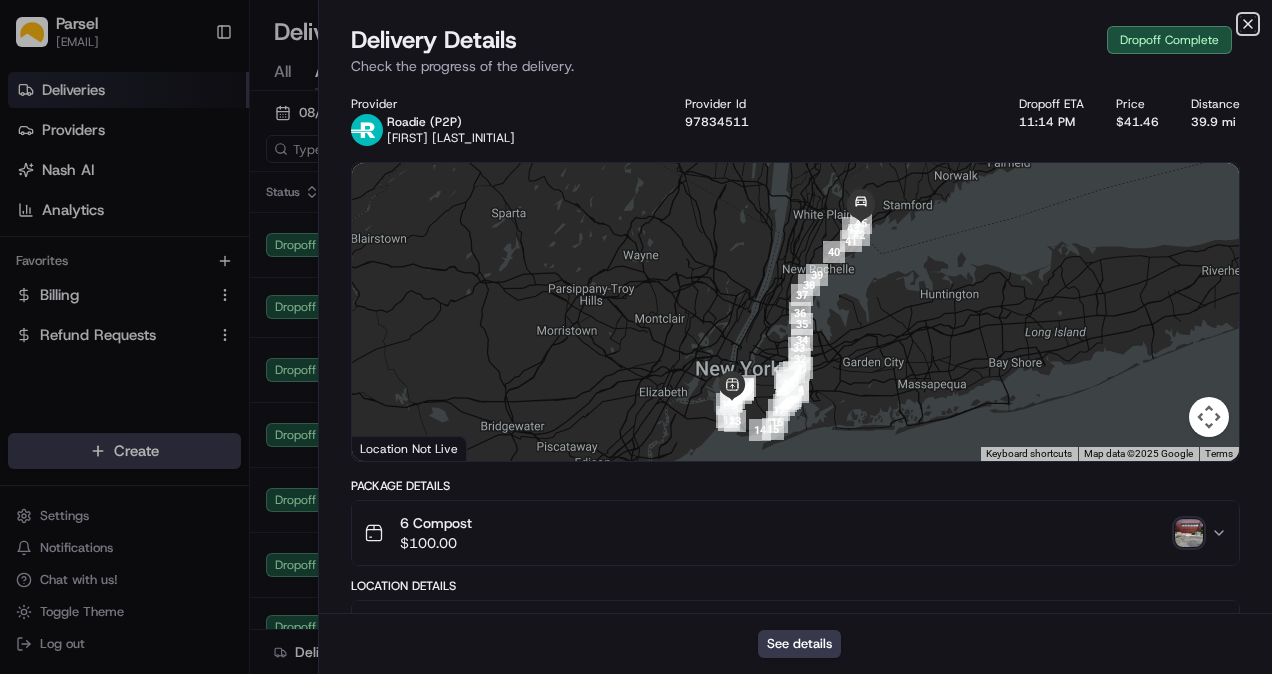 click 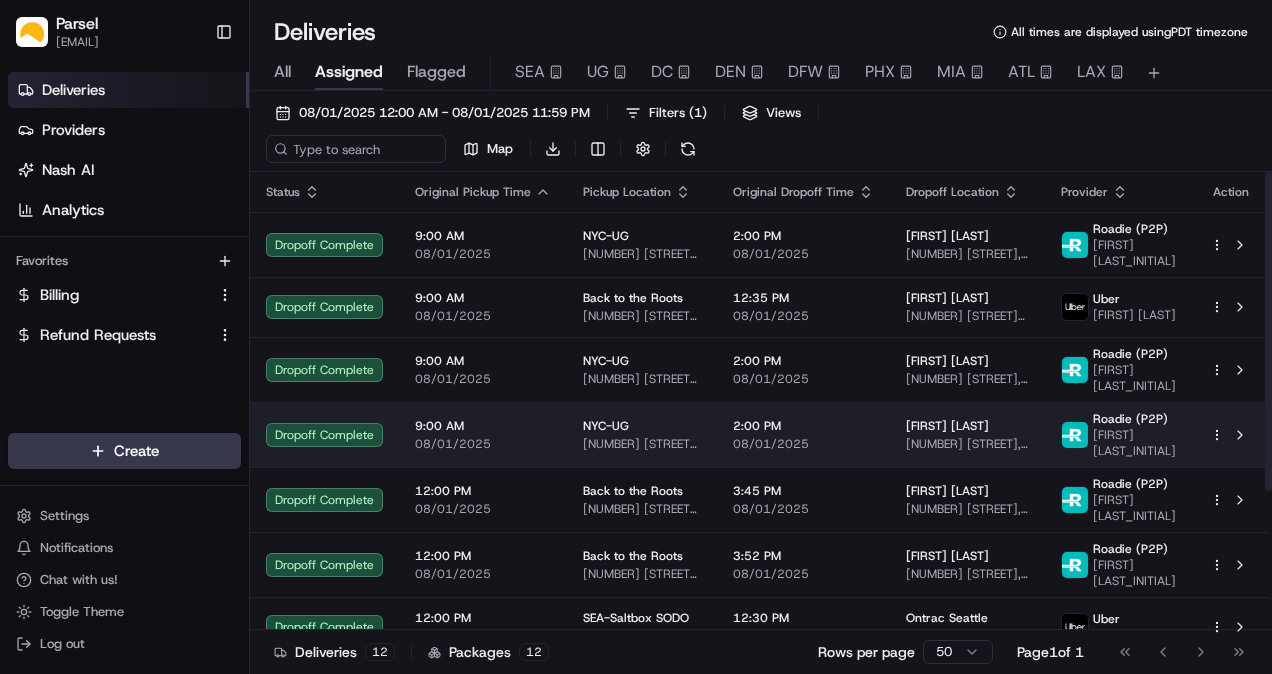 click on "[NUMBER] [STREET] #5B, [CITY], [STATE] [POSTAL_CODE], [COUNTRY]" at bounding box center [642, 444] 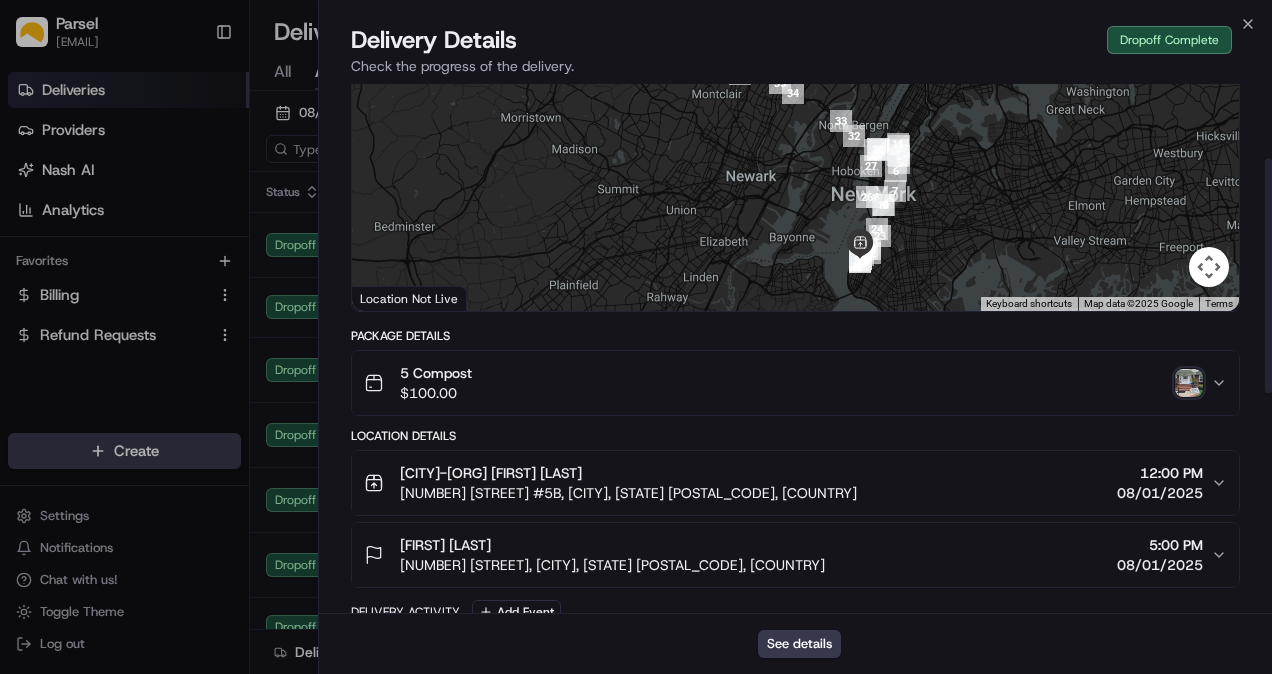 scroll, scrollTop: 166, scrollLeft: 0, axis: vertical 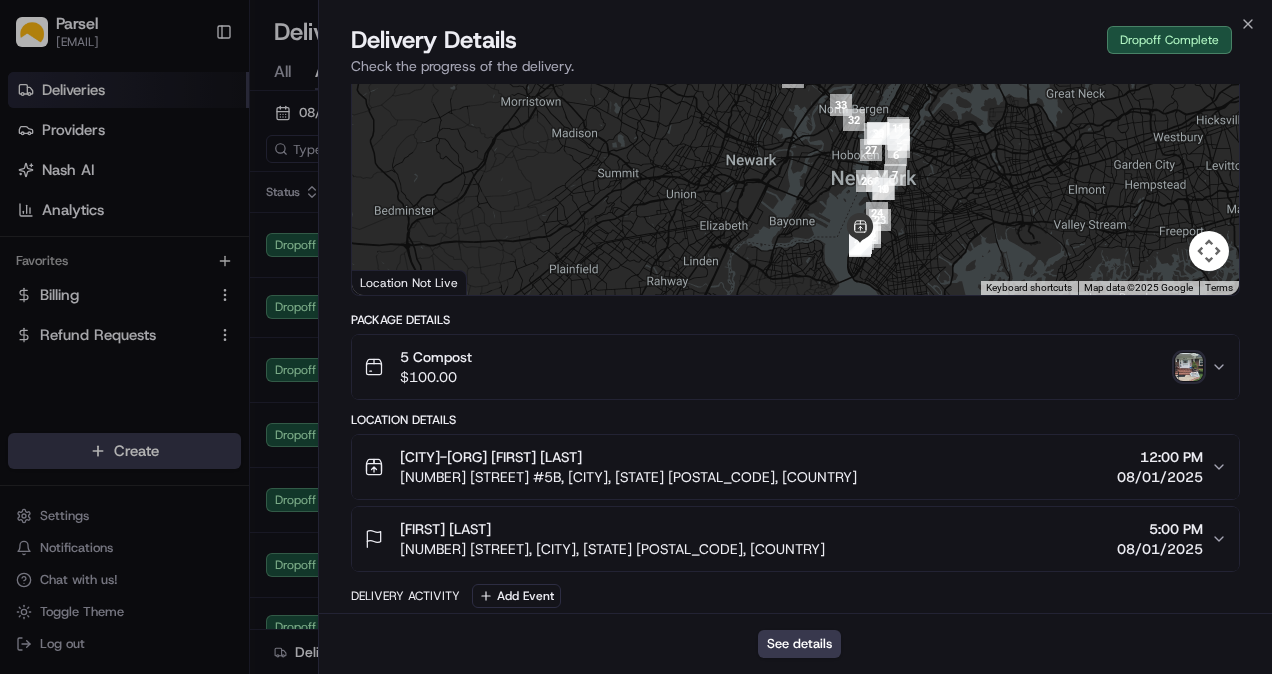click at bounding box center (1189, 367) 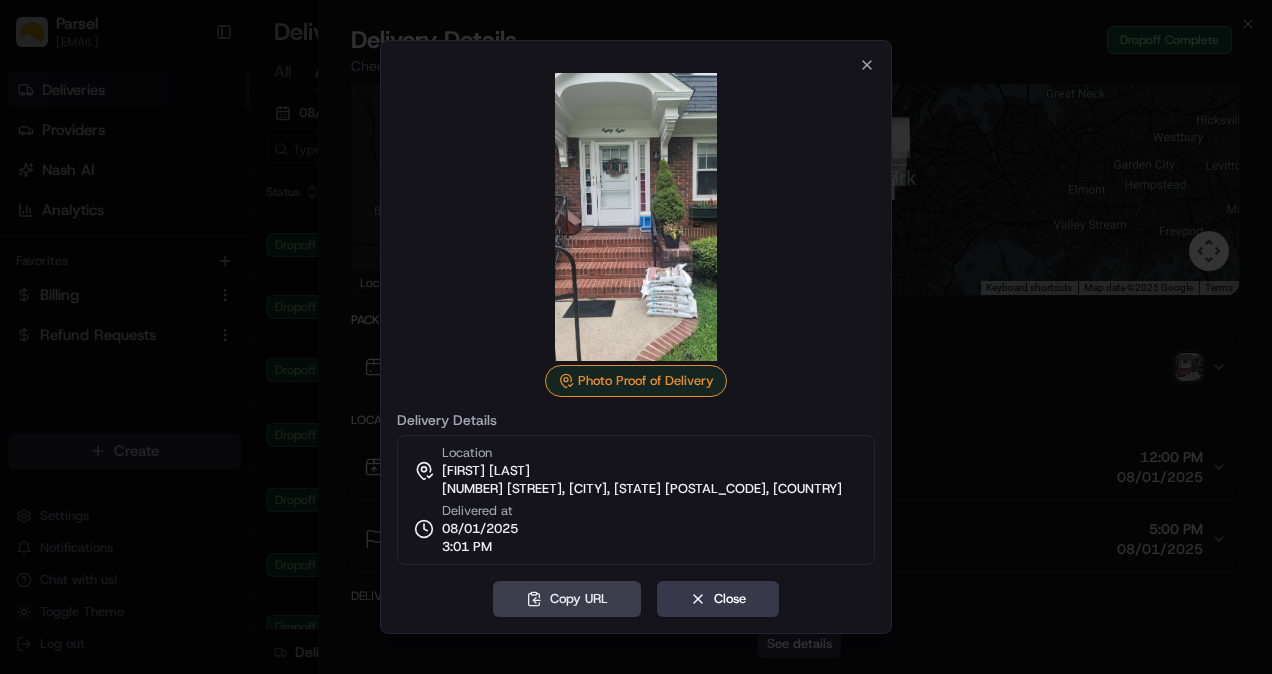 click on "Photo Proof of Delivery Delivery Details Location [FIRST] [LAST] [NUMBER] [STREET], [CITY], [STATE] [POSTAL_CODE], [COUNTRY] Delivered at [DATE] [TIME] Copy URL Close Close" at bounding box center (636, 337) 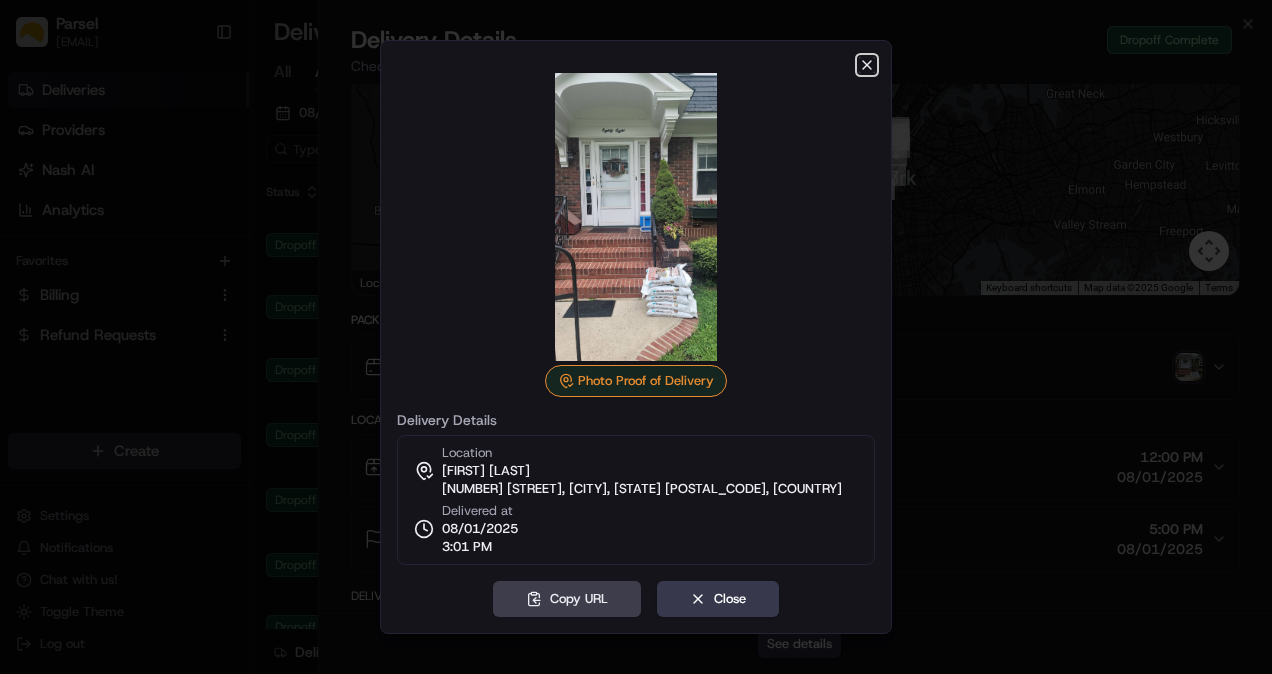 click 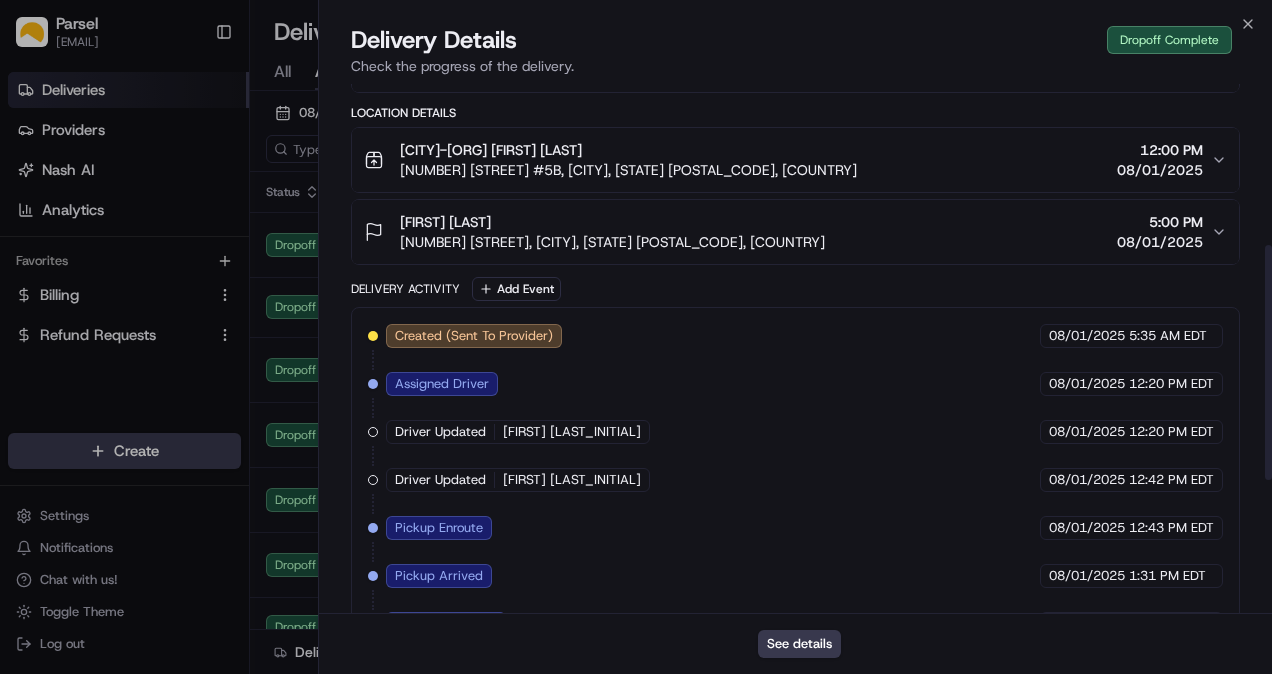 scroll, scrollTop: 0, scrollLeft: 0, axis: both 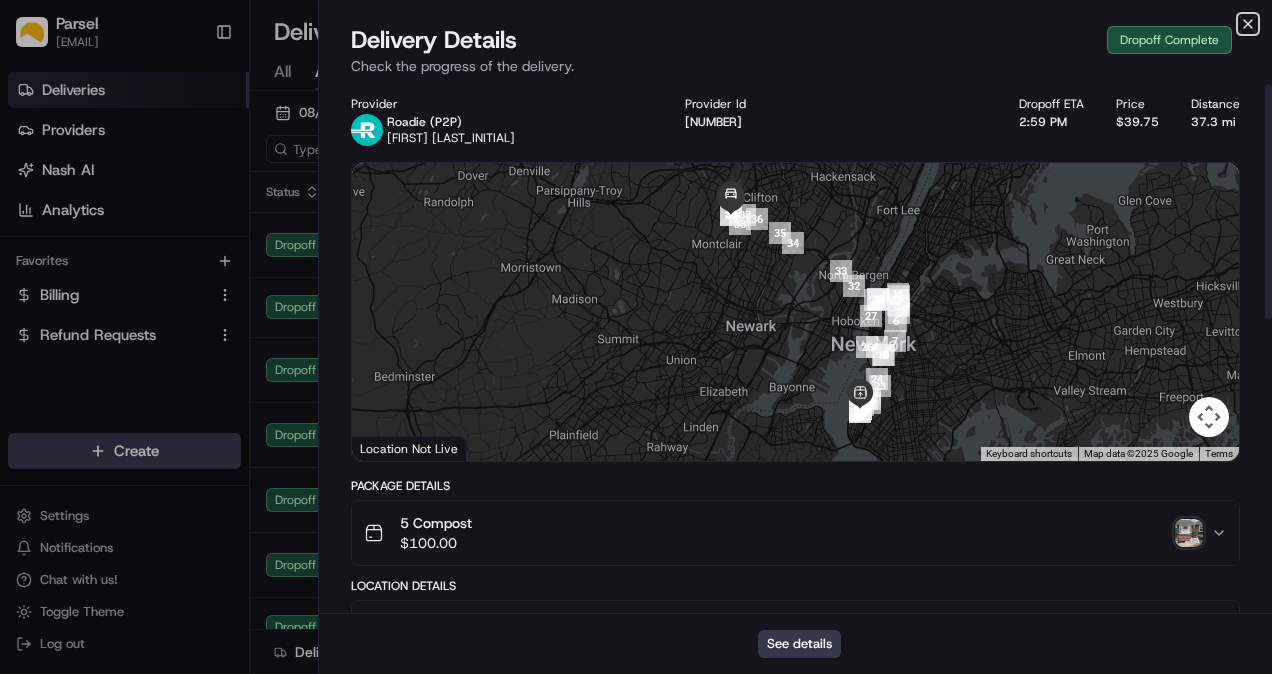 click 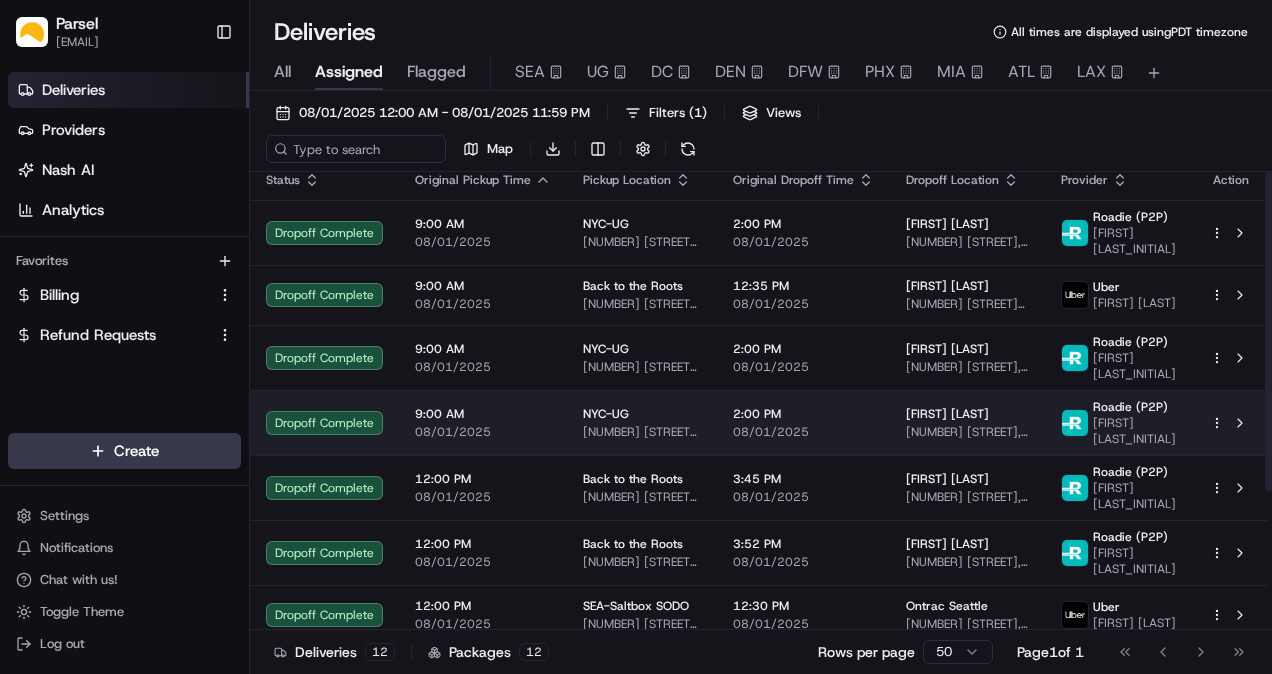 scroll, scrollTop: 0, scrollLeft: 0, axis: both 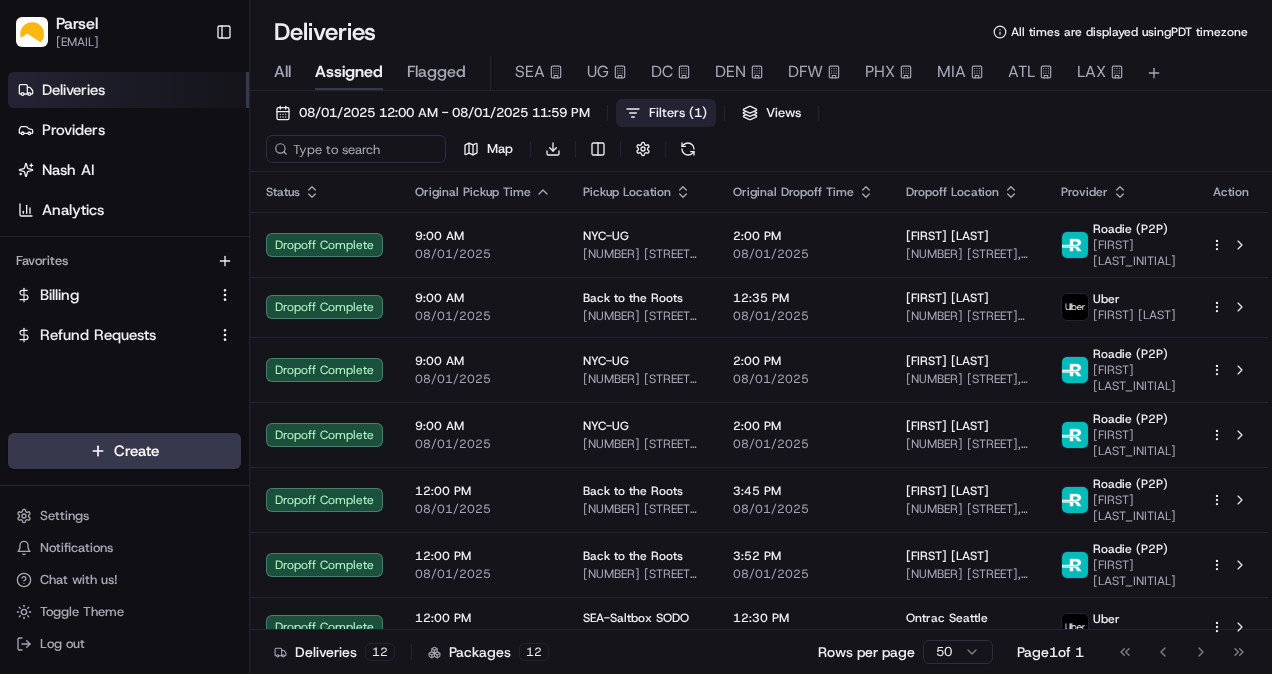 click on "Filters ( 1 )" at bounding box center [678, 113] 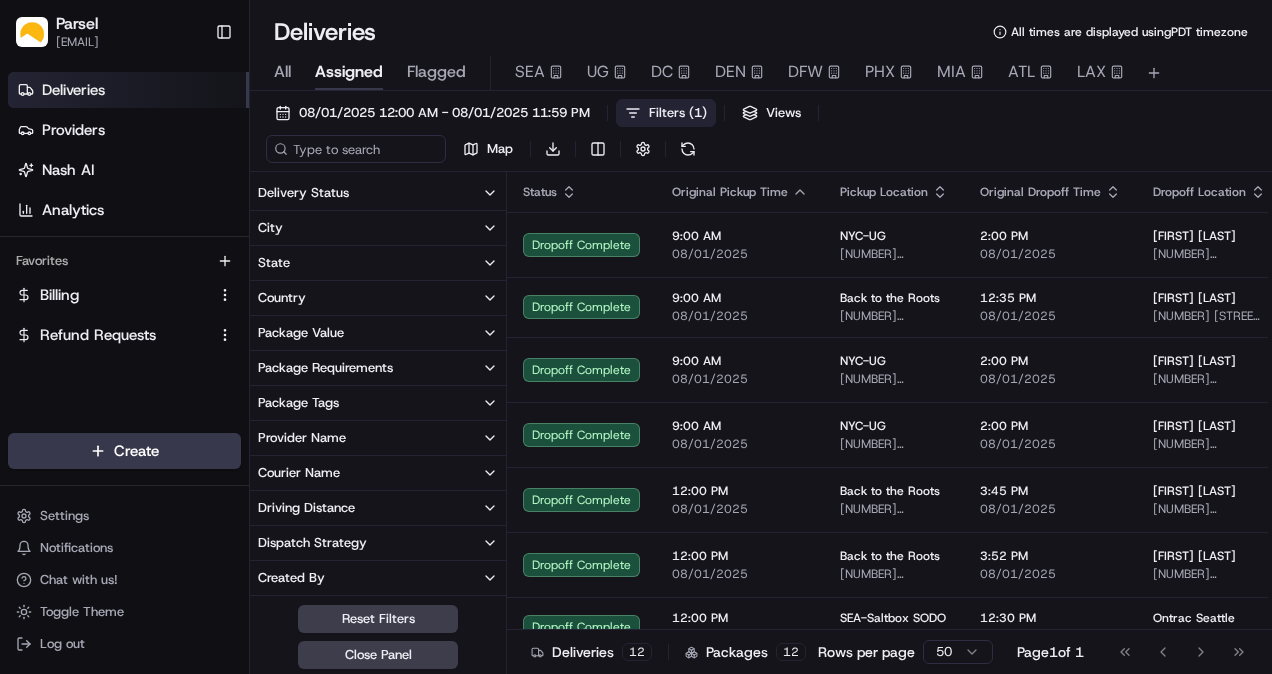 click on "Delivery Status" at bounding box center [378, 193] 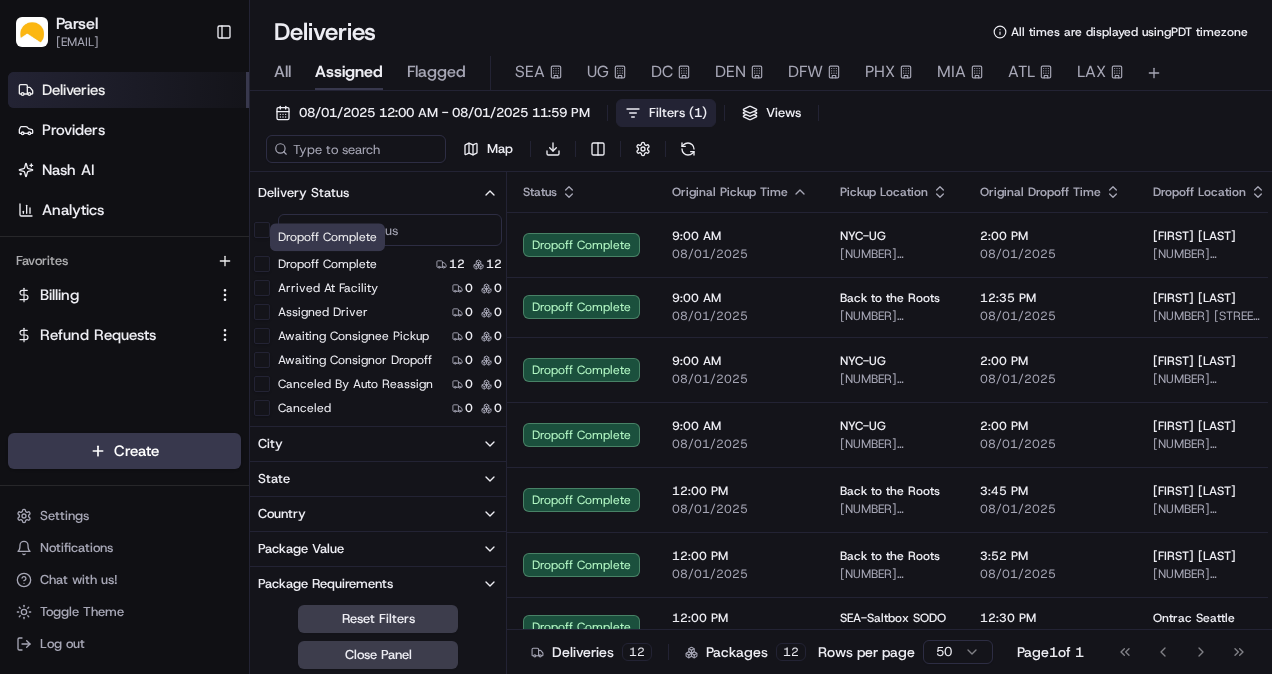 click on "Dropoff Complete 12 12 Arrived At Facility 0 0 Assigned Driver 0 0 Awaiting Consignee Pickup 0 0 Awaiting Consignor Dropoff 0 0 Canceled By Auto Reassign 0 0 Canceled 0 0 Canceled By Nash 0 0 Canceled By Provider 0 0 Contacting Provider 0 0 Created 0 0 Departed From Facility 0 0 Dispatch Failure 0 0 Dispatched To Provider 0 0 Dropoff Arrived 0 0 Dropoff Enroute 0 0 Expired 0 0 Failed 0 0 In Transit 0 0 Label Created 0 0 Manifested 0 0 Not Assigned Driver 0 0 Pickup Arrived 0 0 Pickup Complete 0 0 Pickup Enroute 0 0 Planned Selection 0 0 Return Arrived 0 0 Return In Progress 0 0 Returned 0 0 Returned To Store 0 0 Scheduled 0 0 Sent To Provider 0 0 Started 0 0" at bounding box center (378, 626) 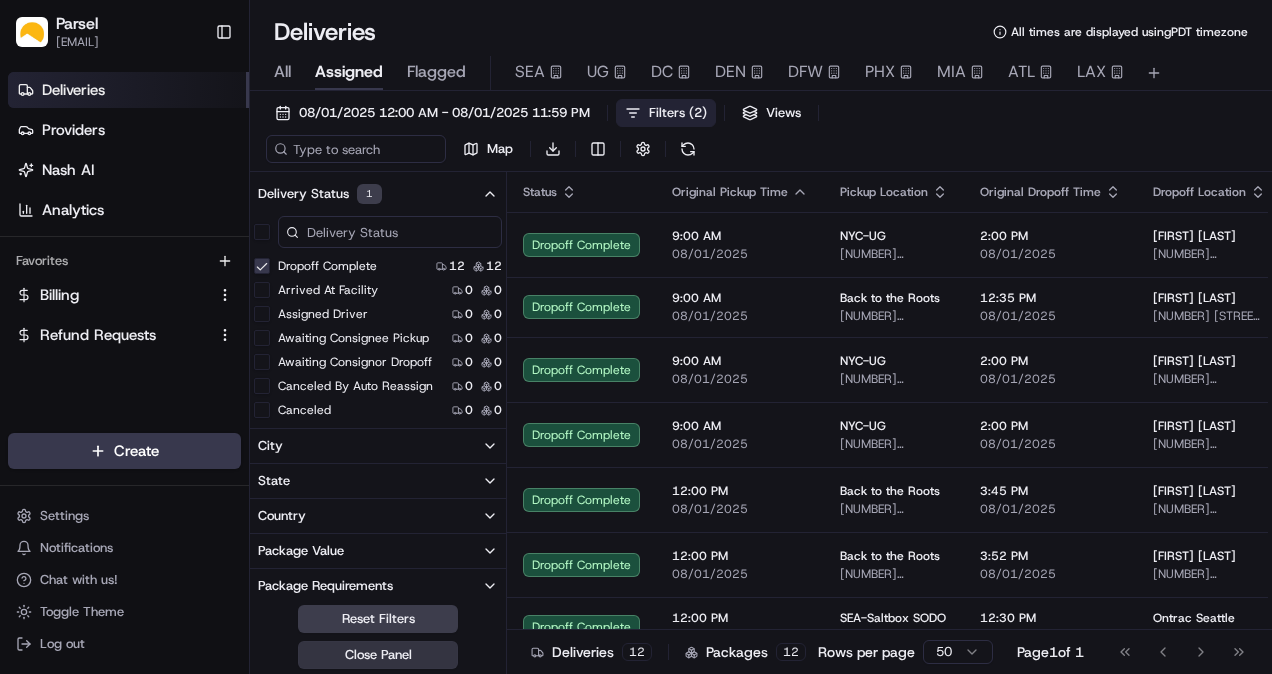 click on "Close Panel" at bounding box center [378, 655] 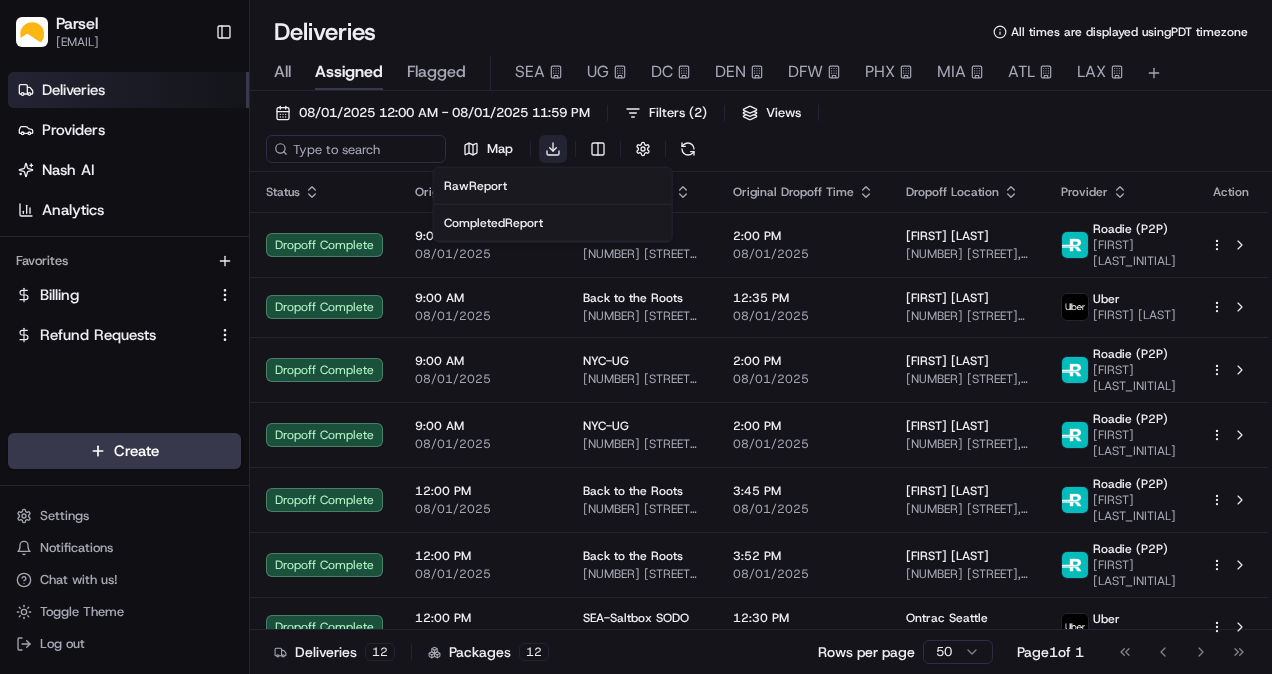 click on "[CITY]-[ORG] [FIRST] [LAST] [EMAIL] Toggle Sidebar Deliveries Providers Nash AI Analytics Favorites Billing Refund Requests Main Menu Members & Organization Organization Users Roles Preferences Customization Tracking Orchestration Automations Dispatch Strategy Locations Pickup Locations Dropoff Locations Billing Billing Refund Requests Integrations Notification Triggers Webhooks API Keys Request Logs Create Settings Notifications Chat with us! Toggle Theme Log out Deliveries All times are displayed using PDT timezone All Assigned Flagged SEA UG DC DEN DFW PHX MIA ATL LAX [DATE] Filters ( 2 ) Views Map Download Status Original Pickup Time Pickup Location Original Dropoff Time Dropoff Location Provider Action Dropoff Complete [TIME] [CITY]-[ORG] [NUMBER] [STREET], [CITY], [STATE] [POSTAL_CODE], [COUNTRY] [TIME] [FIRST] [LAST] [PROVIDER] (P2P) [FIRST] [LAST]. Dropoff Complete [TIME] [BRAND] [TIME] [PROVIDER]" at bounding box center (636, 337) 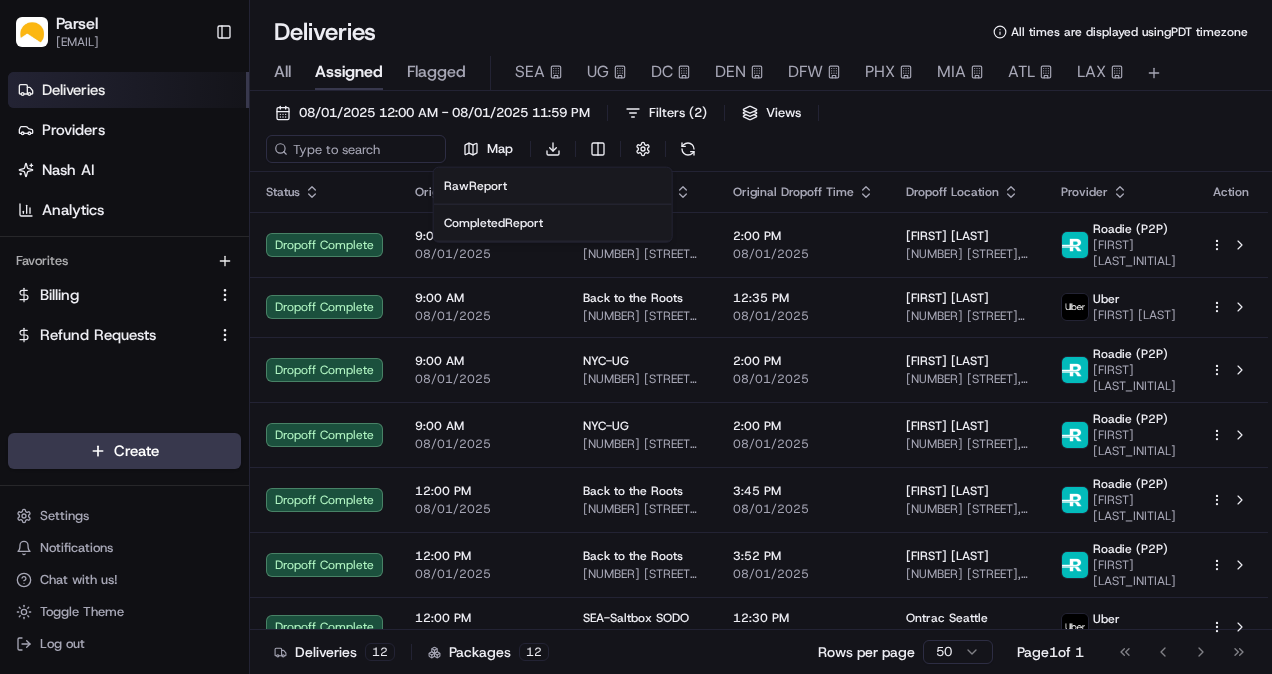 click on "[CITY]-[ORG] [FIRST] [LAST] [EMAIL] Toggle Sidebar Deliveries Providers Nash AI Analytics Favorites Billing Refund Requests Main Menu Members & Organization Organization Users Roles Preferences Customization Tracking Orchestration Automations Dispatch Strategy Locations Pickup Locations Dropoff Locations Billing Billing Refund Requests Integrations Notification Triggers Webhooks API Keys Request Logs Create Settings Notifications Chat with us! Toggle Theme Log out Deliveries All times are displayed using PDT timezone All Assigned Flagged SEA UG DC DEN DFW PHX MIA ATL LAX [DATE] Filters ( 2 ) Views Map Download Status Original Pickup Time Pickup Location Original Dropoff Time Dropoff Location Provider Action Dropoff Complete [TIME] [CITY]-[ORG] [NUMBER] [STREET], [CITY], [STATE] [POSTAL_CODE], [COUNTRY] [TIME] [FIRST] [LAST] [PROVIDER] (P2P) [FIRST] [LAST]. Dropoff Complete [TIME] [BRAND] [TIME] [PROVIDER]" at bounding box center [636, 337] 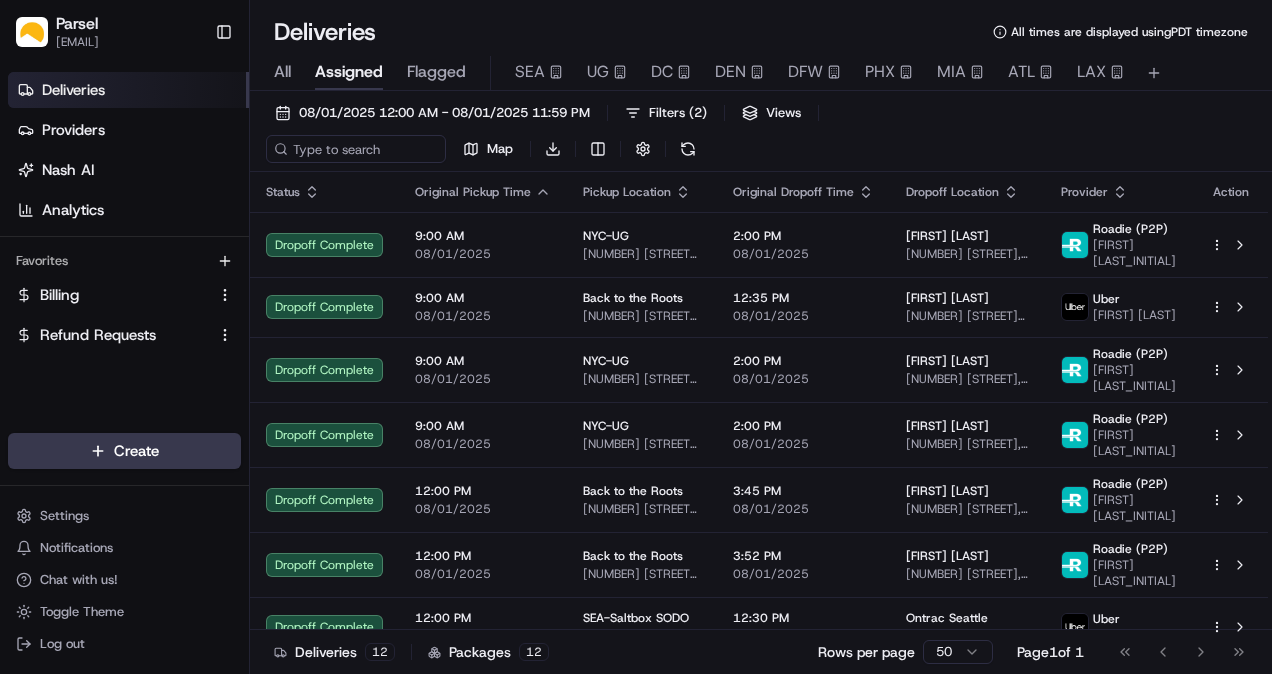 click on "Toggle Sidebar" at bounding box center (224, 32) 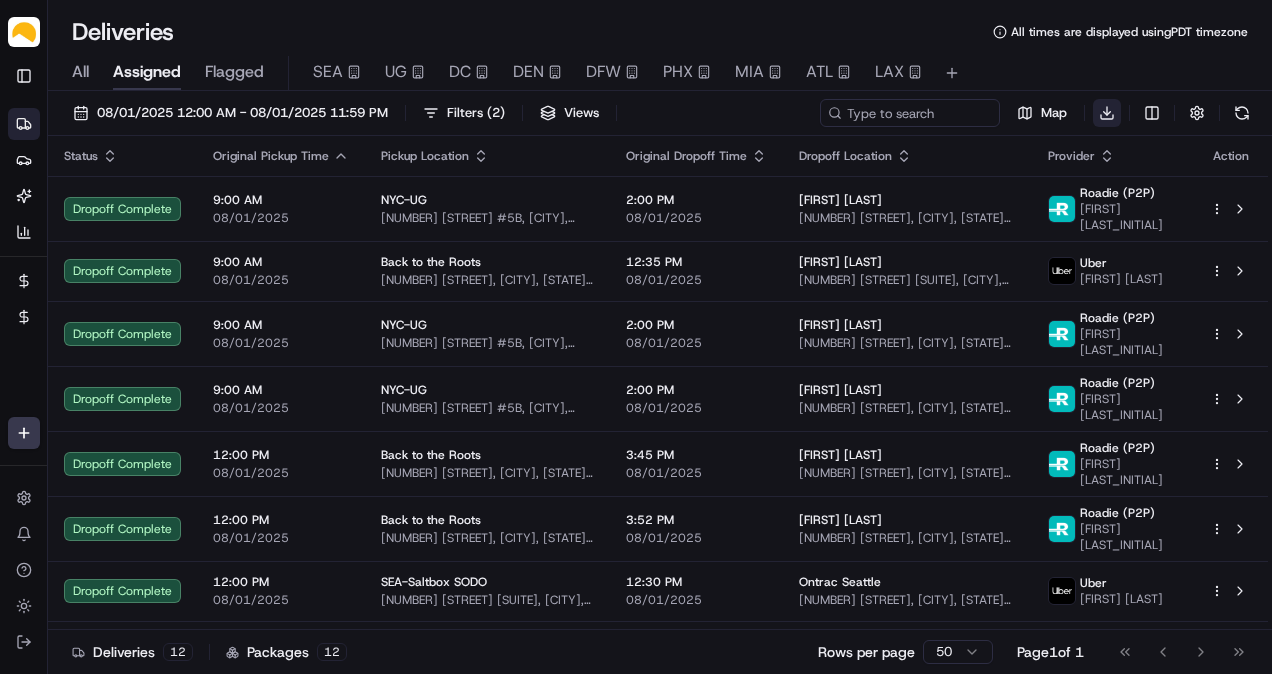 click on "[CITY]-[ORG] [FIRST] [LAST] [EMAIL] Toggle Sidebar Deliveries Providers Nash AI Analytics Favorites Billing Refund Requests Main Menu Members & Organization Organization Users Roles Preferences Customization Tracking Orchestration Automations Dispatch Strategy Locations Pickup Locations Dropoff Locations Billing Billing Refund Requests Integrations Notification Triggers Webhooks API Keys Request Logs Create Settings Notifications Chat with us! Toggle Theme Log out Deliveries All times are displayed using PDT timezone All Assigned Flagged SEA UG DC DEN DFW PHX MIA ATL LAX [DATE] Filters ( 2 ) Views Map Download Status Original Pickup Time Pickup Location Original Dropoff Time Dropoff Location Provider Action Dropoff Complete [TIME] [CITY]-[ORG] [NUMBER] [STREET], [CITY], [STATE] [POSTAL_CODE], [COUNTRY] [TIME] [FIRST] [LAST] [PROVIDER] (P2P) [FIRST] [LAST]. Dropoff Complete [TIME] [BRAND] [TIME] [PROVIDER]" at bounding box center [636, 337] 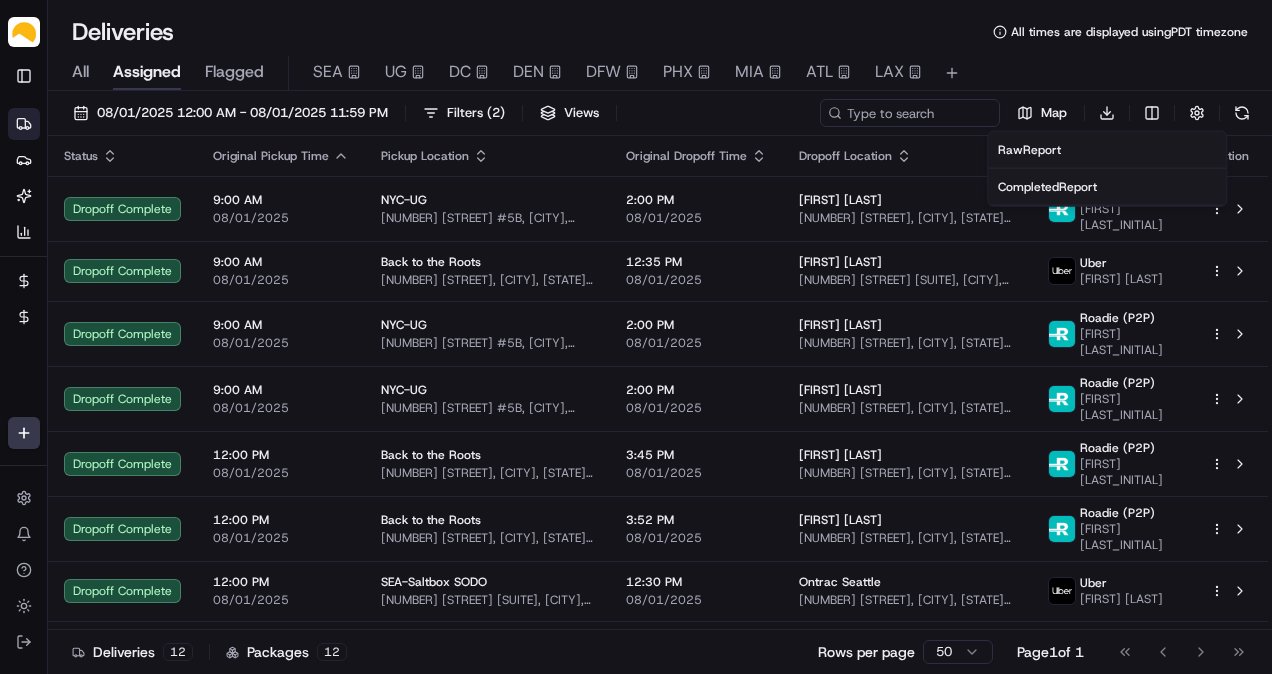 click on "Completed  Report" at bounding box center (1047, 187) 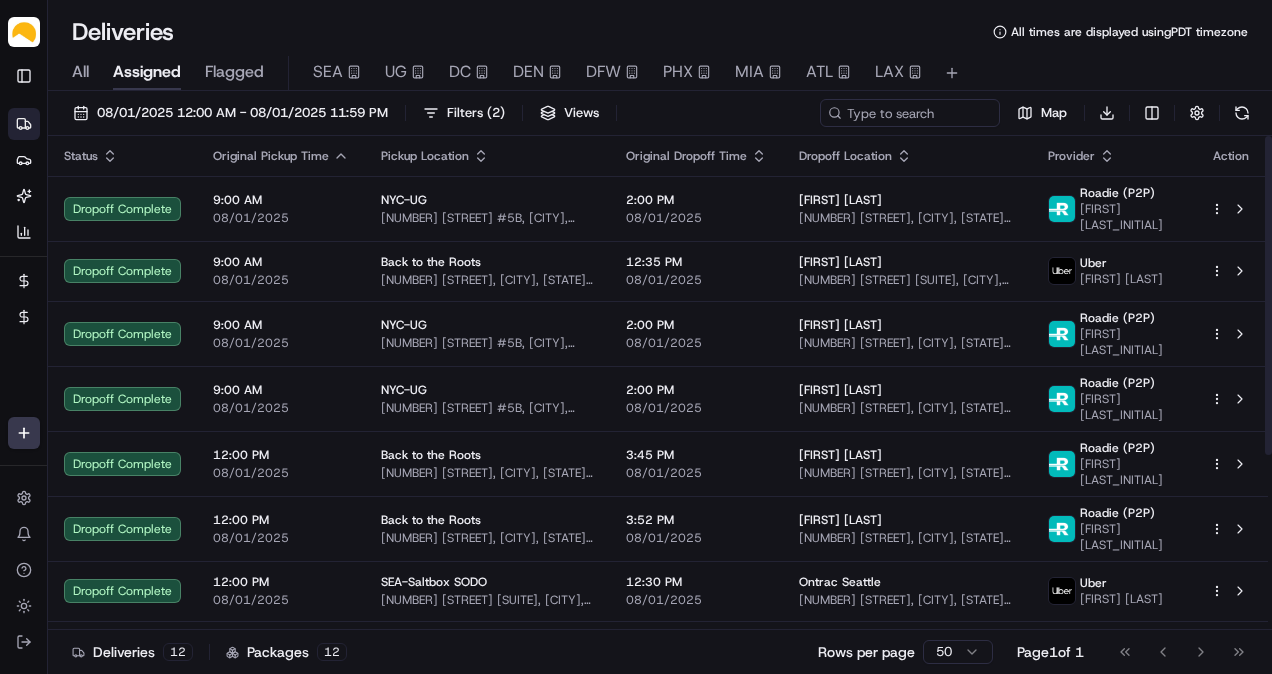 click on "Deliveries All times are displayed using  PDT   timezone" at bounding box center [660, 32] 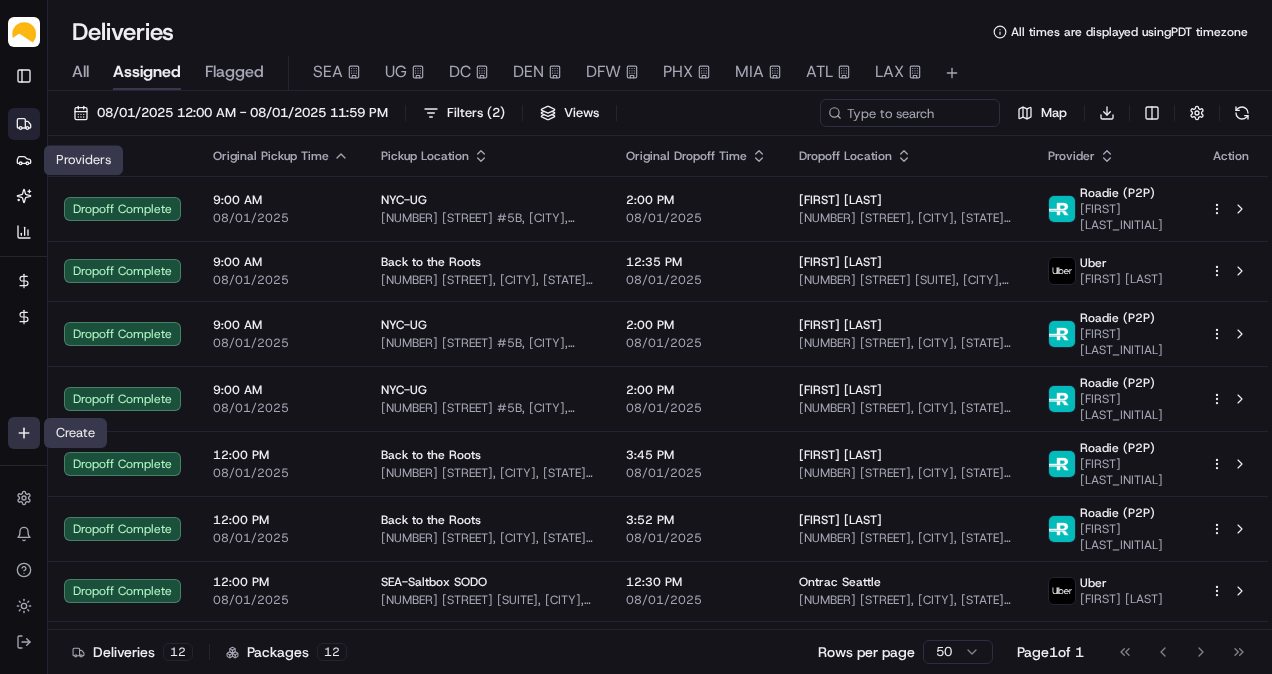 click on "[CITY]-[ORG] [FIRST] [LAST] [EMAIL] Toggle Sidebar Deliveries Providers Nash AI Analytics Favorites Billing Refund Requests Main Menu Members & Organization Organization Users Roles Preferences Customization Tracking Orchestration Automations Dispatch Strategy Locations Pickup Locations Dropoff Locations Billing Billing Refund Requests Integrations Notification Triggers Webhooks API Keys Request Logs Create Settings Notifications Chat with us! Toggle Theme Log out Deliveries All times are displayed using PDT timezone All Assigned Flagged SEA UG DC DEN DFW PHX MIA ATL LAX [DATE] Filters ( 2 ) Views Map Download Status Original Pickup Time Pickup Location Original Dropoff Time Dropoff Location Provider Action Dropoff Complete [TIME] [CITY]-[ORG] [NUMBER] [STREET], [CITY], [STATE] [POSTAL_CODE], [COUNTRY] [TIME] [FIRST] [LAST] [PROVIDER] (P2P) [FIRST] [LAST]. Dropoff Complete [TIME] [BRAND] [TIME] [PROVIDER]" at bounding box center (636, 337) 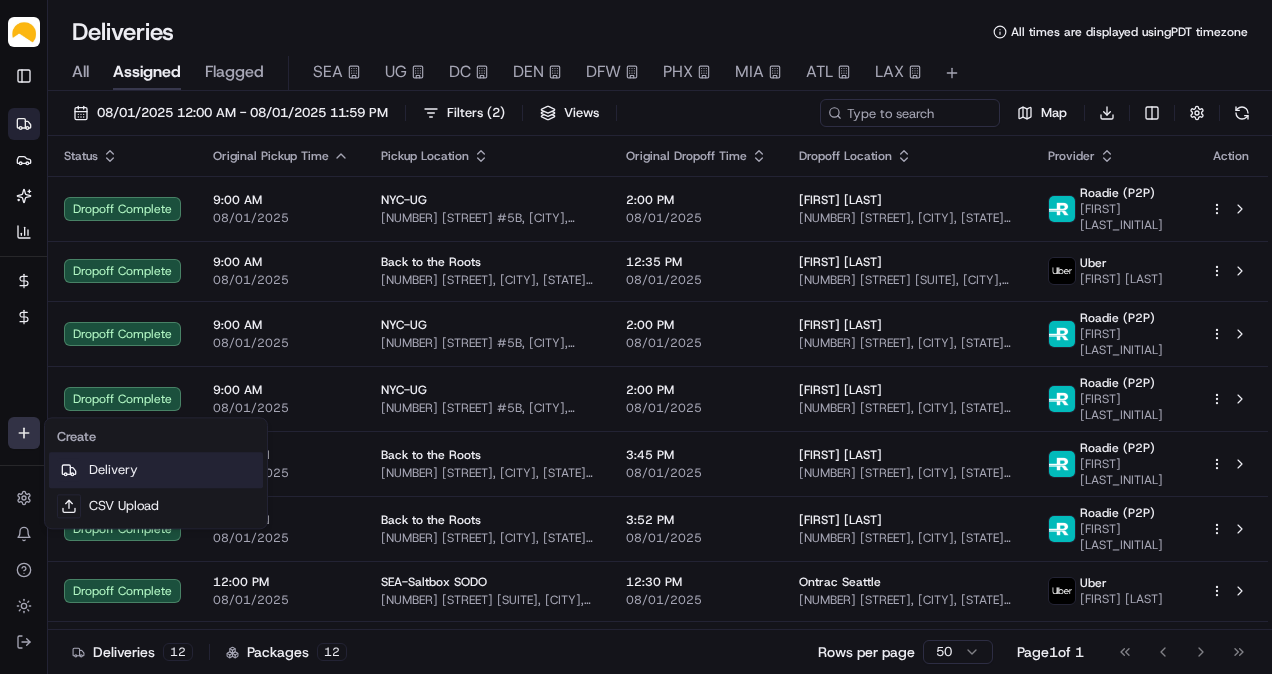 click on "Delivery" at bounding box center [156, 470] 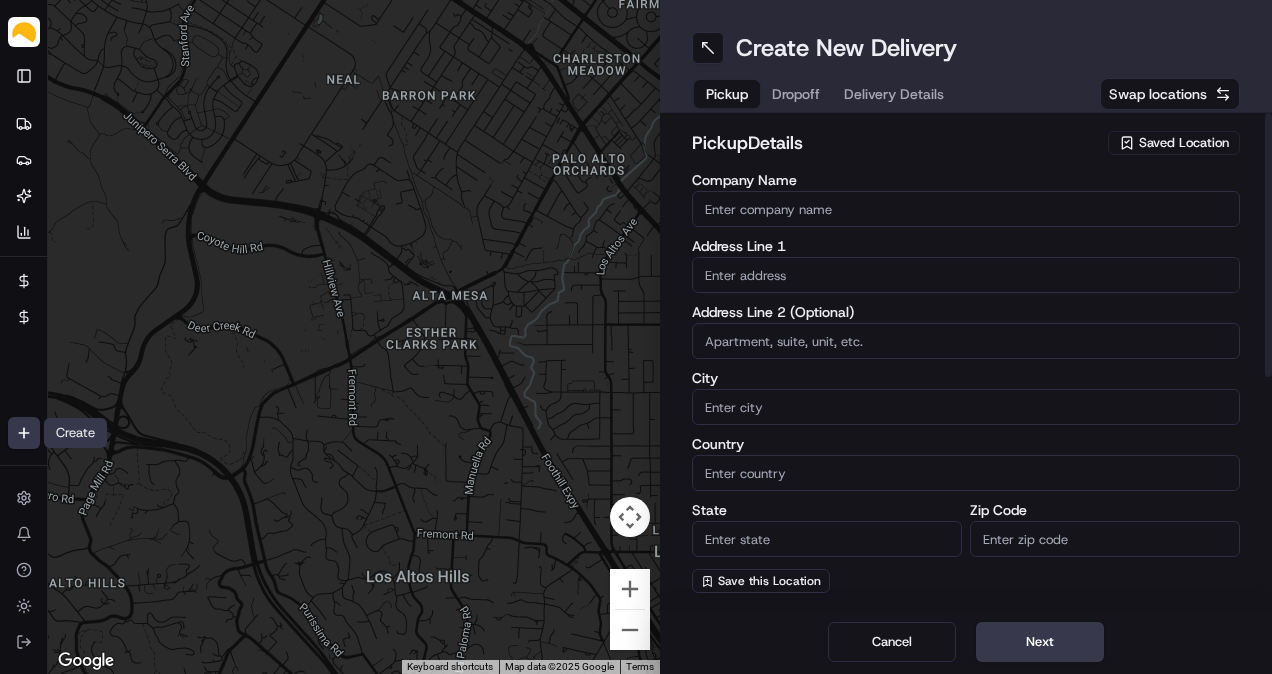 click on "Saved Location" at bounding box center (1184, 143) 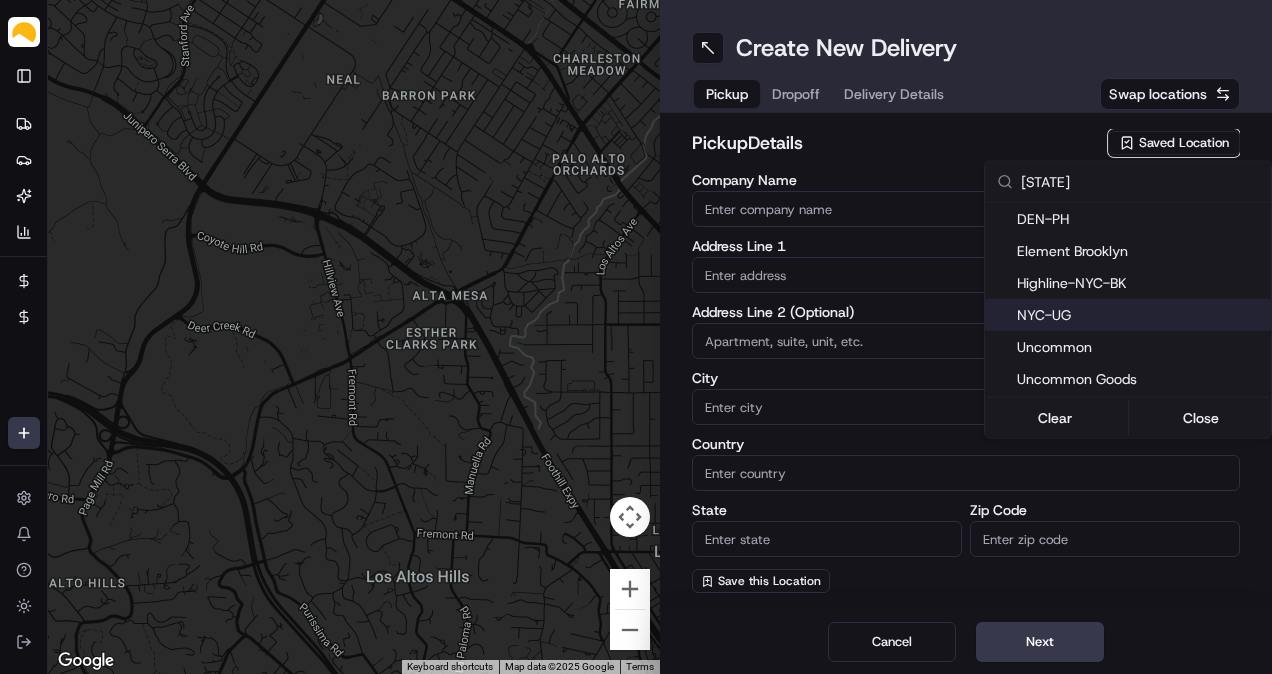 type on "[STATE]" 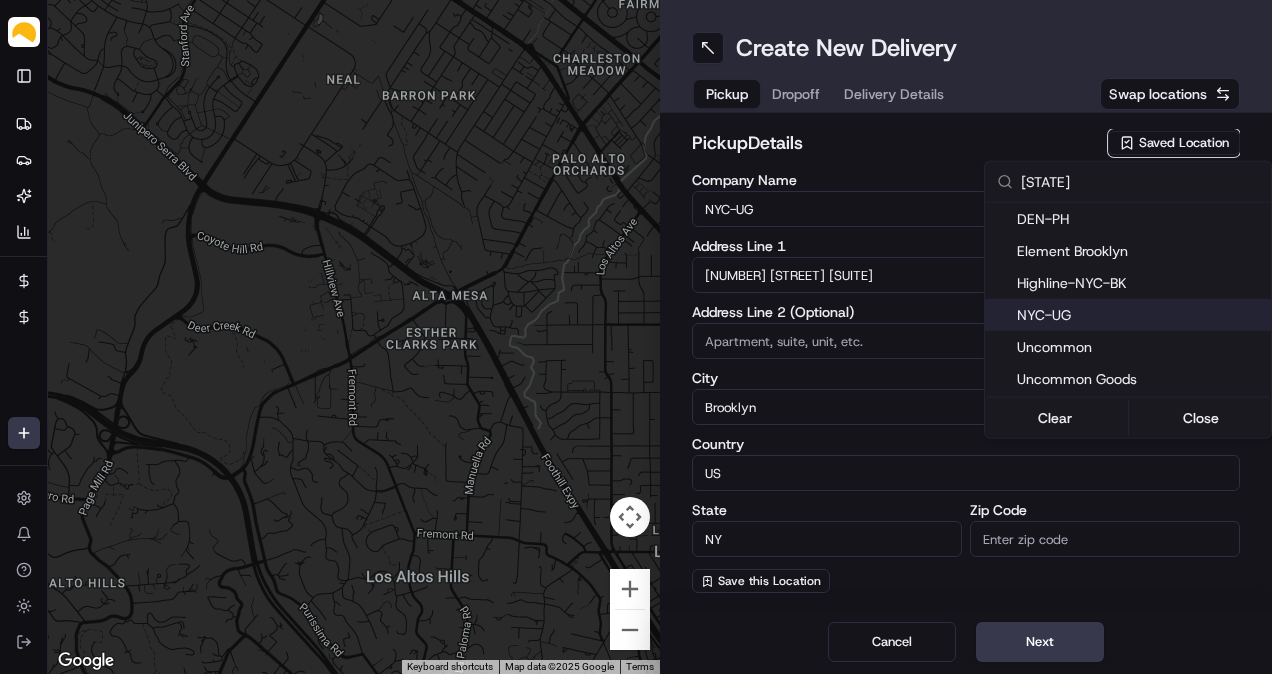 type on "11220" 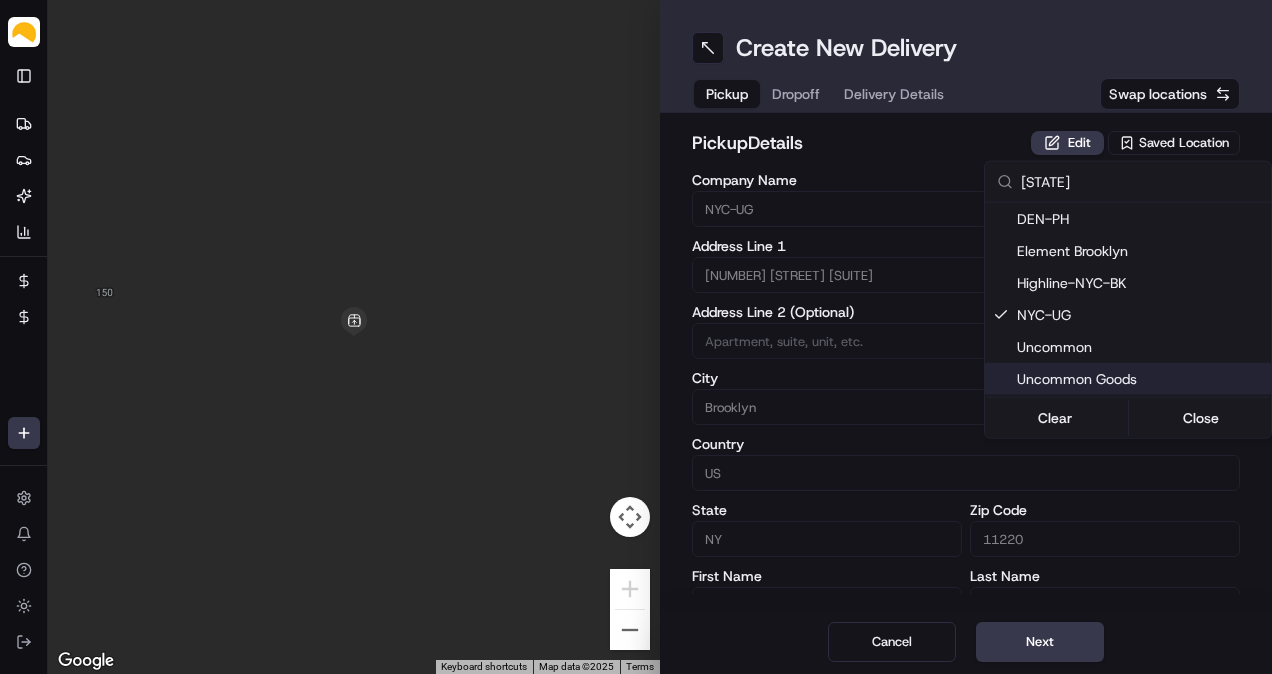 click on "Parsel [FIRST].[LAST]@[DOMAIN] Toggle Sidebar Deliveries Providers Nash AI Analytics Favorites Billing Refund Requests Main Menu Members & Organization Organization Users Roles Preferences Customization Tracking Orchestration Automations Dispatch Strategy Locations Pickup Locations Dropoff Locations Billing Billing Refund Requests Integrations Notification Triggers Webhooks API Keys Request Logs Create Settings Notifications Chat with us! Toggle Theme Log out Created Reassign Cancel Delivery Quotes Provider Provider Details Hidden ( 3 ) Provider Roadie (P2P) Provider Delivery ID [NUMBER] Copy [NUMBER] Price [PRICE] Customer Support Driver information is not available yet. Notes Flags [FIRST].[LAST]@[DOMAIN] [FIRST].[LAST]@[DOMAIN] [FIRST].[LAST]@[DOMAIN] [FIRST].[LAST]@[DOMAIN] [FIRST].[LAST]@[DOMAIN] [FIRST].[LAST]@[DOMAIN] [FIRST].[LAST]@[DOMAIN] [FIRST].[LAST]@[DOMAIN] [FIRST].[LAST]@[DOMAIN] [FIRST].[LAST]@[DOMAIN] [FIRST].[LAST]@[DOMAIN] [FIRST].[LAST]@[DOMAIN]" at bounding box center [636, 337] 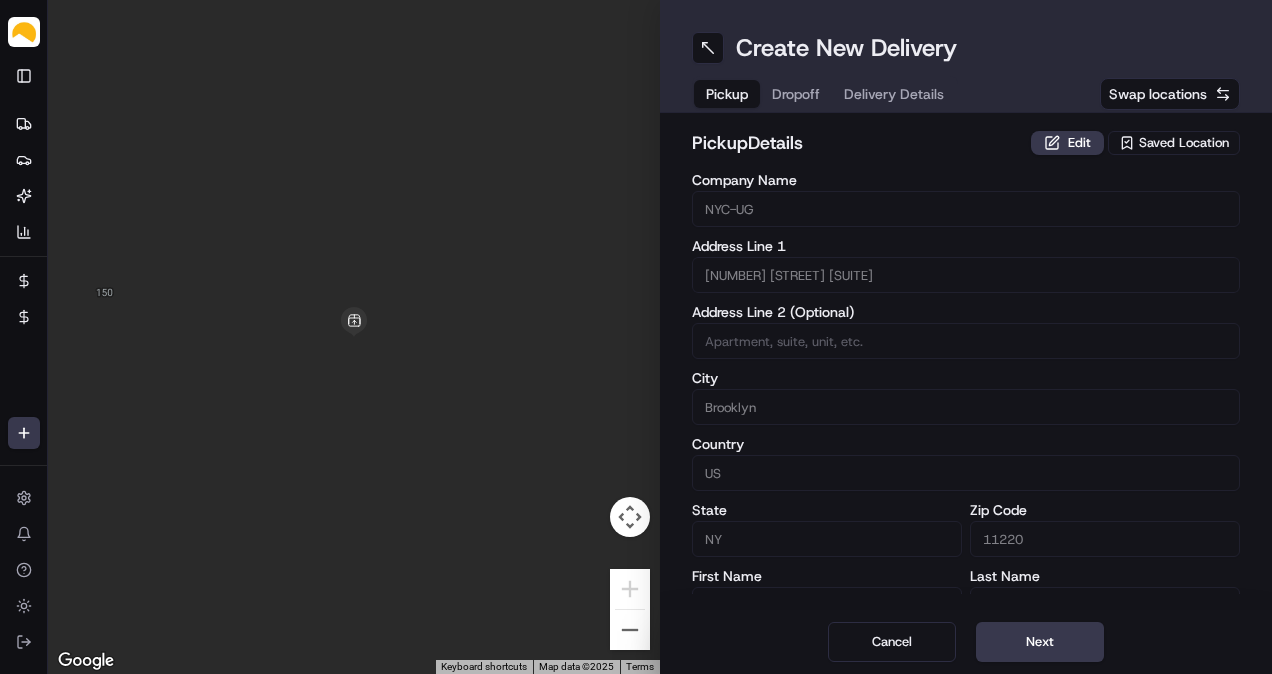 click on "Next" at bounding box center (1040, 642) 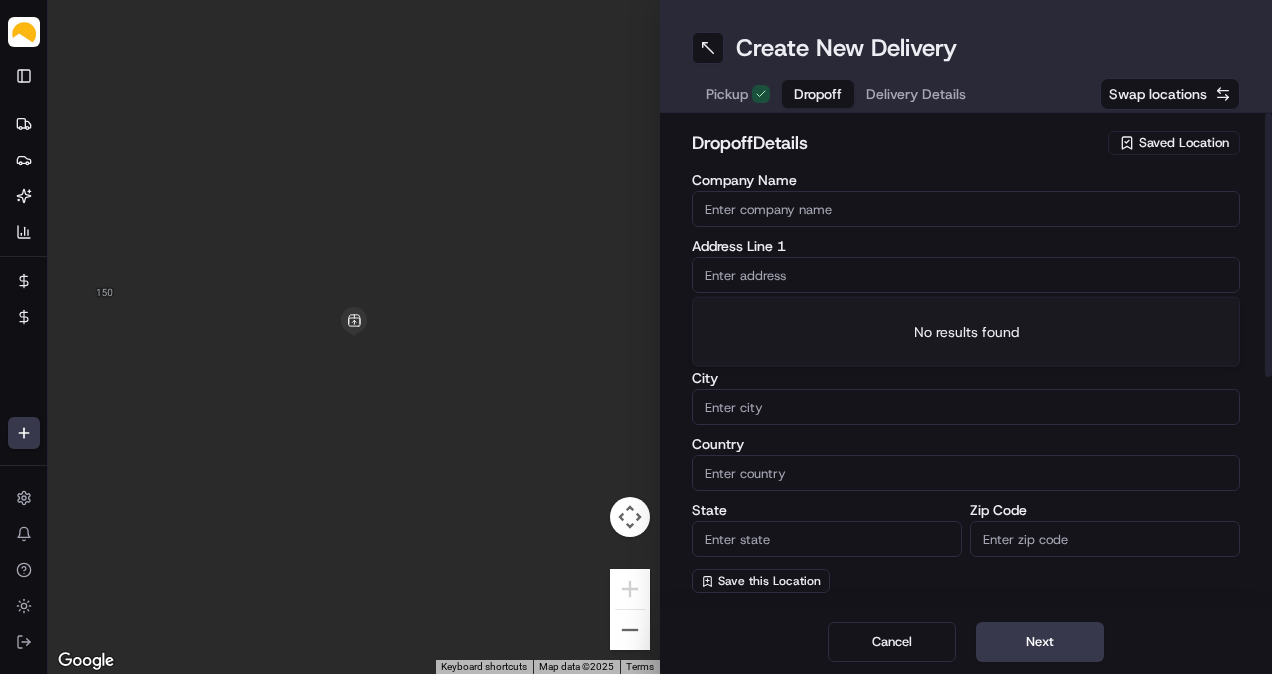 click at bounding box center [966, 275] 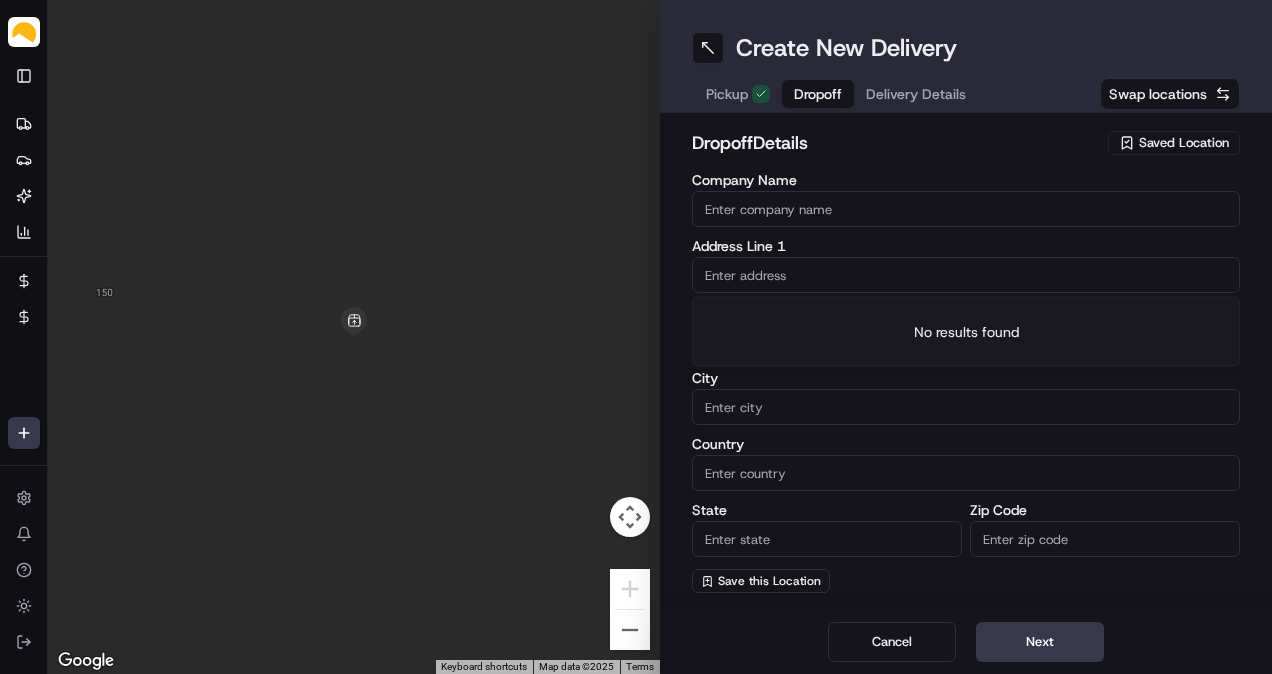 paste on "[NUMBER] [STREET] [CITY] [STATE] [POSTAL_CODE]" 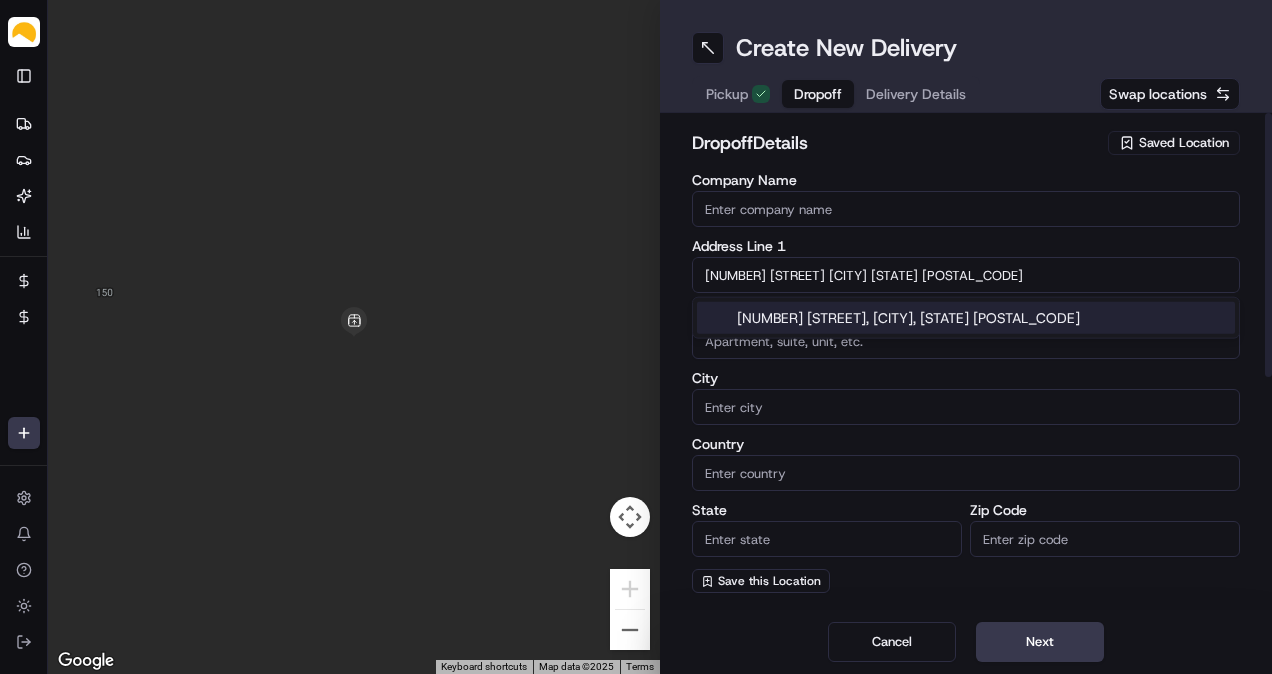 click on "[NUMBER] [STREET], [CITY], [STATE] [POSTAL_CODE]" at bounding box center [966, 318] 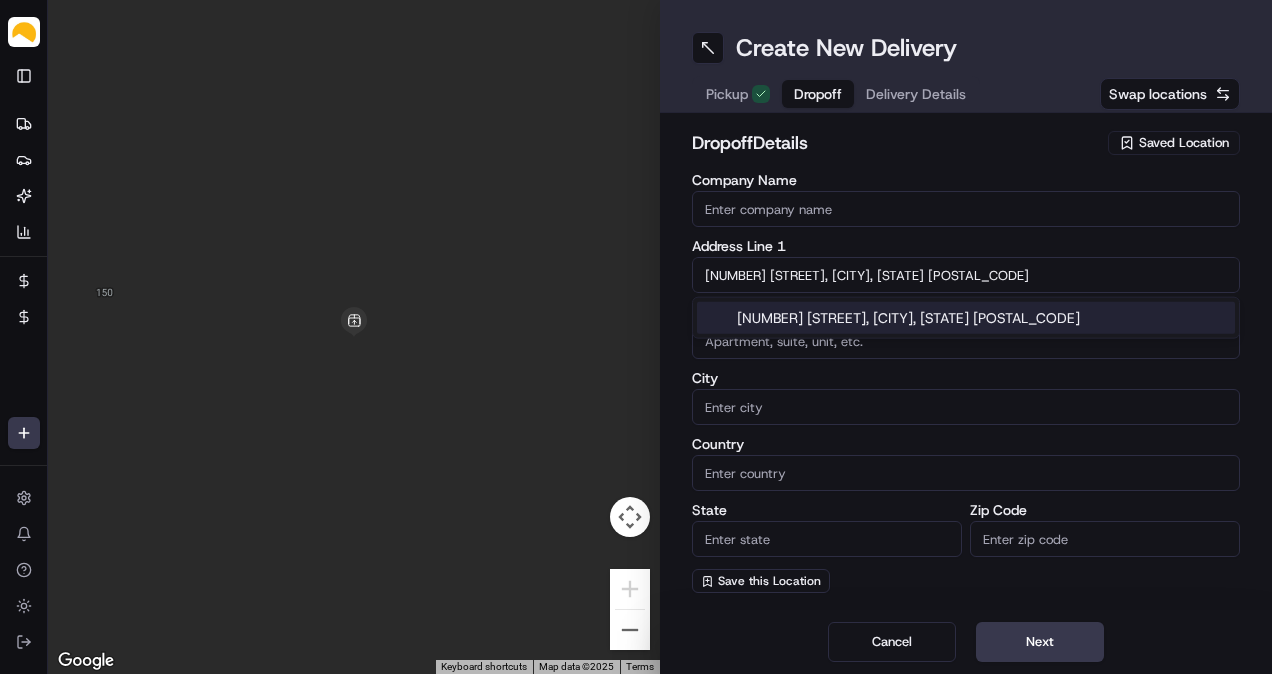 type on "[NUMBER] [STREET], [CITY], [STATE] [POSTAL_CODE], [COUNTRY]" 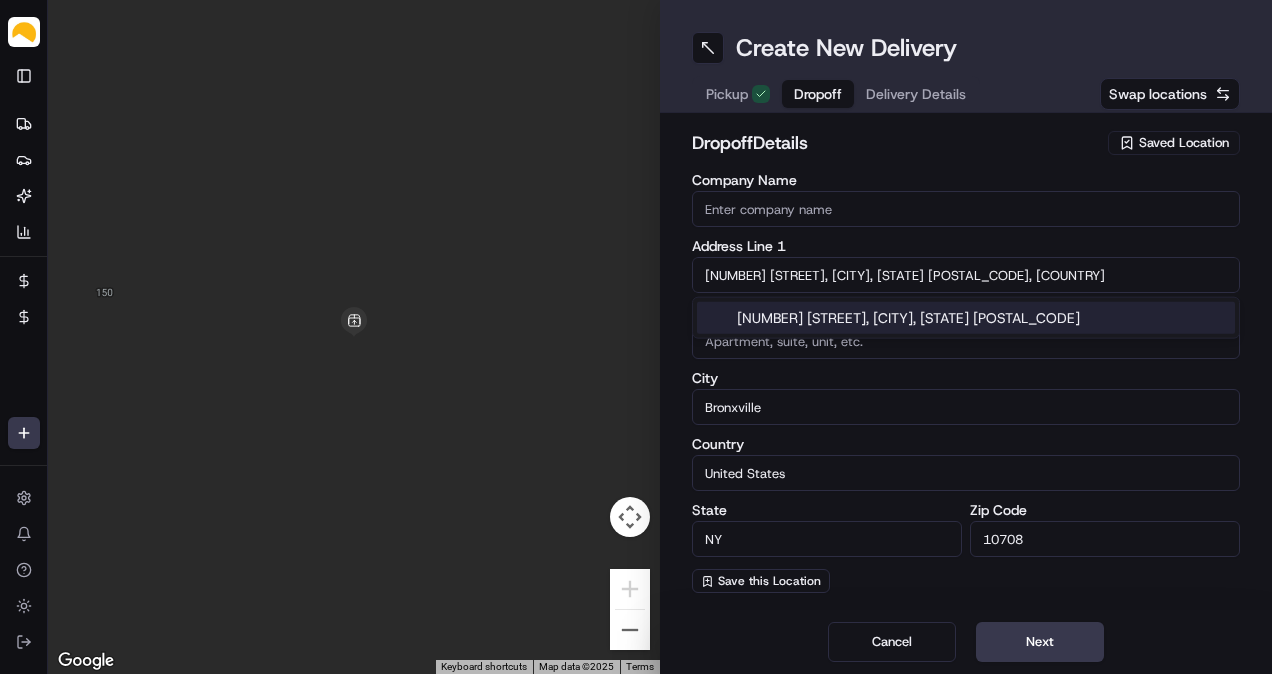 type on "[NUMBER] [STREET]" 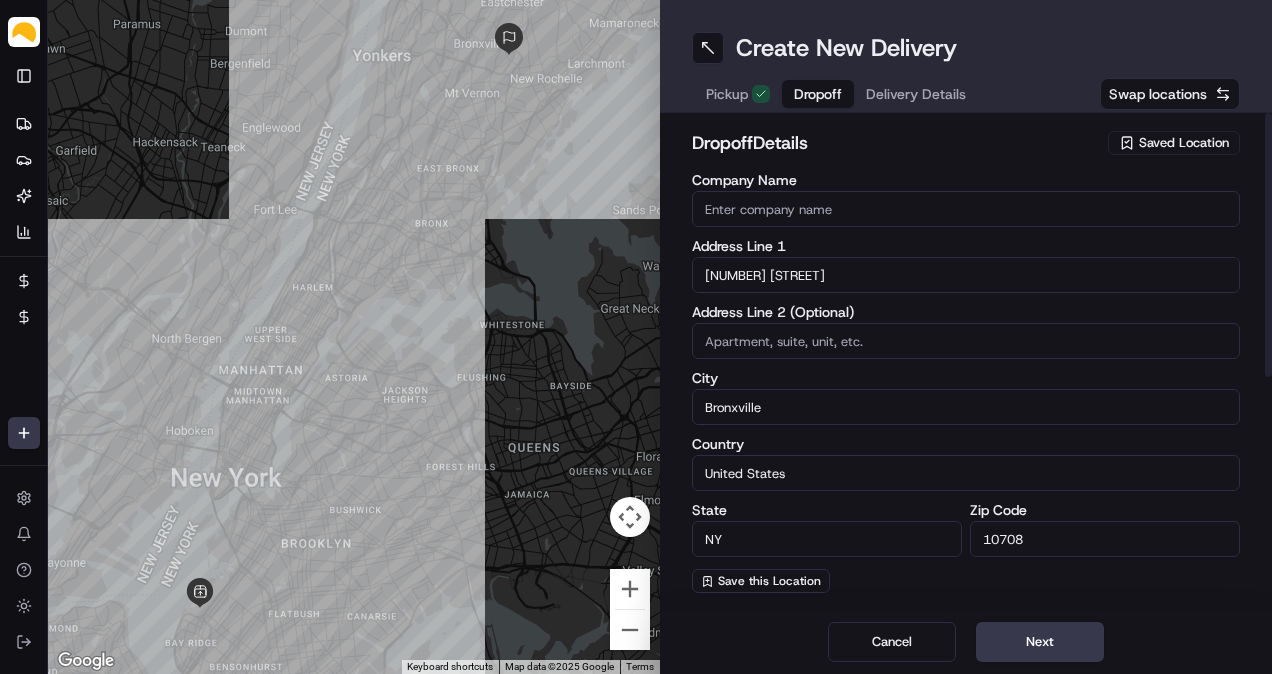 click on "Company Name" at bounding box center [966, 209] 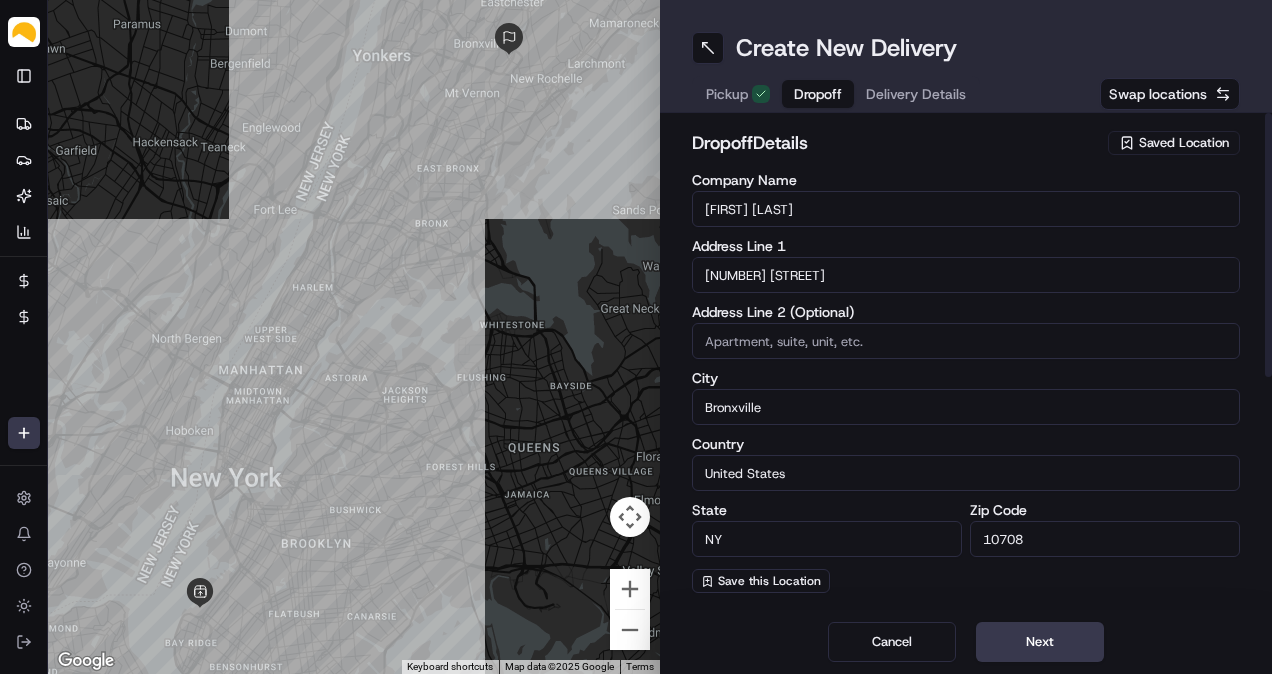 type on "[FIRST] [LAST]" 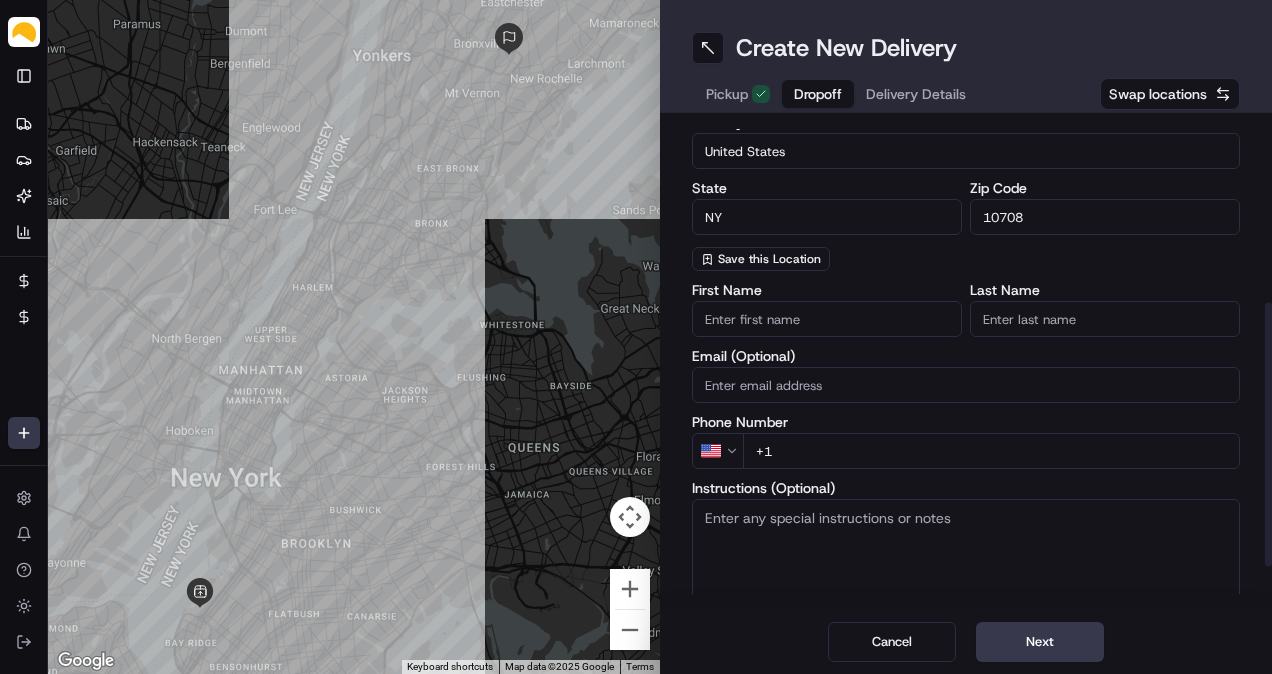 scroll, scrollTop: 333, scrollLeft: 0, axis: vertical 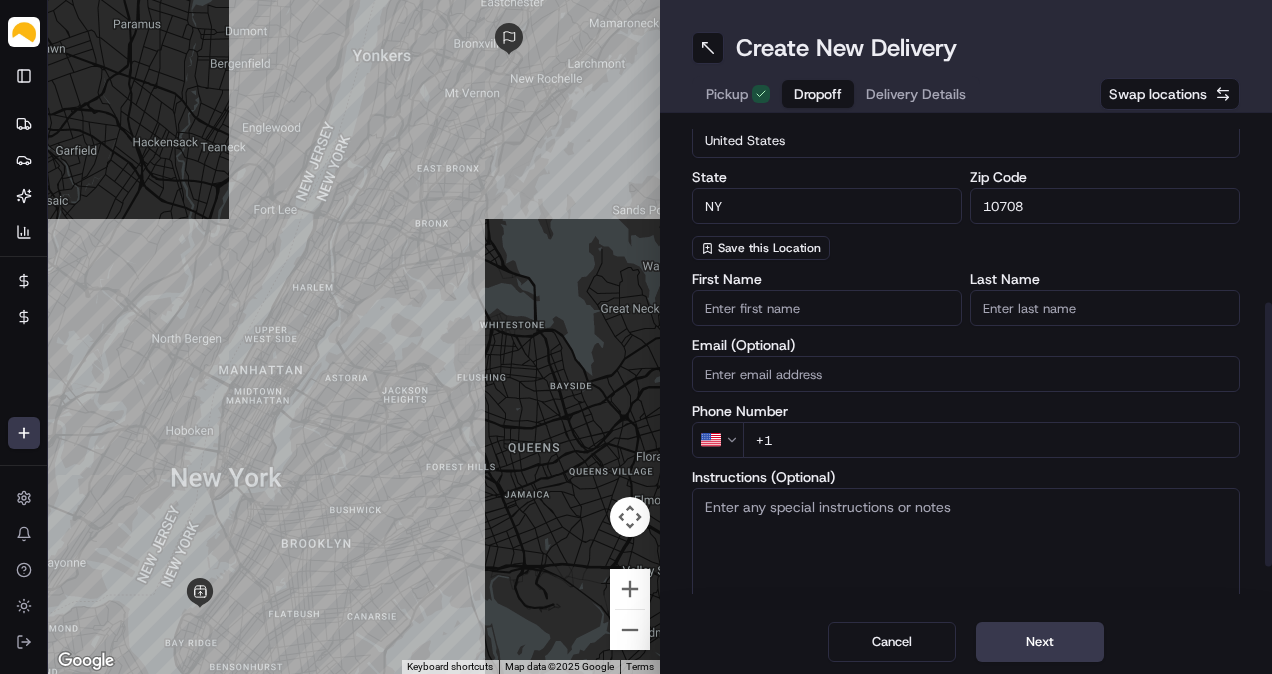click on "+1" at bounding box center (991, 440) 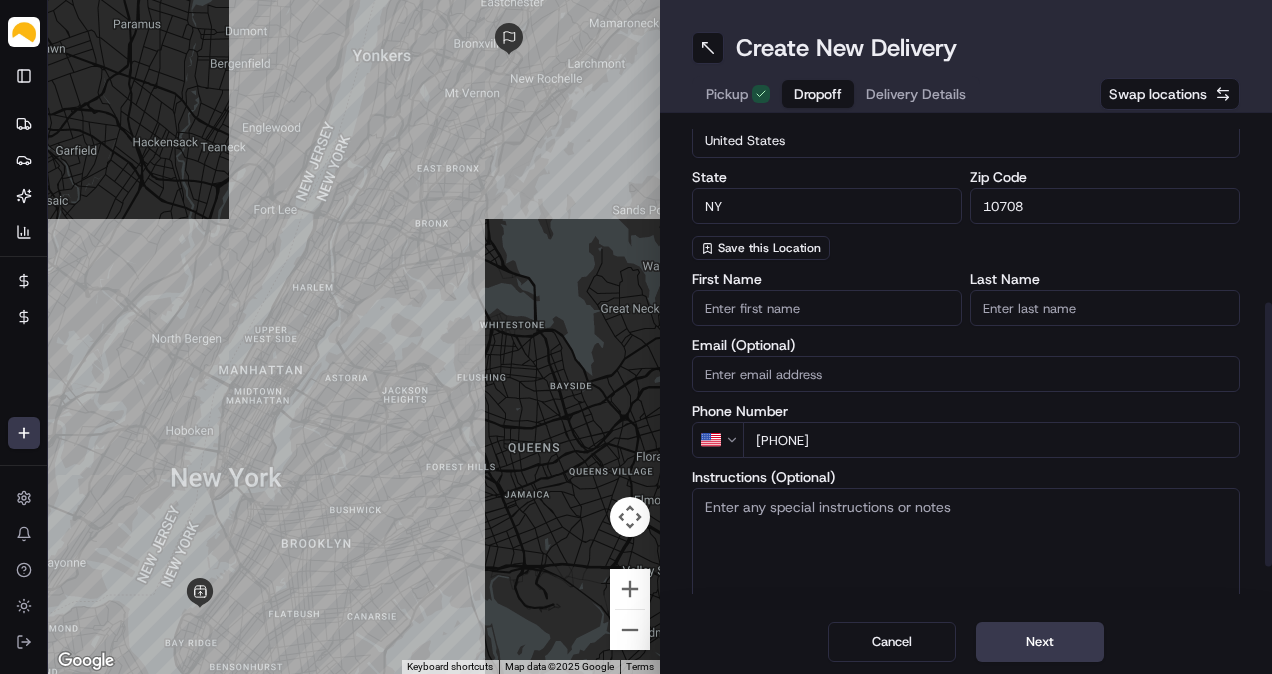 type on "[PHONE]" 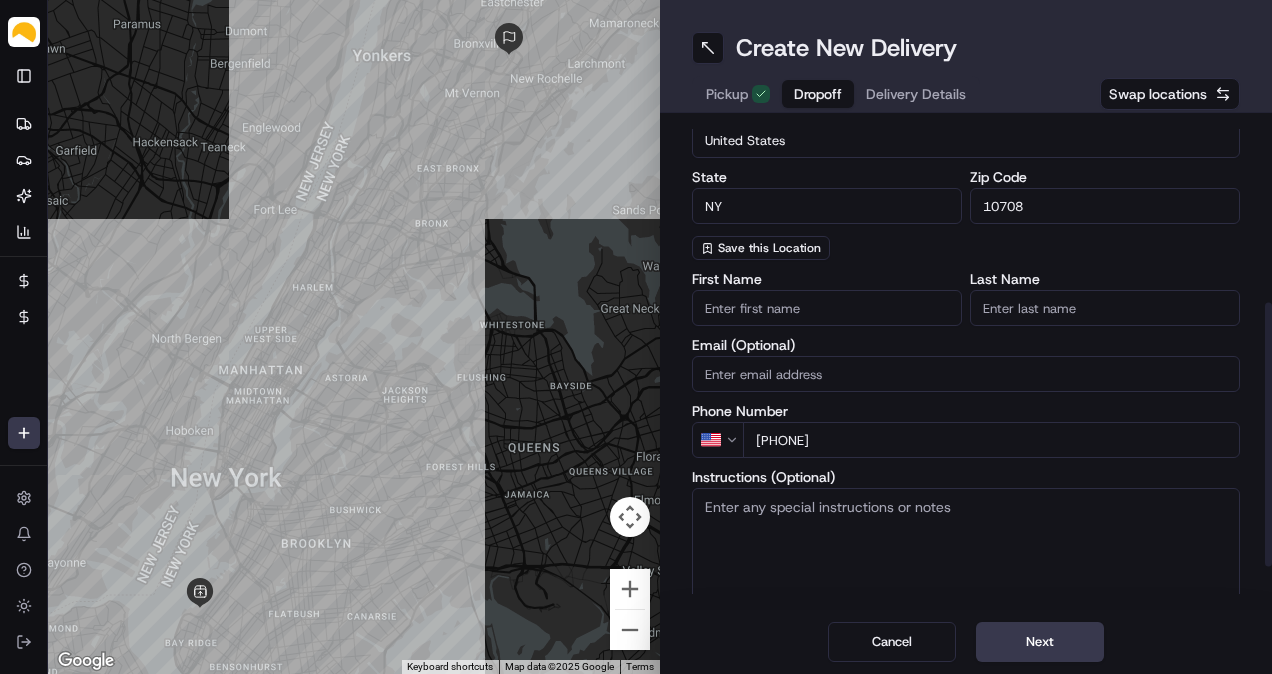 click on "Parsel [FIRST].[LAST]@[DOMAIN] Toggle Sidebar Deliveries Providers Nash AI Analytics Favorites Billing Refund Requests Main Menu Members & Organization Organization Users Roles Preferences Customization Tracking Orchestration Automations Dispatch Strategy Locations Pickup Locations Dropoff Locations Billing Billing Refund Requests Integrations Notification Triggers Webhooks API Keys Request Logs Create Settings Notifications Chat with us! Toggle Theme Log out To navigate the map with touch gestures double-tap and hold your finger on the map, then drag the map. ← Move left → Move right ↑ Move up ↓ Move down + Zoom in - Zoom out Home Jump left by 75% End Jump right by 75% Page Up Jump up by 75% Page Down Jump down by 75% Keyboard shortcuts Map Data Map data ©2025 Google Map data ©2025 Google 2 km  Click to toggle between metric and imperial units Terms Report a map error Create New Delivery Pickup Dropoff Delivery Details Swap locations dropoff Details Saved Location City [STATE]" at bounding box center [636, 337] 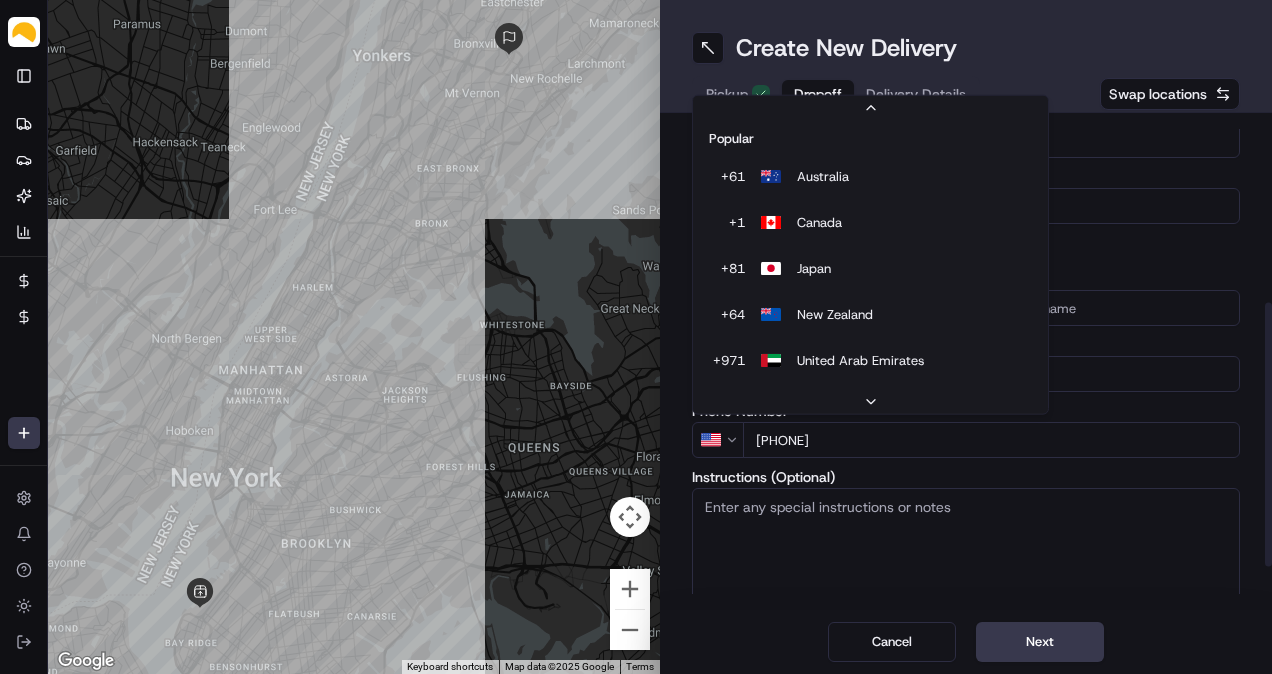 scroll, scrollTop: 85, scrollLeft: 0, axis: vertical 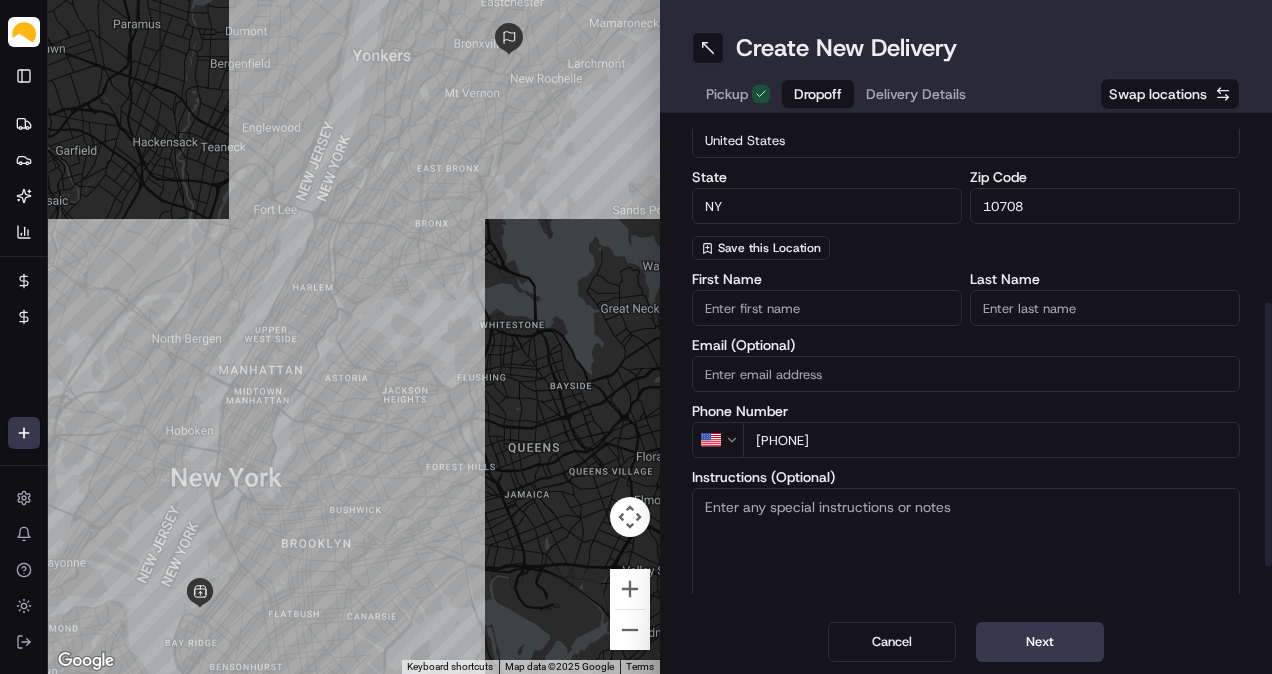 click on "Parsel [FIRST].[LAST]@[DOMAIN] Toggle Sidebar Deliveries Providers Nash AI Analytics Favorites Billing Refund Requests Main Menu Members & Organization Organization Users Roles Preferences Customization Tracking Orchestration Automations Dispatch Strategy Locations Pickup Locations Dropoff Locations Billing Billing Refund Requests Integrations Notification Triggers Webhooks API Keys Request Logs Create Settings Notifications Chat with us! Toggle Theme Log out To navigate the map with touch gestures double-tap and hold your finger on the map, then drag the map. ← Move left → Move right ↑ Move up ↓ Move down + Zoom in - Zoom out Home Jump left by 75% End Jump right by 75% Page Up Jump up by 75% Page Down Jump down by 75% Keyboard shortcuts Map Data Map data ©2025 Google Map data ©2025 Google 2 km  Click to toggle between metric and imperial units Terms Report a map error Create New Delivery Pickup Dropoff Delivery Details Swap locations dropoff Details Saved Location City [STATE]" at bounding box center (636, 337) 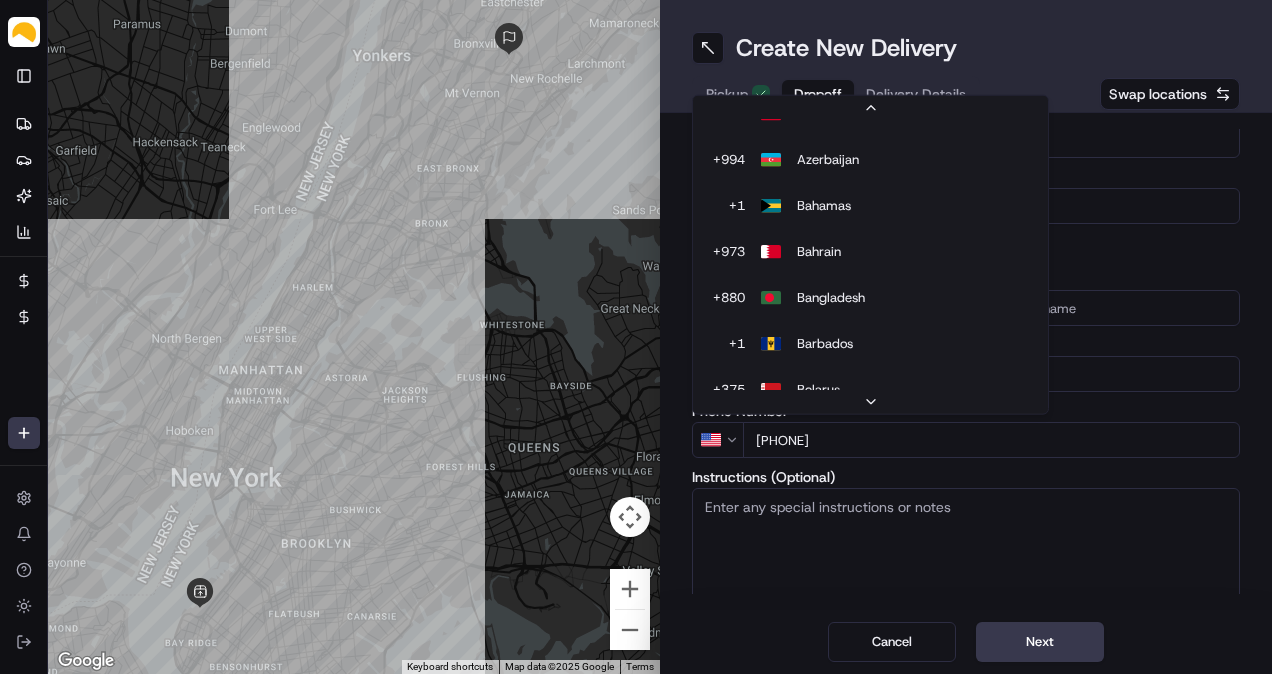 scroll, scrollTop: 999, scrollLeft: 0, axis: vertical 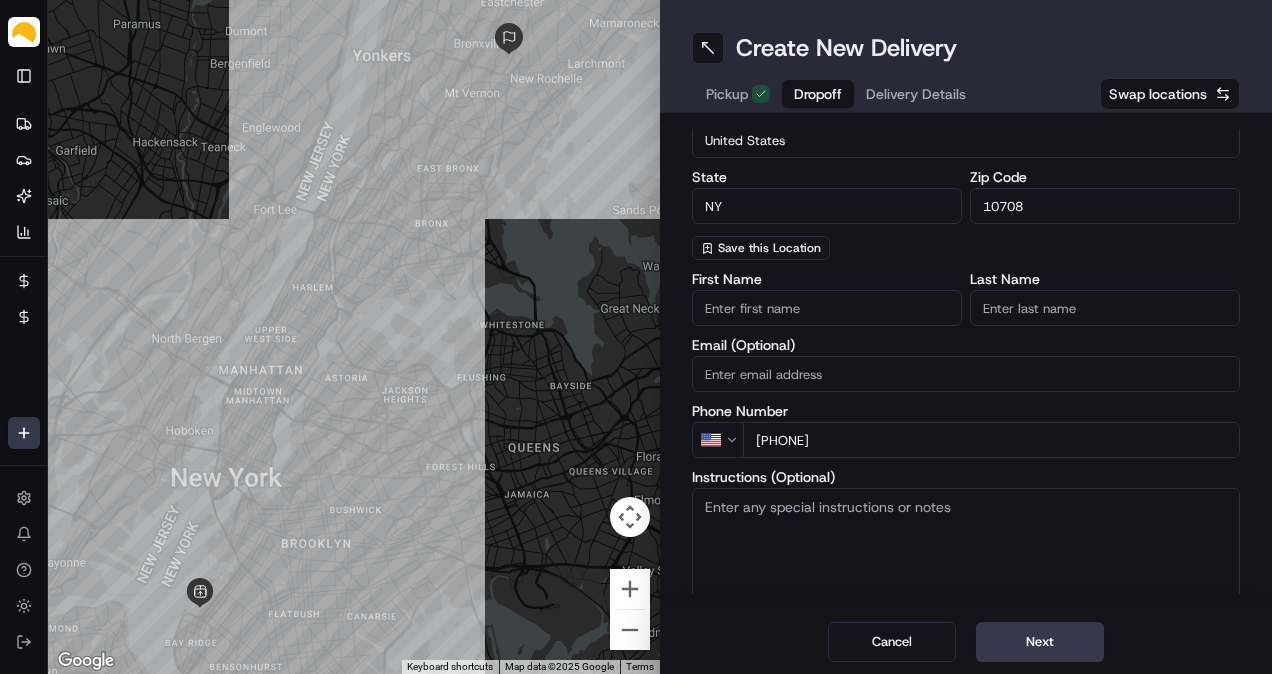 click on "Parsel [FIRST].[LAST]@[DOMAIN] Toggle Sidebar Deliveries Providers Nash AI Analytics Favorites Billing Refund Requests Main Menu Members & Organization Organization Users Roles Preferences Customization Tracking Orchestration Automations Dispatch Strategy Locations Pickup Locations Dropoff Locations Billing Billing Refund Requests Integrations Notification Triggers Webhooks API Keys Request Logs Create Settings Notifications Chat with us! Toggle Theme Log out To navigate the map with touch gestures double-tap and hold your finger on the map, then drag the map. ← Move left → Move right ↑ Move up ↓ Move down + Zoom in - Zoom out Home Jump left by 75% End Jump right by 75% Page Up Jump up by 75% Page Down Jump down by 75% Keyboard shortcuts Map Data Map data ©2025 Google Map data ©2025 Google 2 km  Click to toggle between metric and imperial units Terms Report a map error Create New Delivery Pickup Dropoff Delivery Details Swap locations dropoff Details Saved Location City [STATE]" at bounding box center [636, 337] 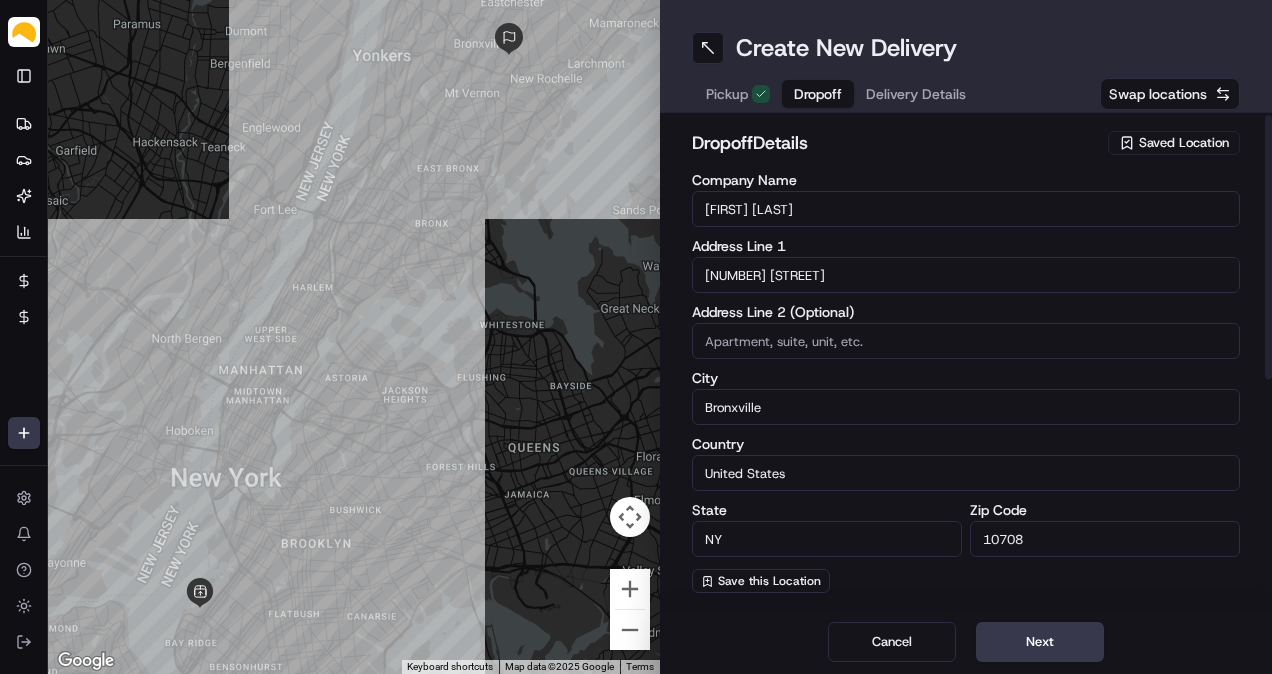 scroll, scrollTop: 333, scrollLeft: 0, axis: vertical 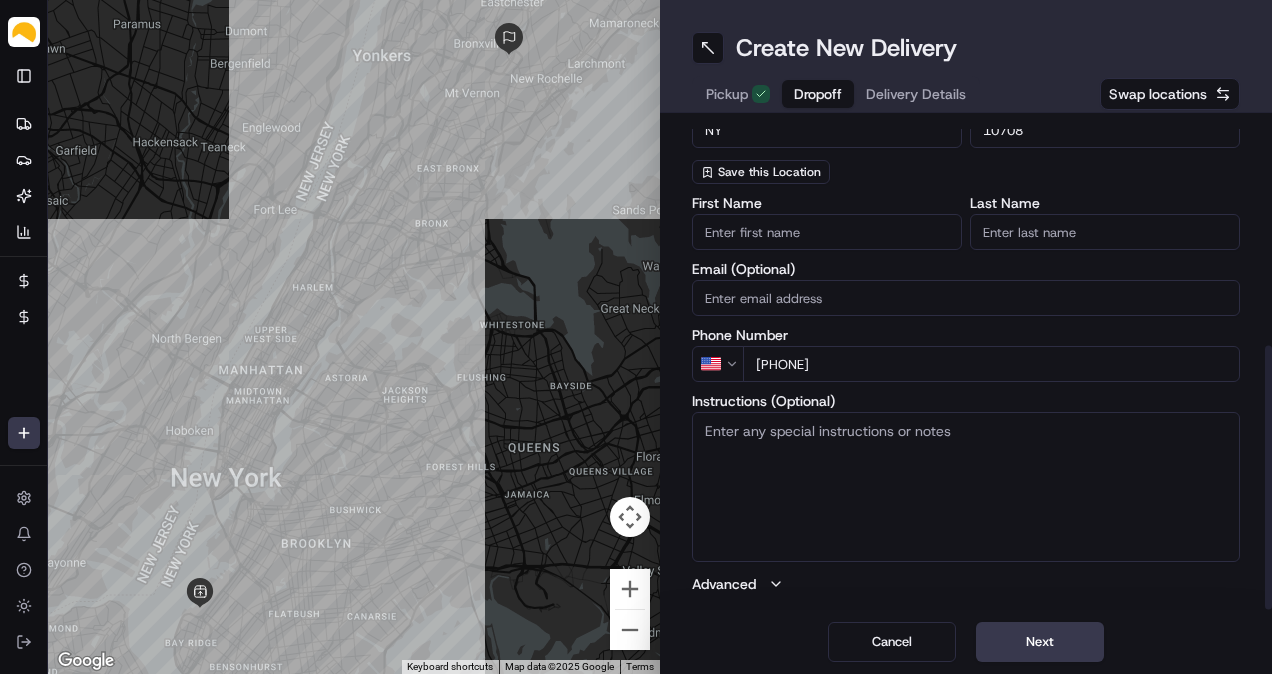 click on "Cancel Next" at bounding box center (966, 642) 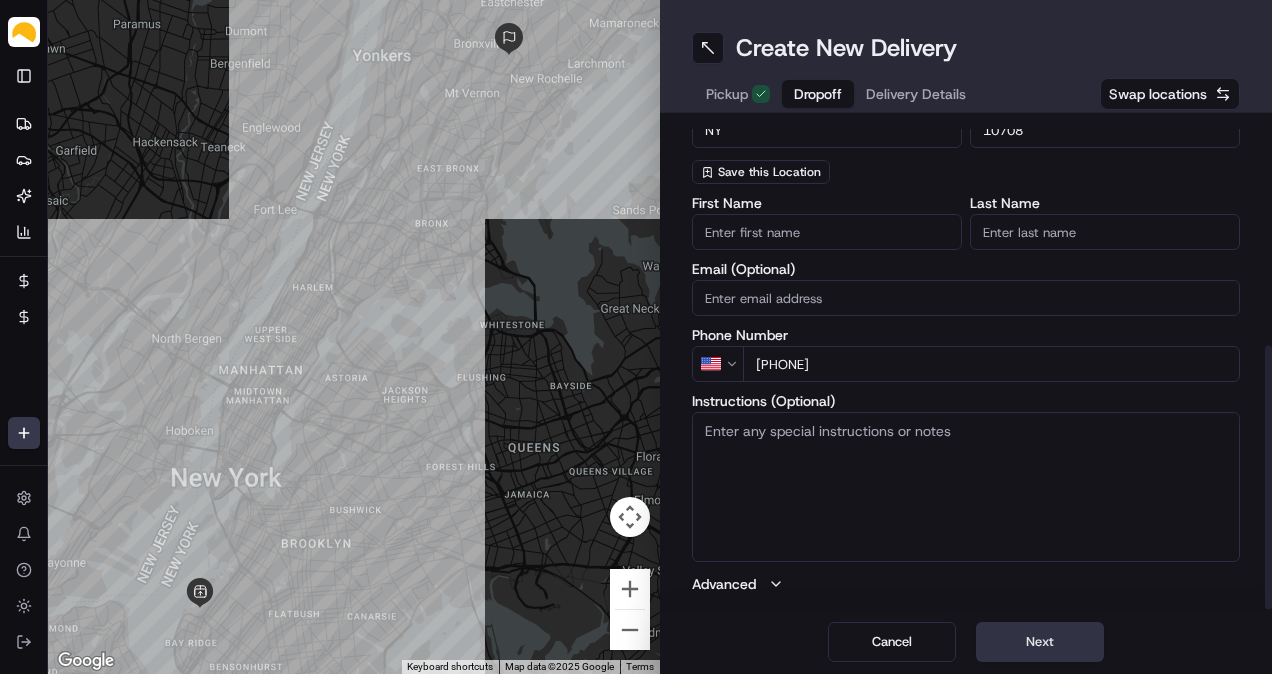 click on "Next" at bounding box center [1040, 642] 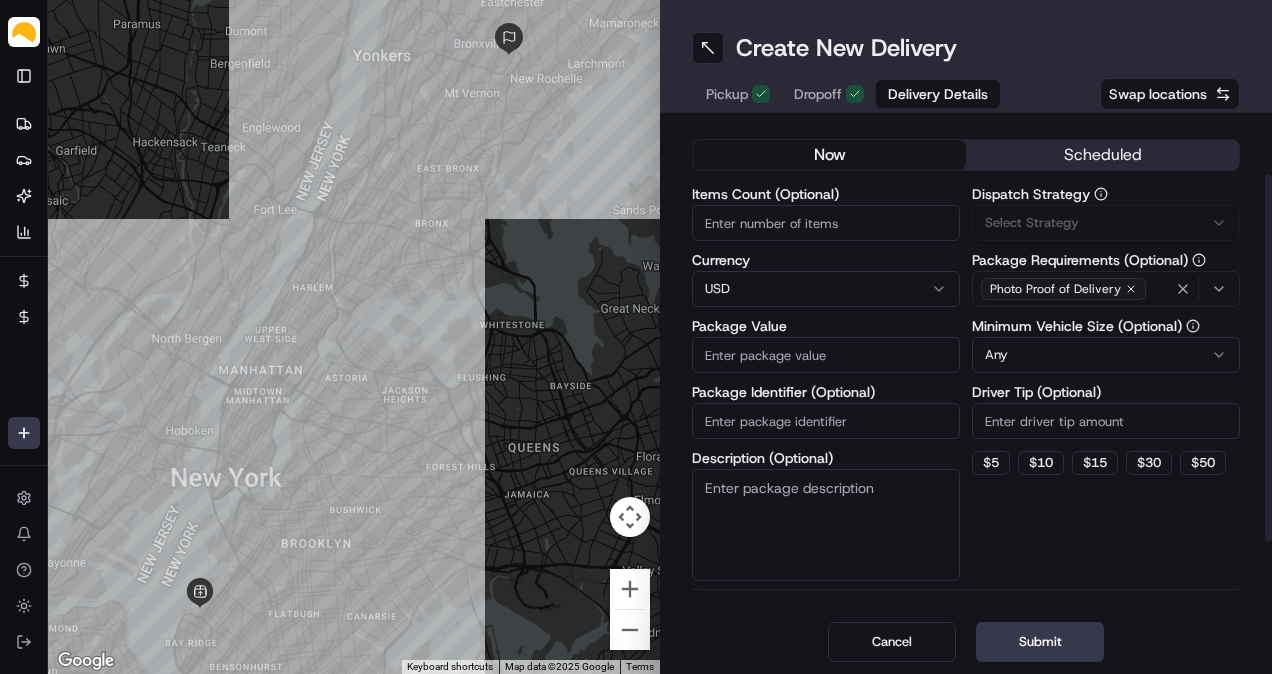 scroll, scrollTop: 0, scrollLeft: 0, axis: both 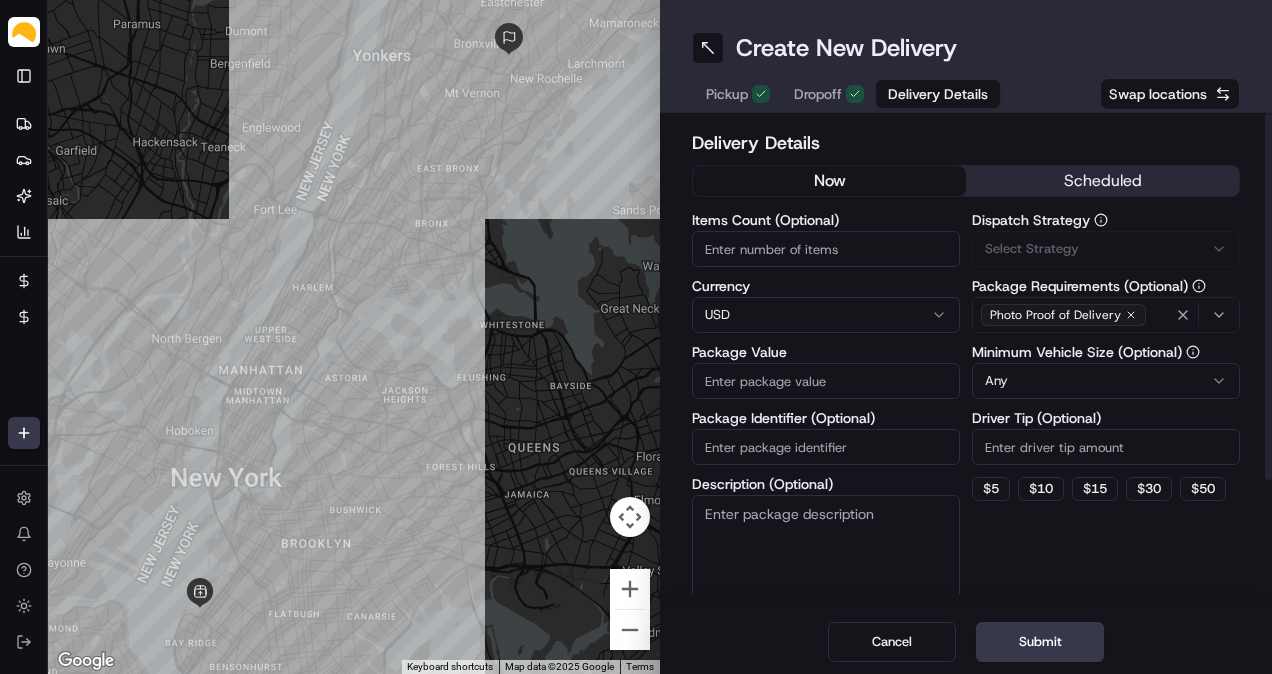 click on "scheduled" at bounding box center (1102, 181) 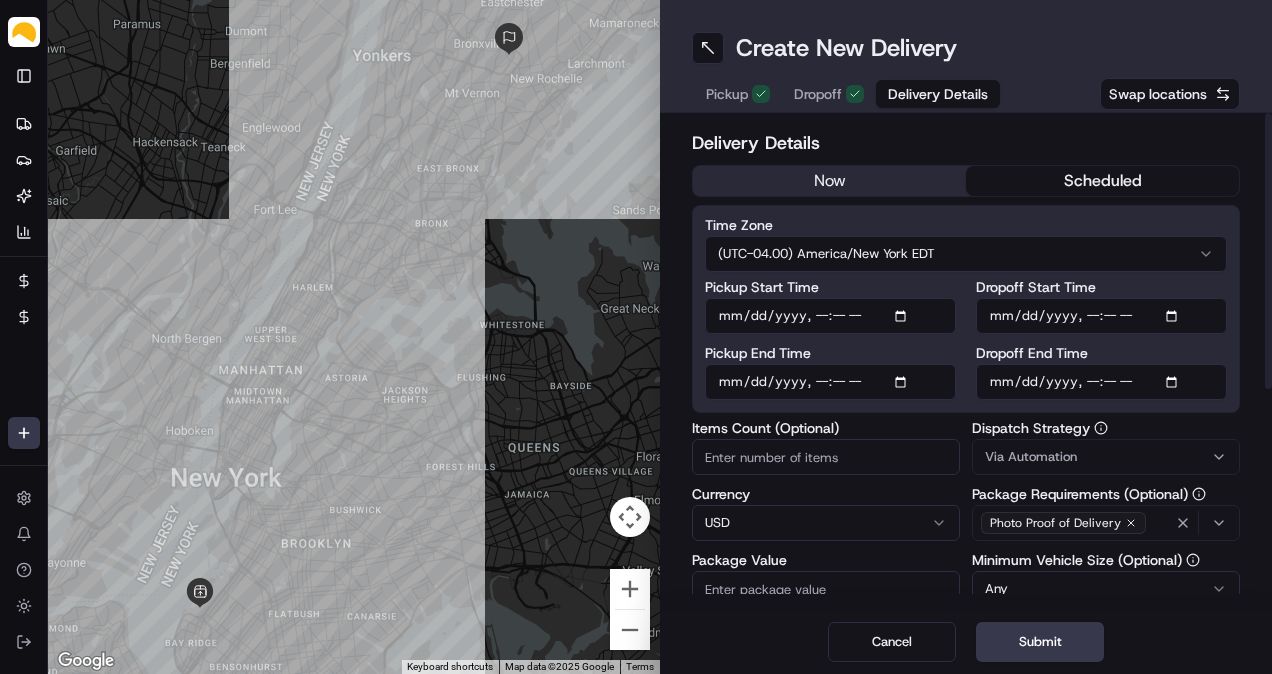 click on "Pickup Start Time" at bounding box center (830, 316) 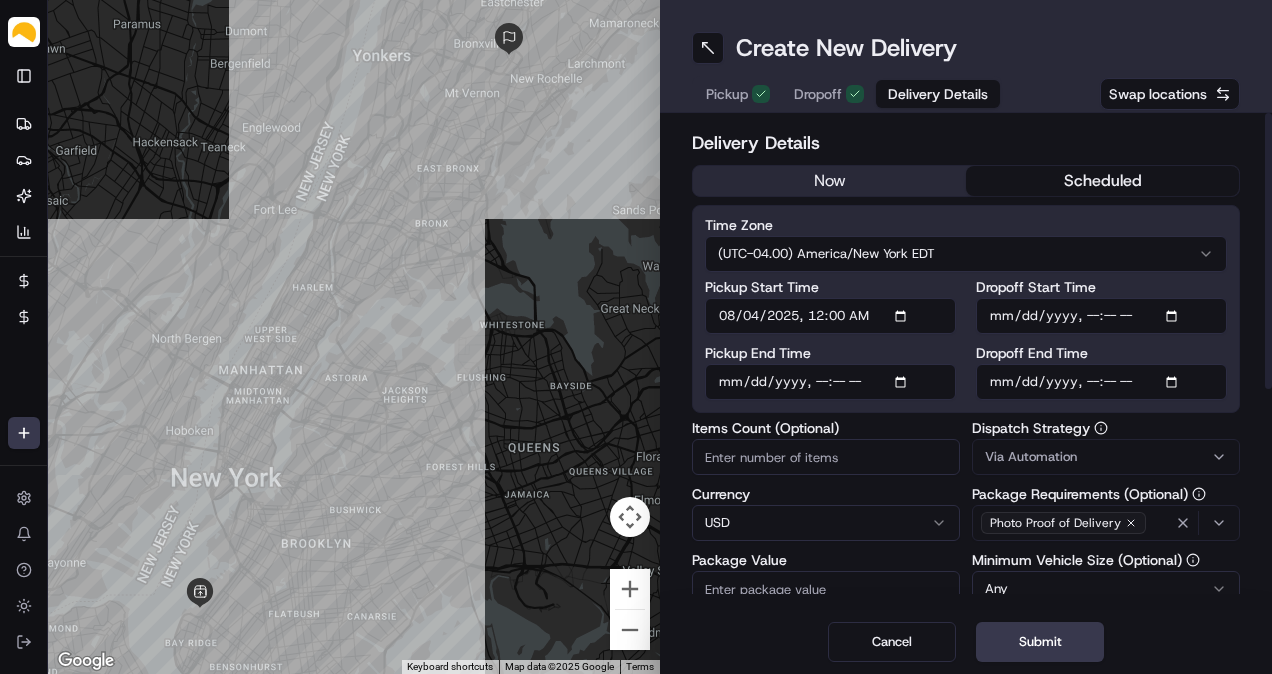 type on "2025-08-04T12:00" 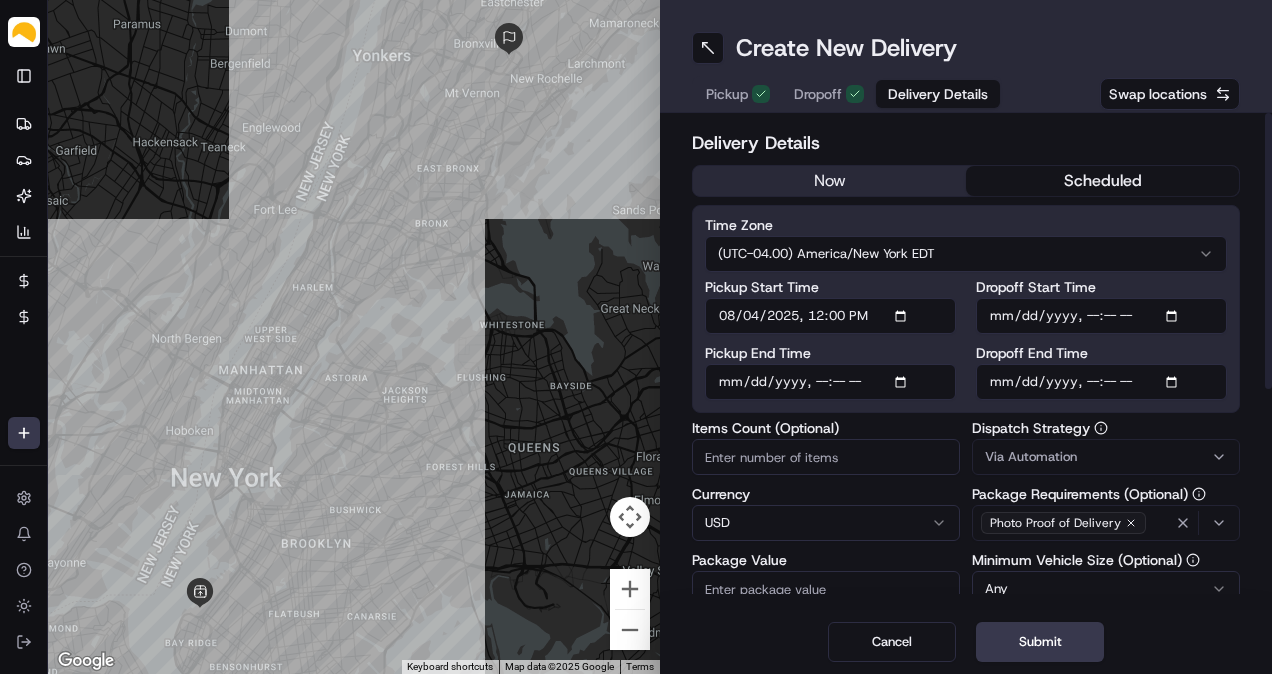click on "Pickup End Time" at bounding box center (830, 382) 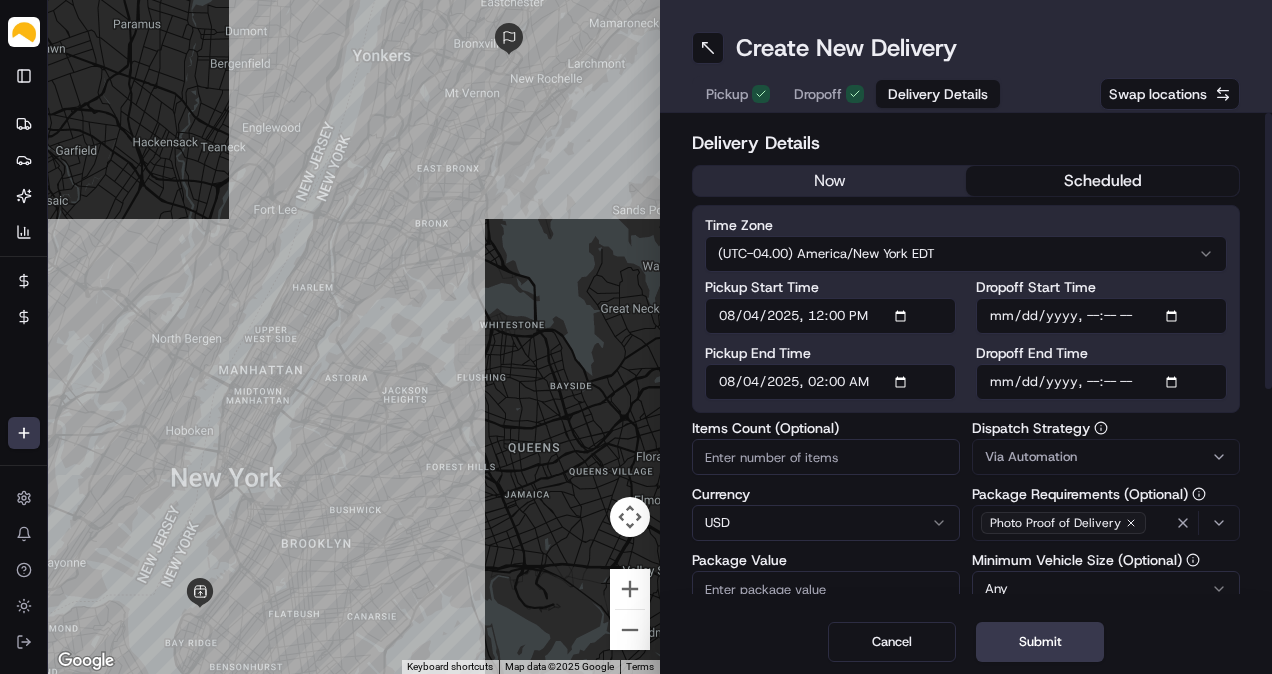 type on "2025-08-04T14:00" 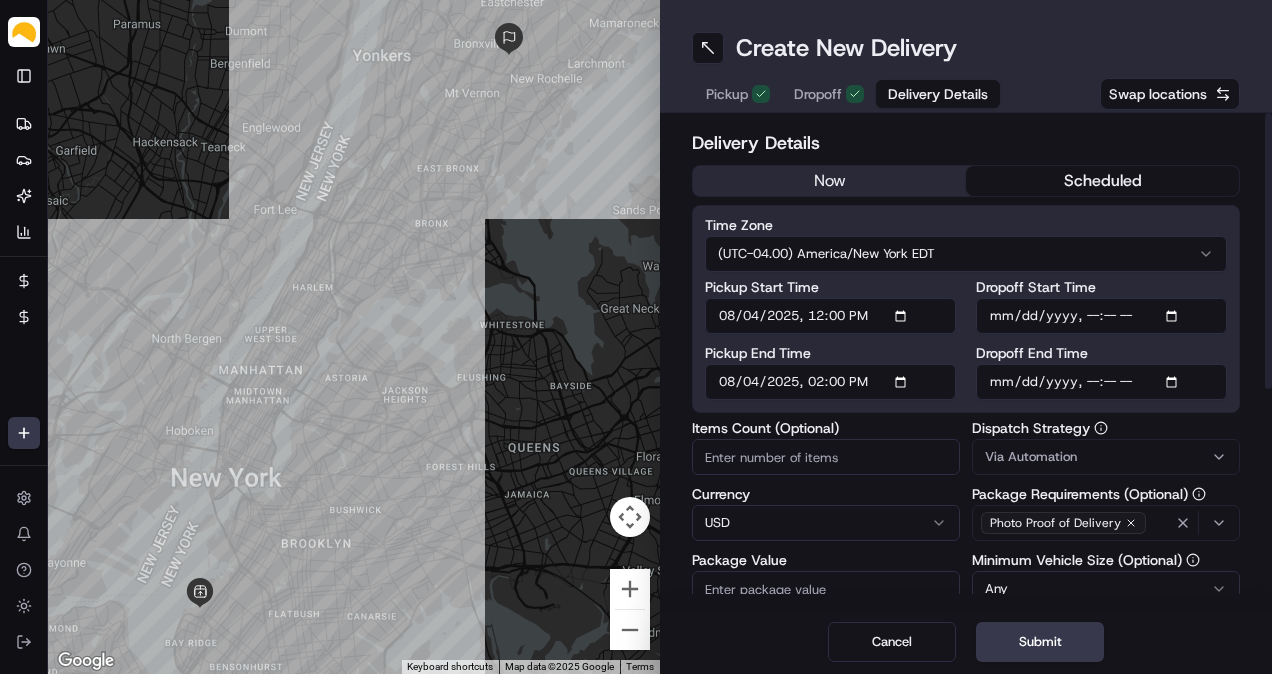 click on "Dropoff Start Time" at bounding box center [1101, 316] 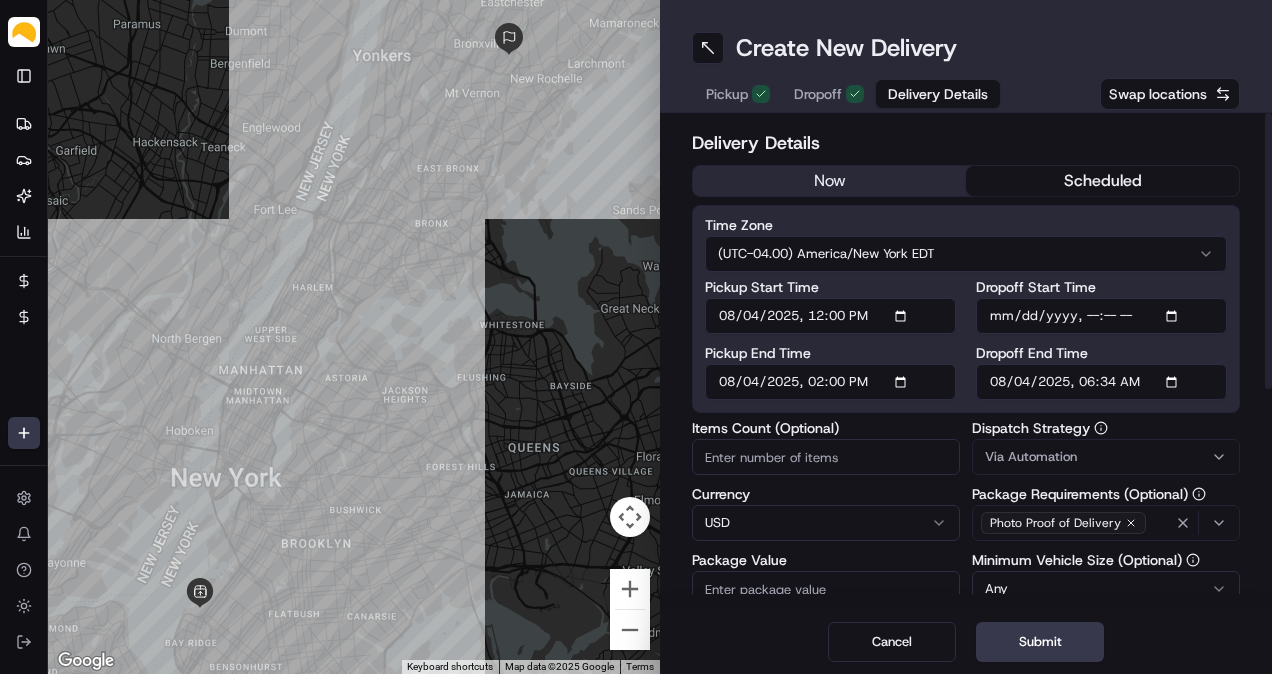 click on "Dropoff End Time" at bounding box center (1101, 382) 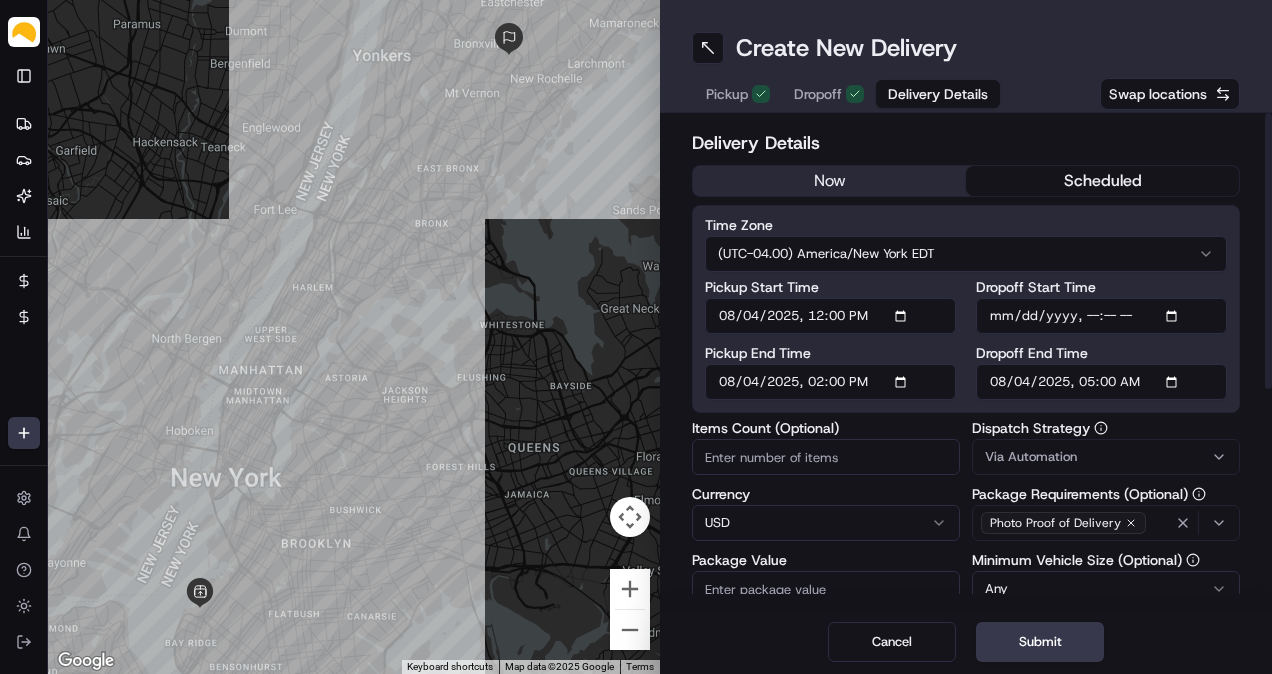 type on "2025-08-04T17:00" 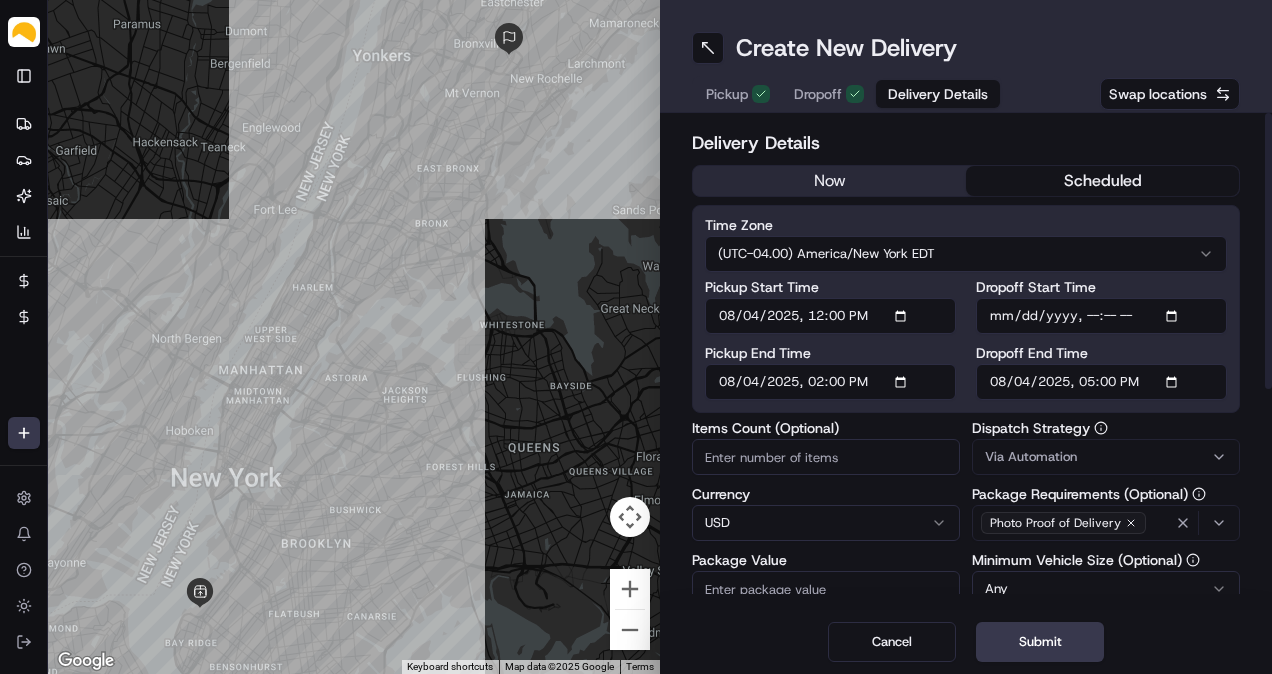 click on "Items Count (Optional)" at bounding box center (826, 457) 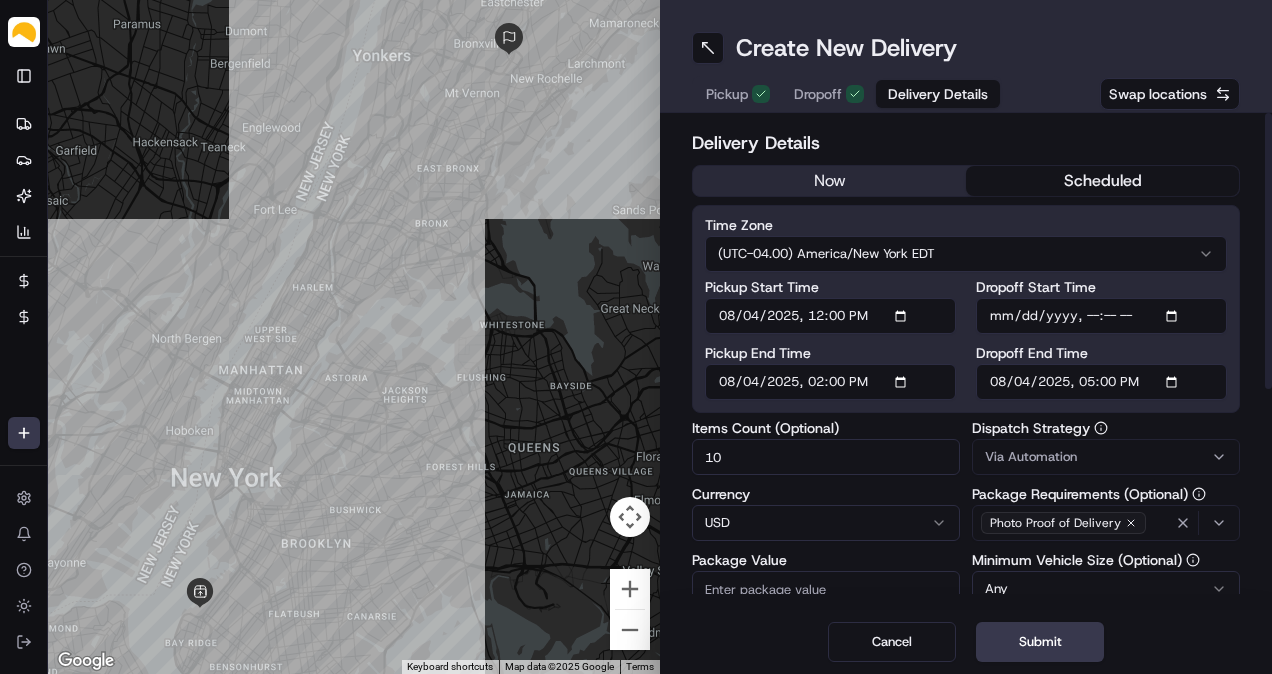 type on "10" 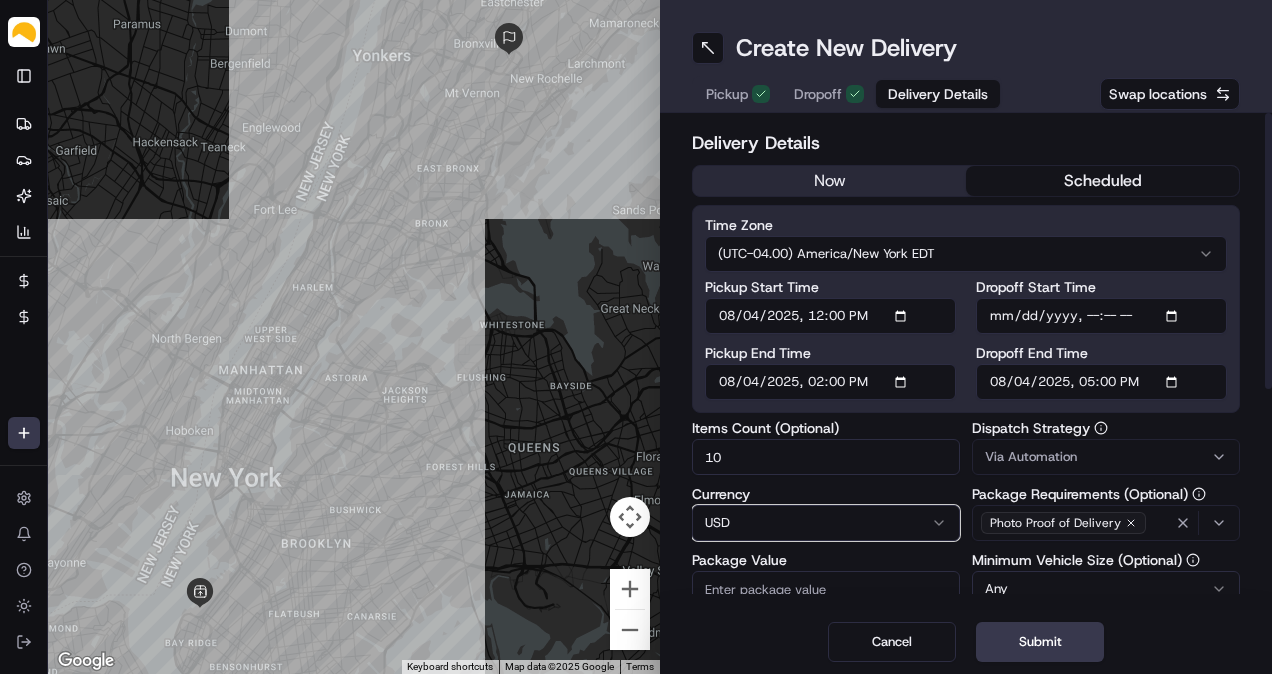 type 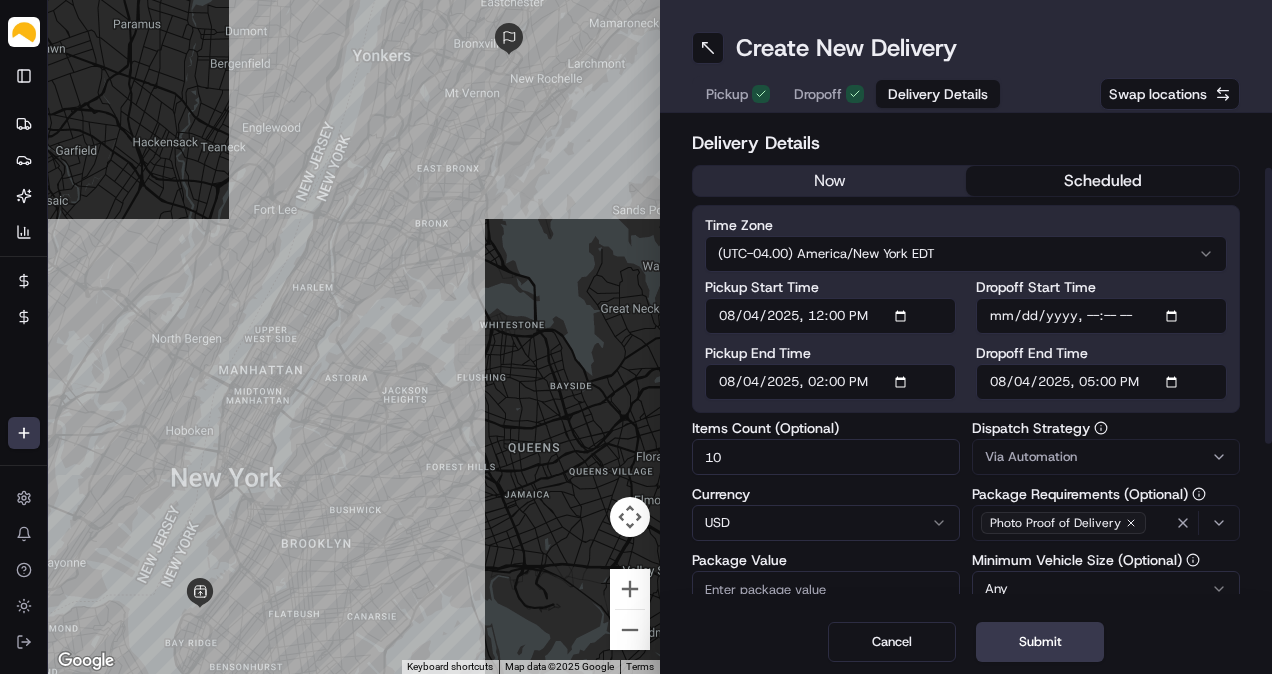 scroll, scrollTop: 92, scrollLeft: 0, axis: vertical 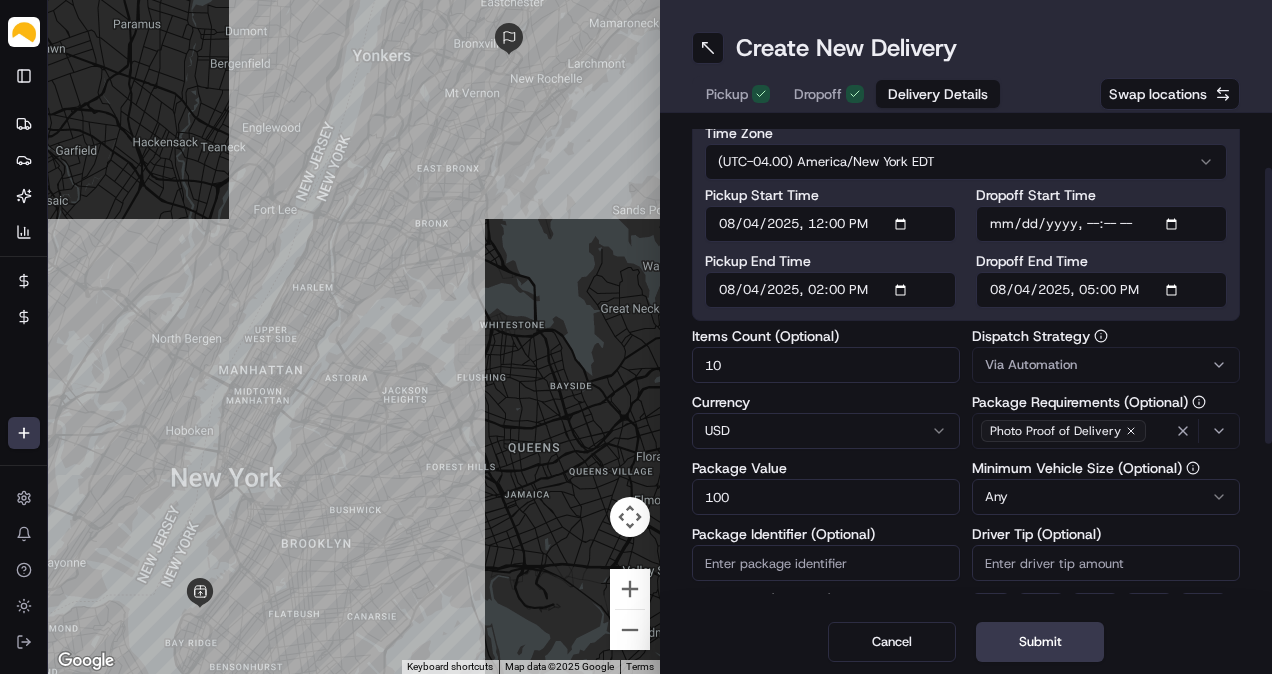 type on "100" 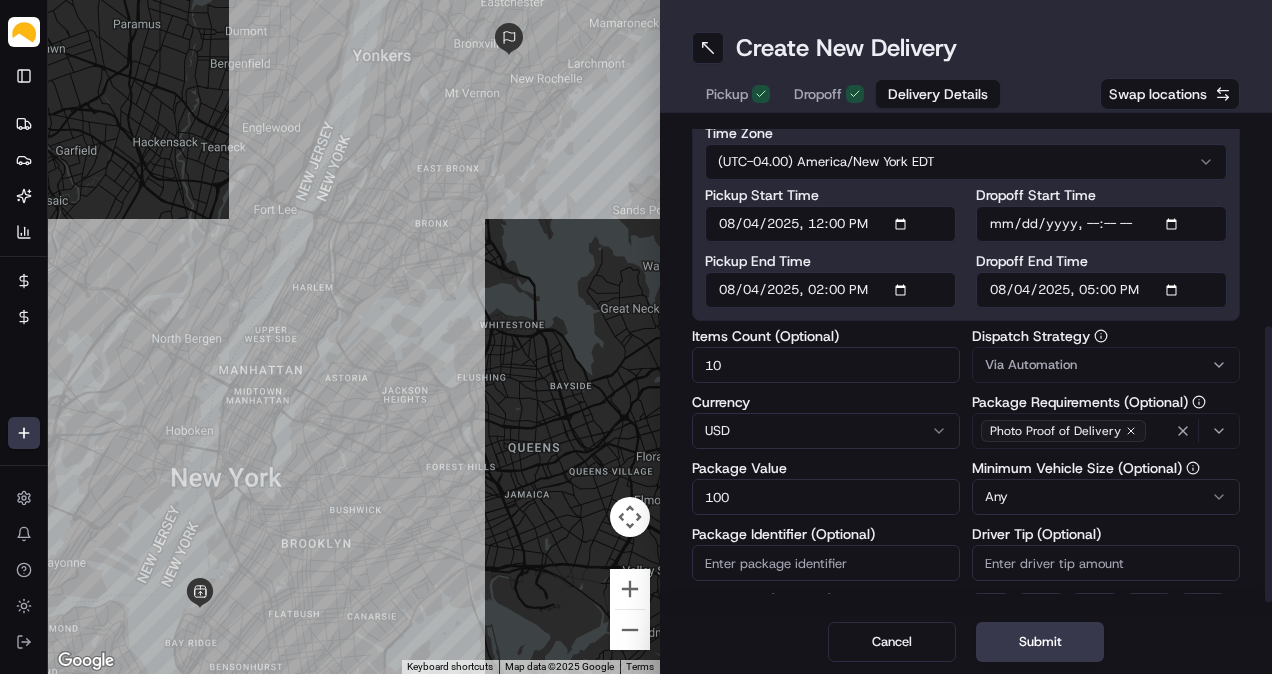 scroll, scrollTop: 359, scrollLeft: 0, axis: vertical 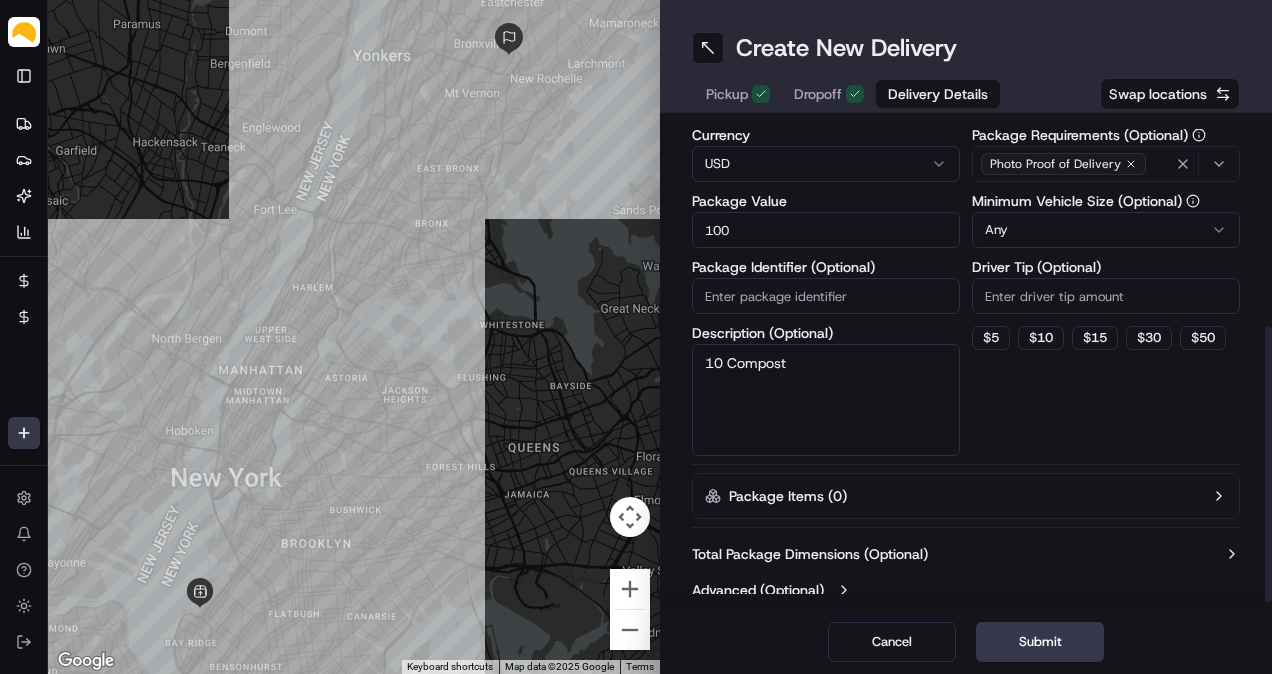 type on "10 Compost" 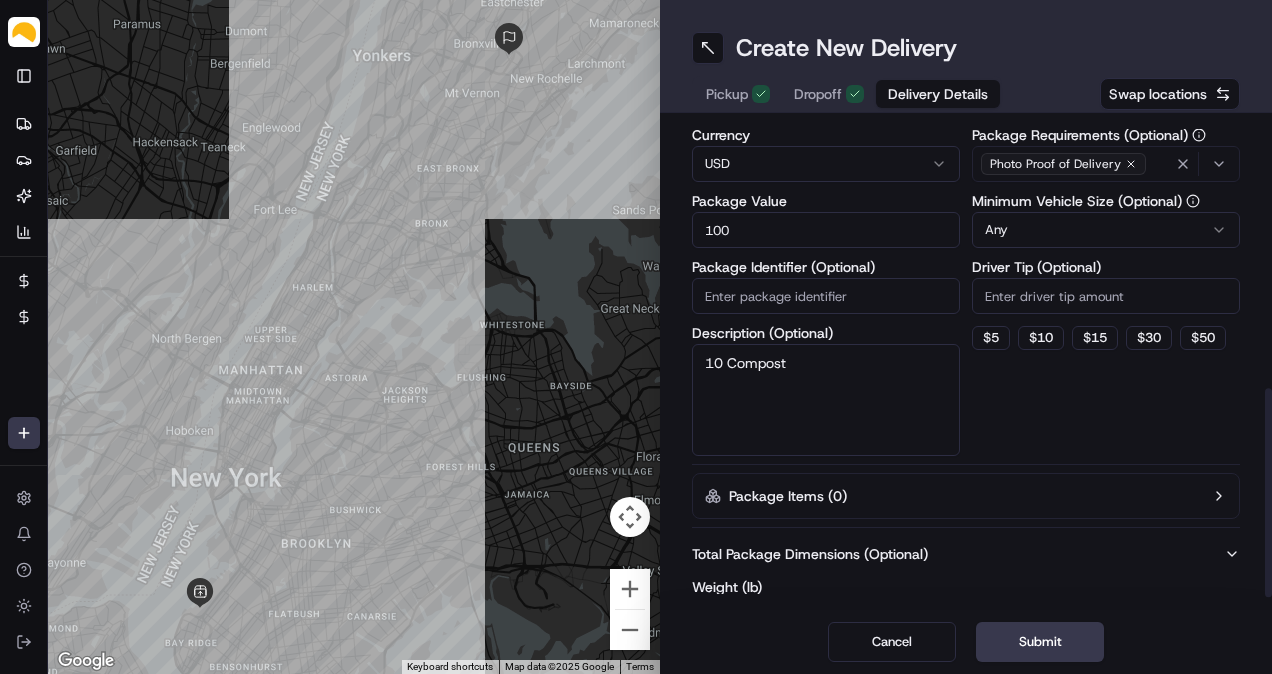 scroll, scrollTop: 612, scrollLeft: 0, axis: vertical 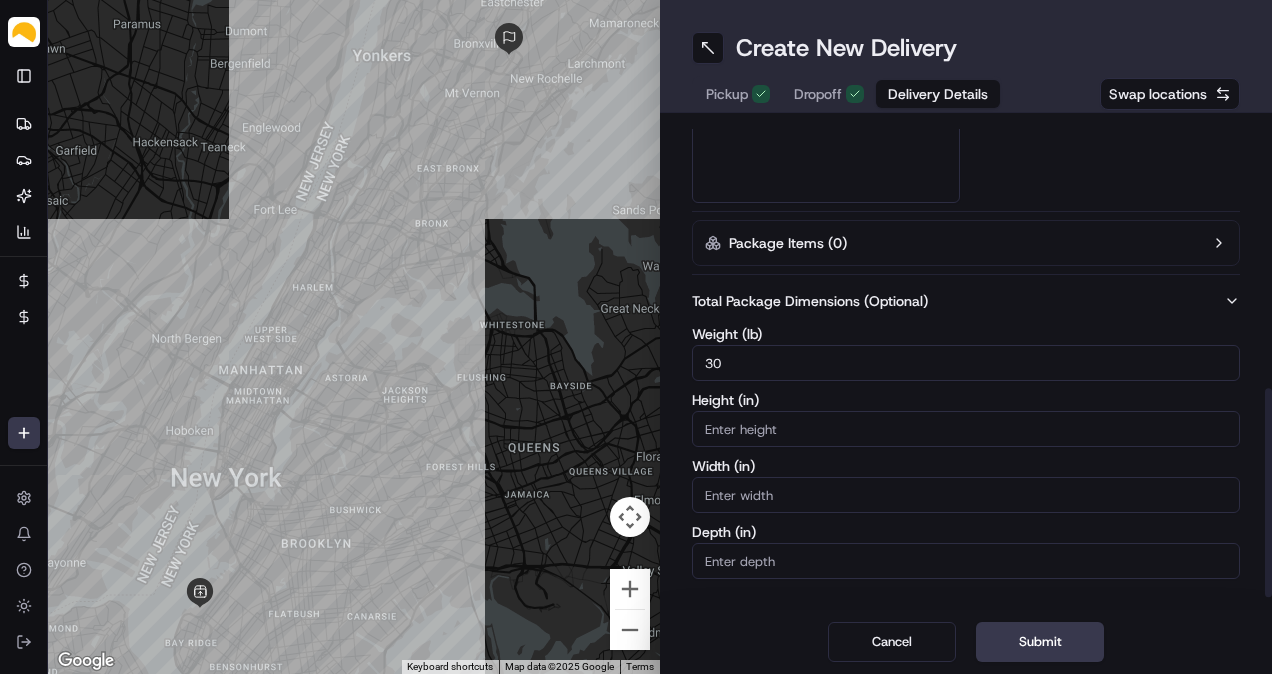type on "30" 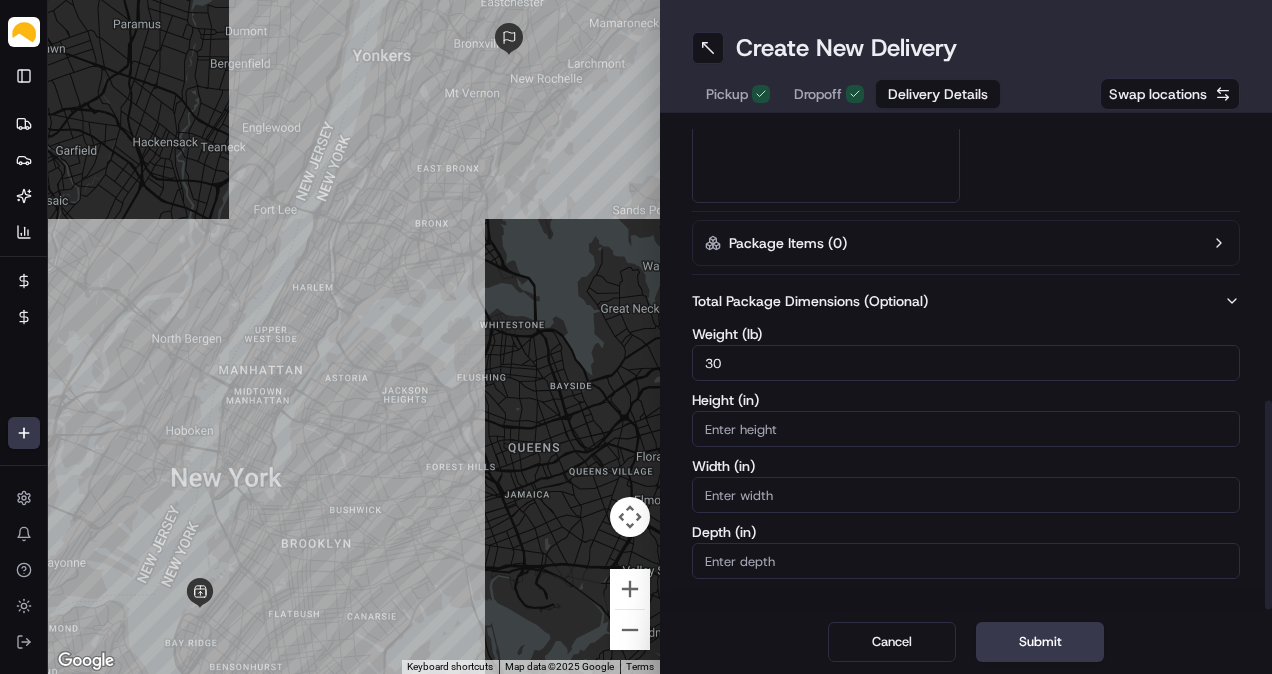 scroll, scrollTop: 639, scrollLeft: 0, axis: vertical 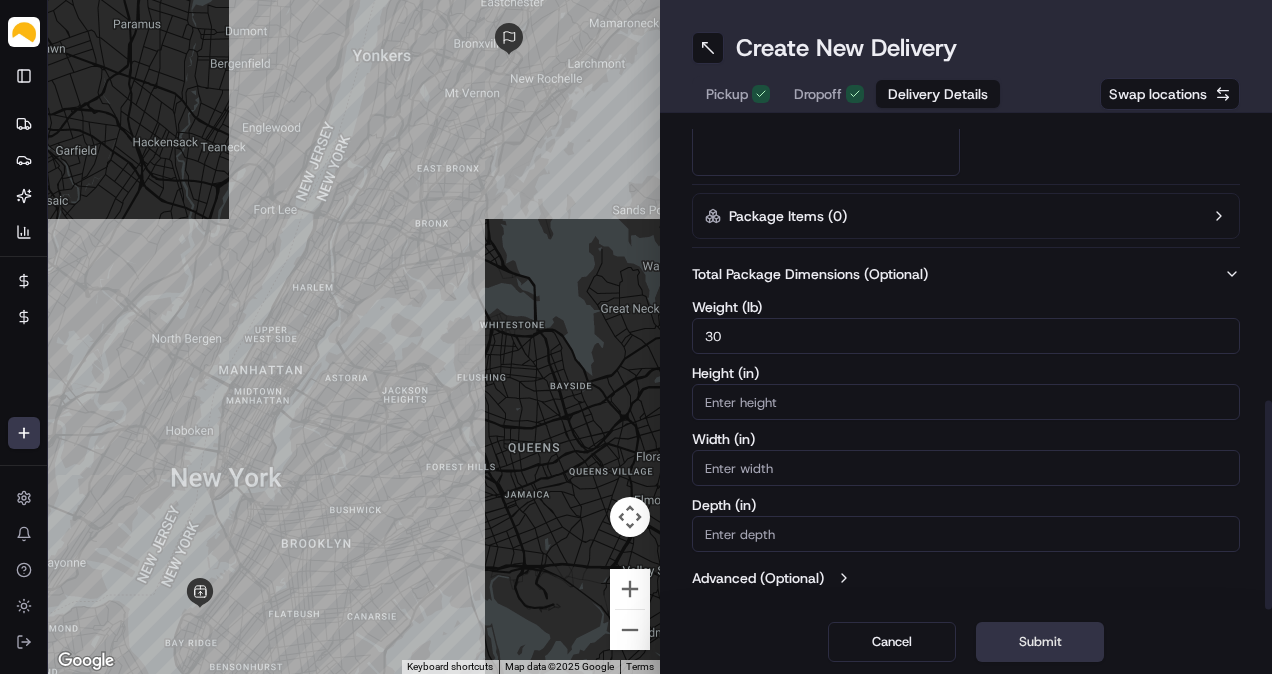 click on "Submit" at bounding box center [1040, 642] 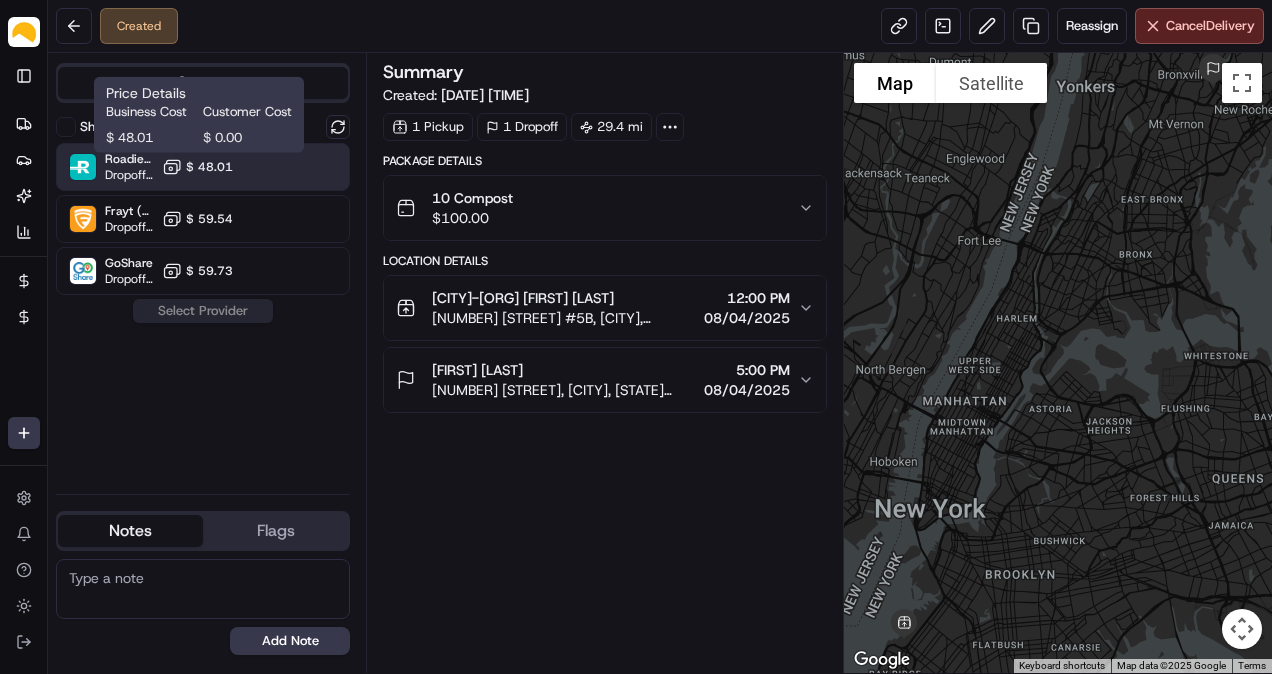 click on "$   48.01" at bounding box center (197, 167) 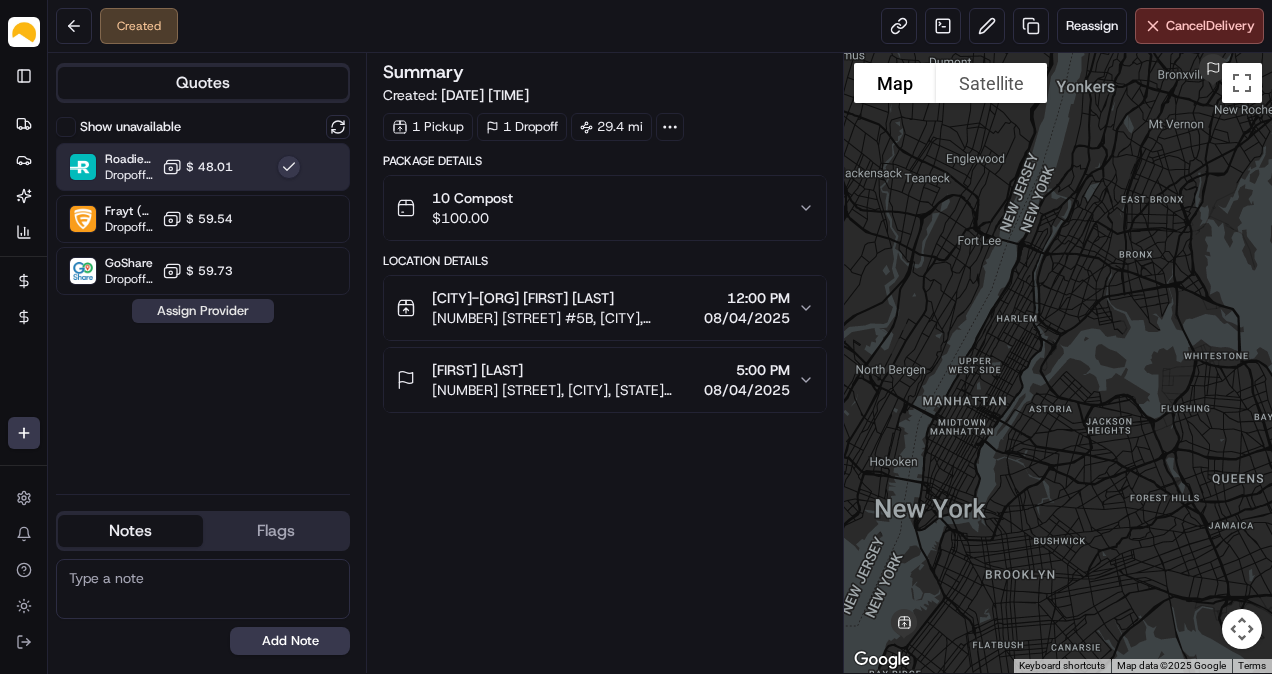 click on "Assign Provider" at bounding box center (203, 311) 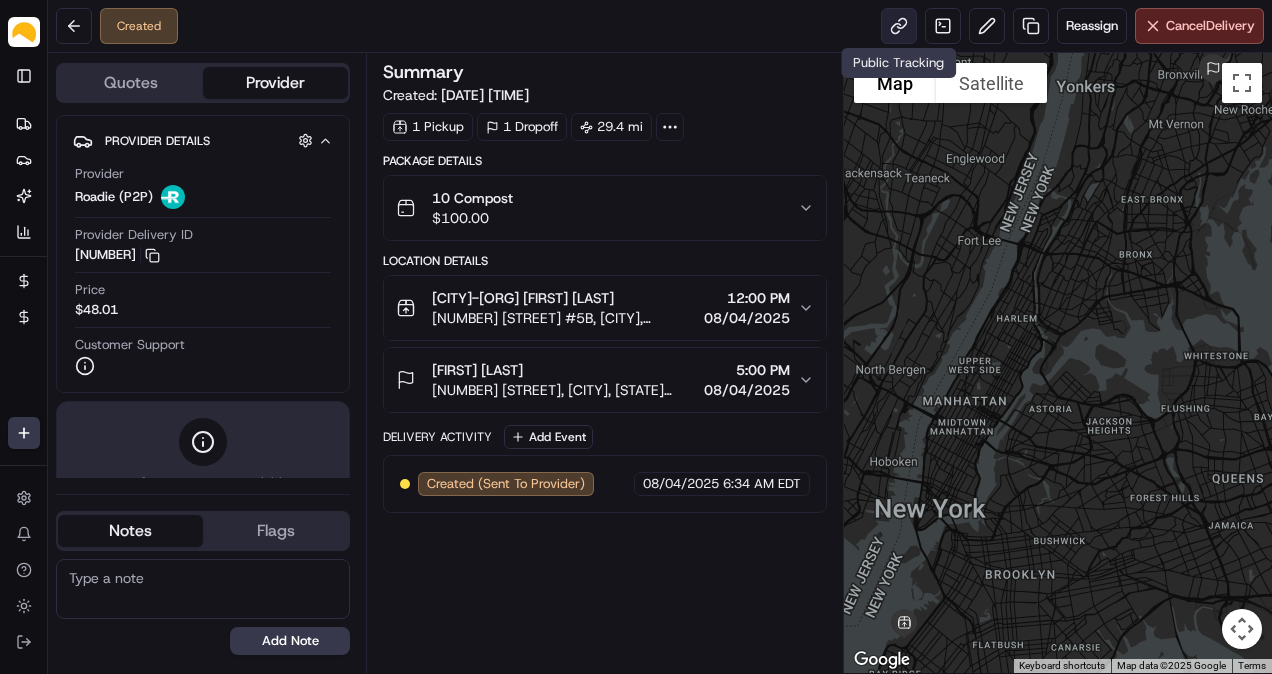 click at bounding box center (899, 26) 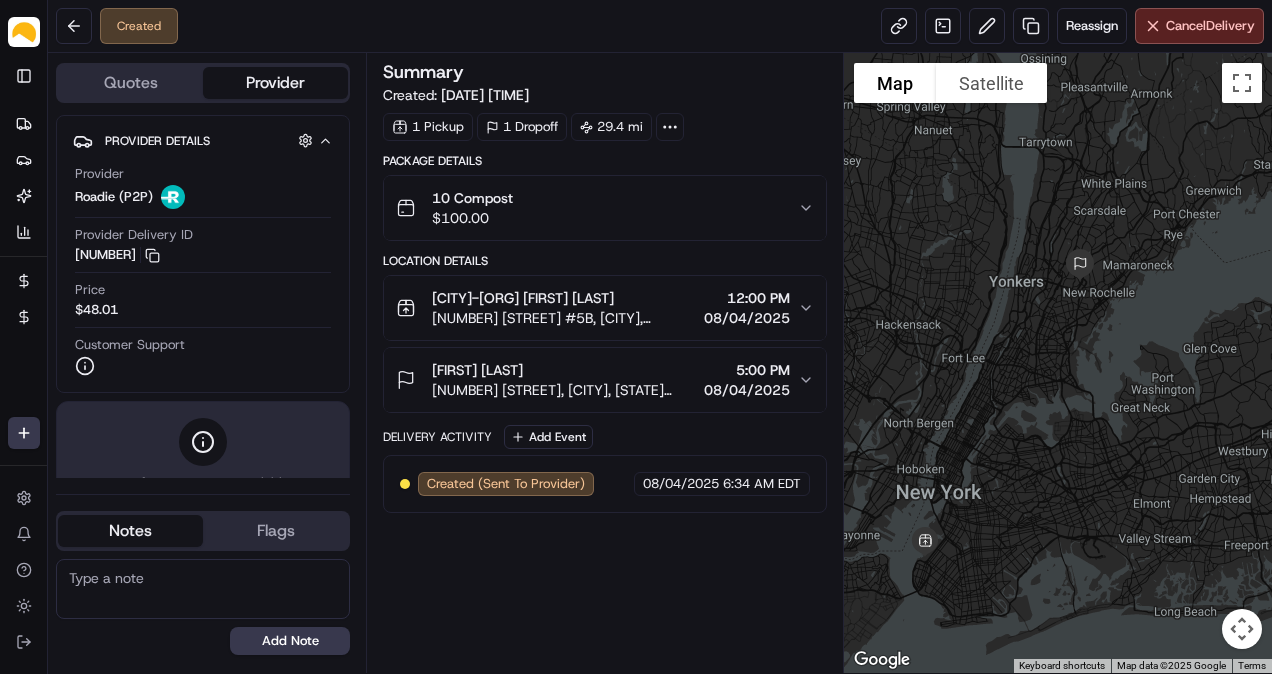 drag, startPoint x: 1147, startPoint y: 204, endPoint x: 1083, endPoint y: 298, distance: 113.71895 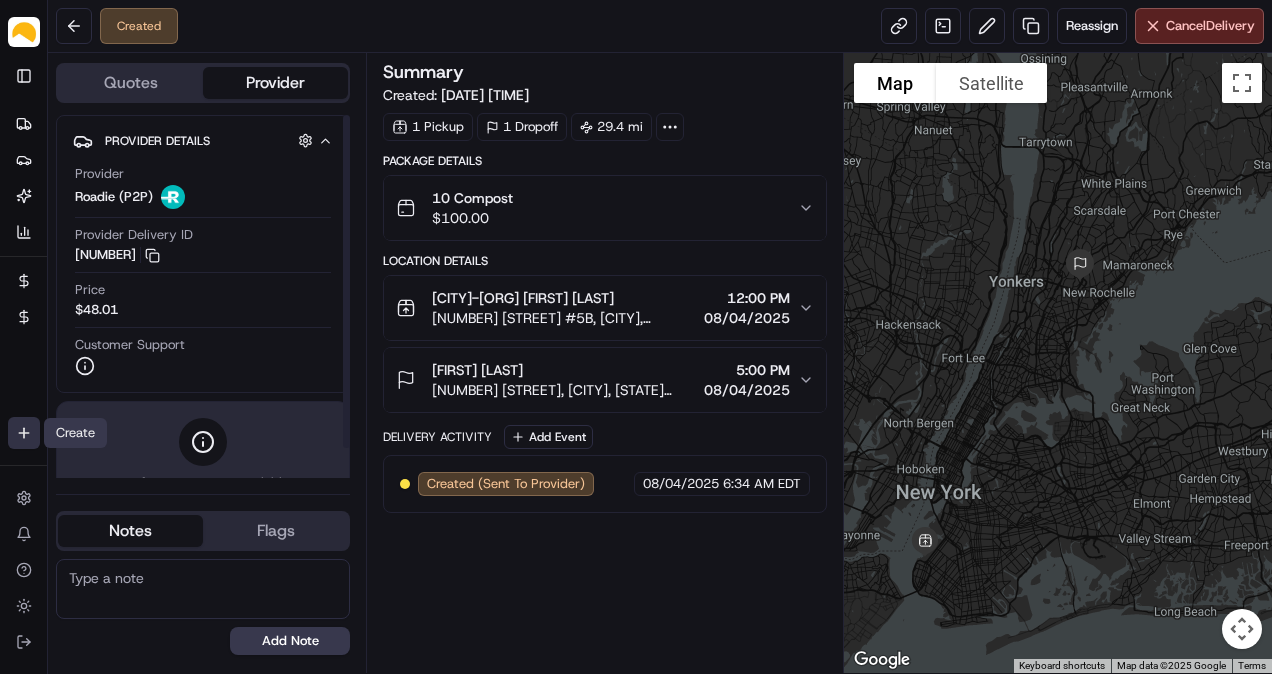 click on "Parsel [FIRST].[LAST]@[DOMAIN] Toggle Sidebar Deliveries Providers Nash AI Analytics Favorites Billing Refund Requests Main Menu Members & Organization Organization Users Roles Preferences Customization Tracking Orchestration Automations Dispatch Strategy Locations Pickup Locations Dropoff Locations Billing Billing Refund Requests Integrations Notification Triggers Webhooks API Keys Request Logs Create Settings Notifications Chat with us! Toggle Theme Log out Created Reassign Cancel Delivery Quotes Provider Provider Details Hidden ( 3 ) Provider Roadie (P2P) Provider Delivery ID [NUMBER] Copy [NUMBER] Price [PRICE] Customer Support Driver information is not available yet. Notes Flags [FIRST].[LAST]@[DOMAIN] [FIRST].[LAST]@[DOMAIN] [FIRST].[LAST]@[DOMAIN] [FIRST].[LAST]@[DOMAIN] [FIRST].[LAST]@[DOMAIN] [FIRST].[LAST]@[DOMAIN] [FIRST].[LAST]@[DOMAIN] [FIRST].[LAST]@[DOMAIN] [FIRST].[LAST]@[DOMAIN] [FIRST].[LAST]@[DOMAIN] [FIRST].[LAST]@[DOMAIN] [FIRST].[LAST]@[DOMAIN]" at bounding box center (636, 337) 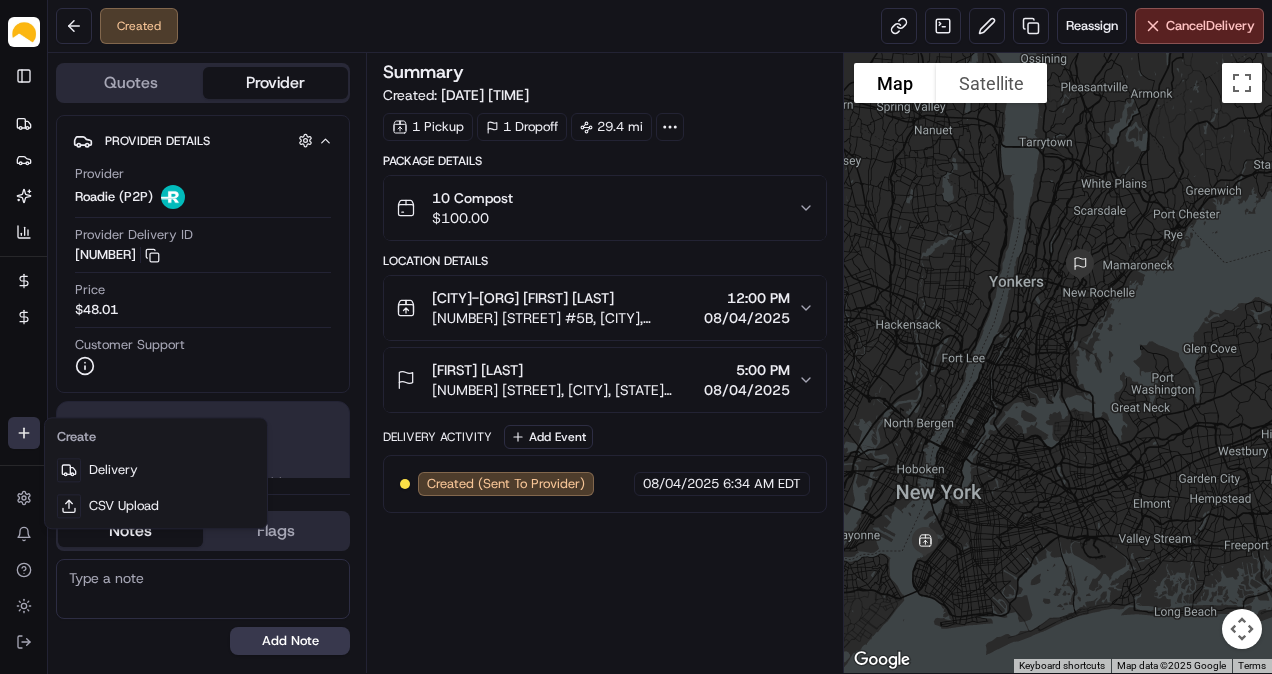 click on "Delivery" at bounding box center [156, 470] 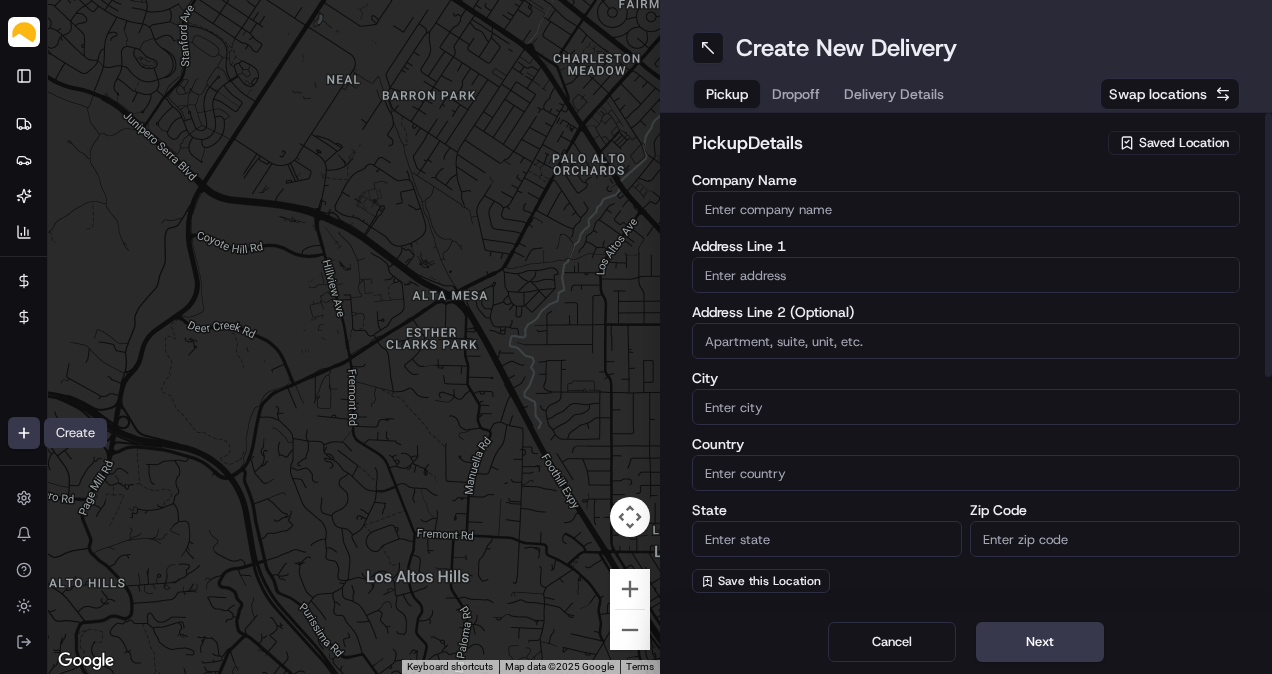 click on "Saved Location" at bounding box center [1174, 143] 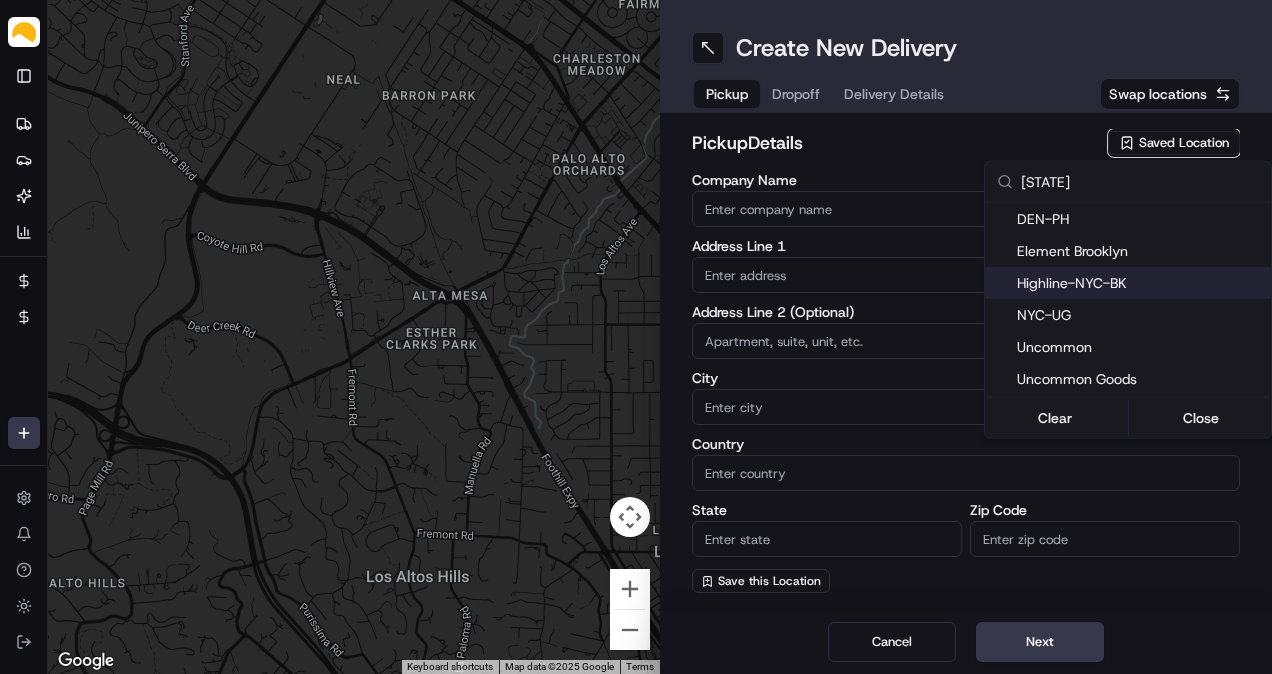 type on "[STATE]" 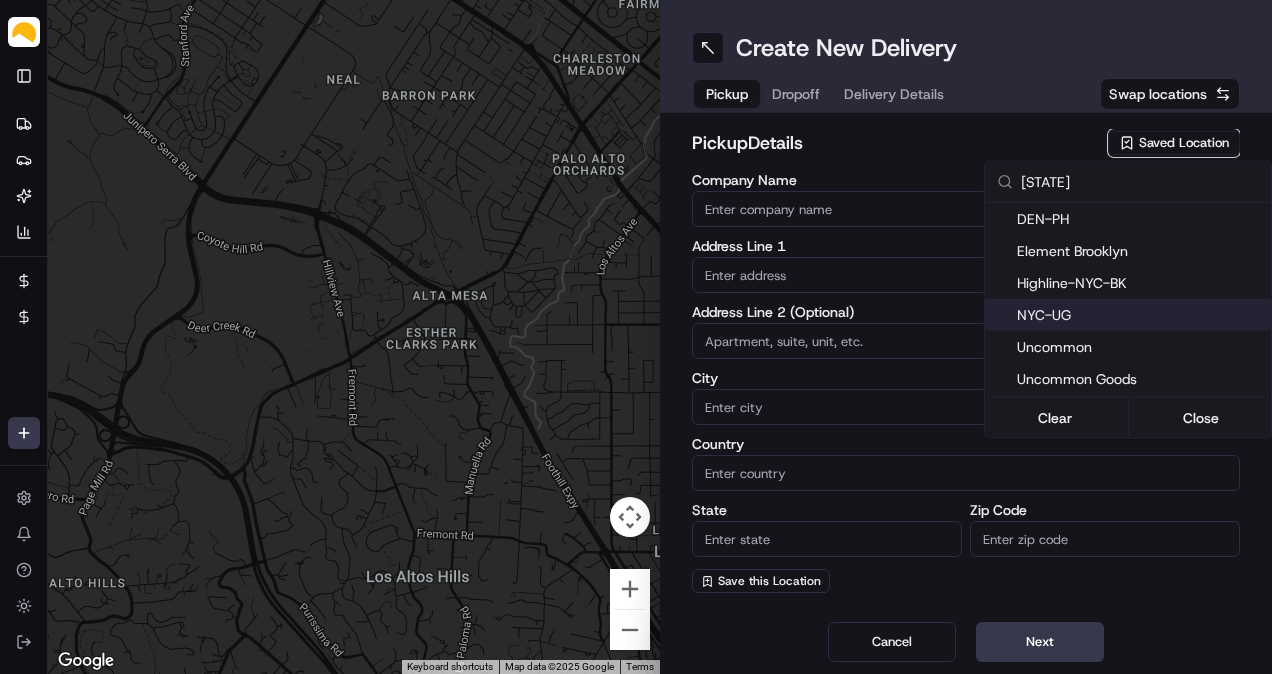 click on "NYC-UG" at bounding box center [1128, 315] 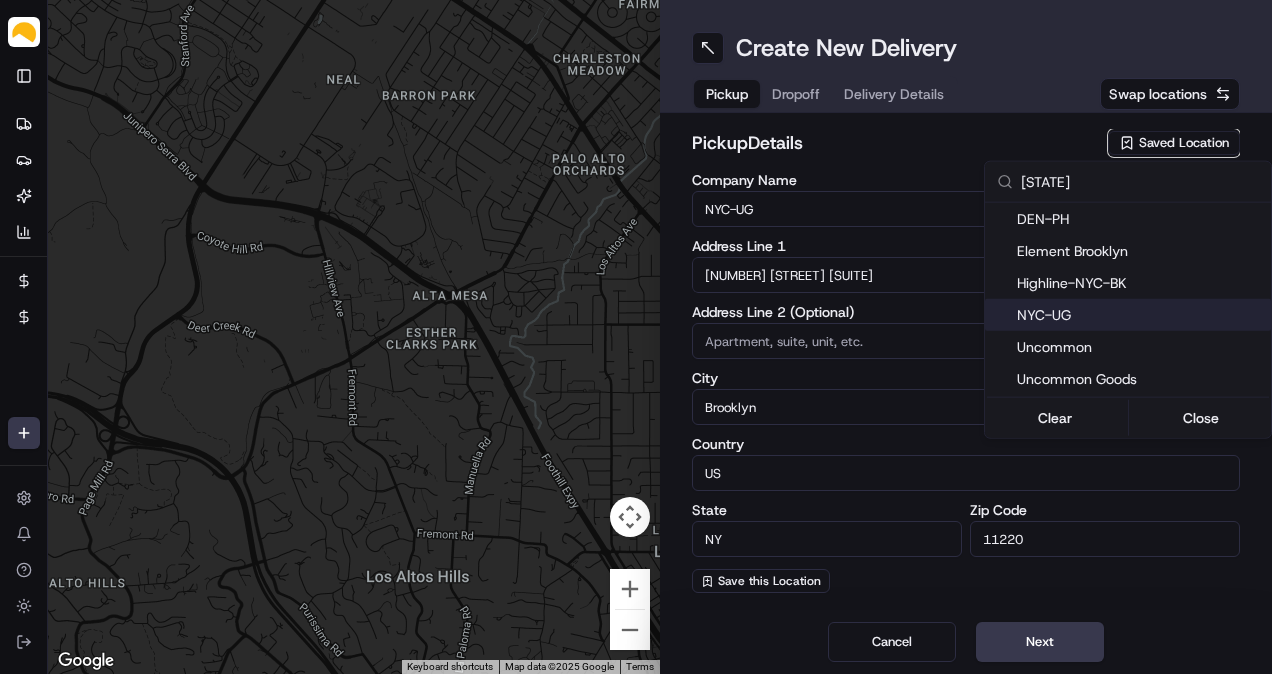 type on "[PHONE]" 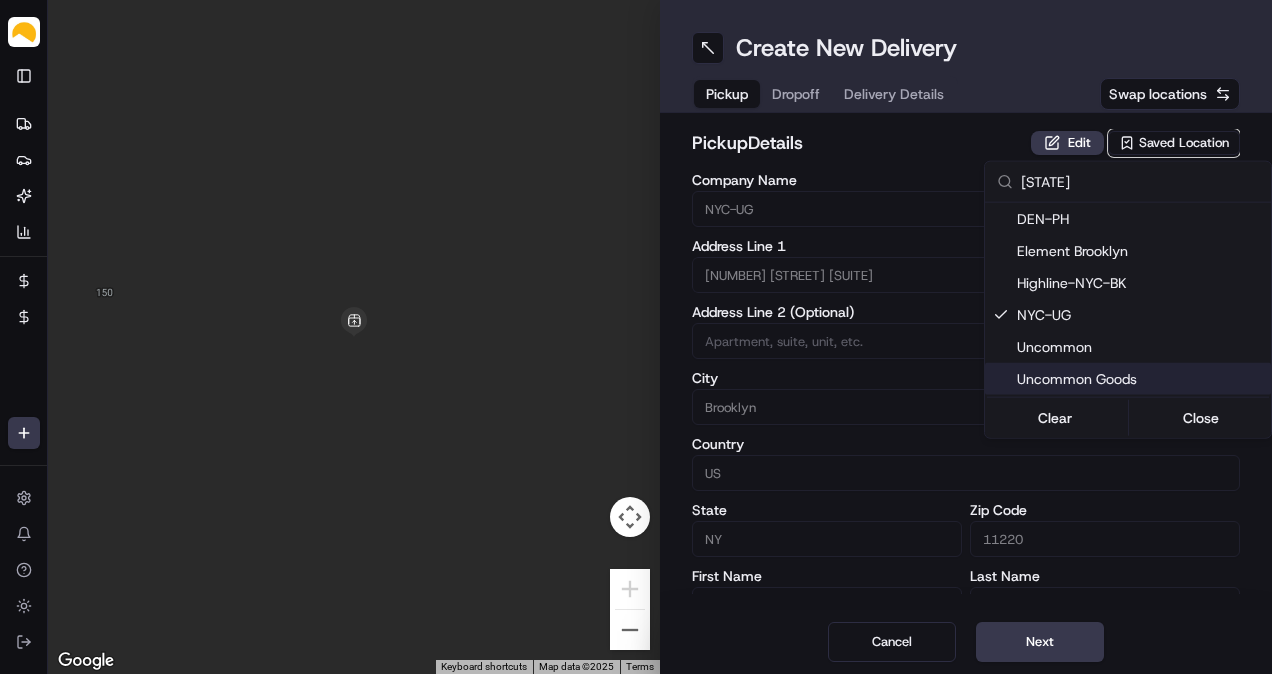 click on "Parsel [FIRST].[LAST]@[DOMAIN] Toggle Sidebar Deliveries Providers Nash AI Analytics Favorites Billing Refund Requests Main Menu Members & Organization Organization Users Roles Preferences Customization Tracking Orchestration Automations Dispatch Strategy Locations Pickup Locations Dropoff Locations Billing Billing Refund Requests Integrations Notification Triggers Webhooks API Keys Request Logs Create Settings Notifications Chat with us! Toggle Theme Log out Created Reassign Cancel Delivery Quotes Provider Provider Details Hidden ( 3 ) Provider Roadie (P2P) Provider Delivery ID [NUMBER] Copy [NUMBER] Price [PRICE] Customer Support Driver information is not available yet. Notes Flags [FIRST].[LAST]@[DOMAIN] [FIRST].[LAST]@[DOMAIN] [FIRST].[LAST]@[DOMAIN] [FIRST].[LAST]@[DOMAIN] [FIRST].[LAST]@[DOMAIN] [FIRST].[LAST]@[DOMAIN] [FIRST].[LAST]@[DOMAIN] [FIRST].[LAST]@[DOMAIN] [FIRST].[LAST]@[DOMAIN] [FIRST].[LAST]@[DOMAIN] [FIRST].[LAST]@[DOMAIN] [FIRST].[LAST]@[DOMAIN]" at bounding box center [636, 337] 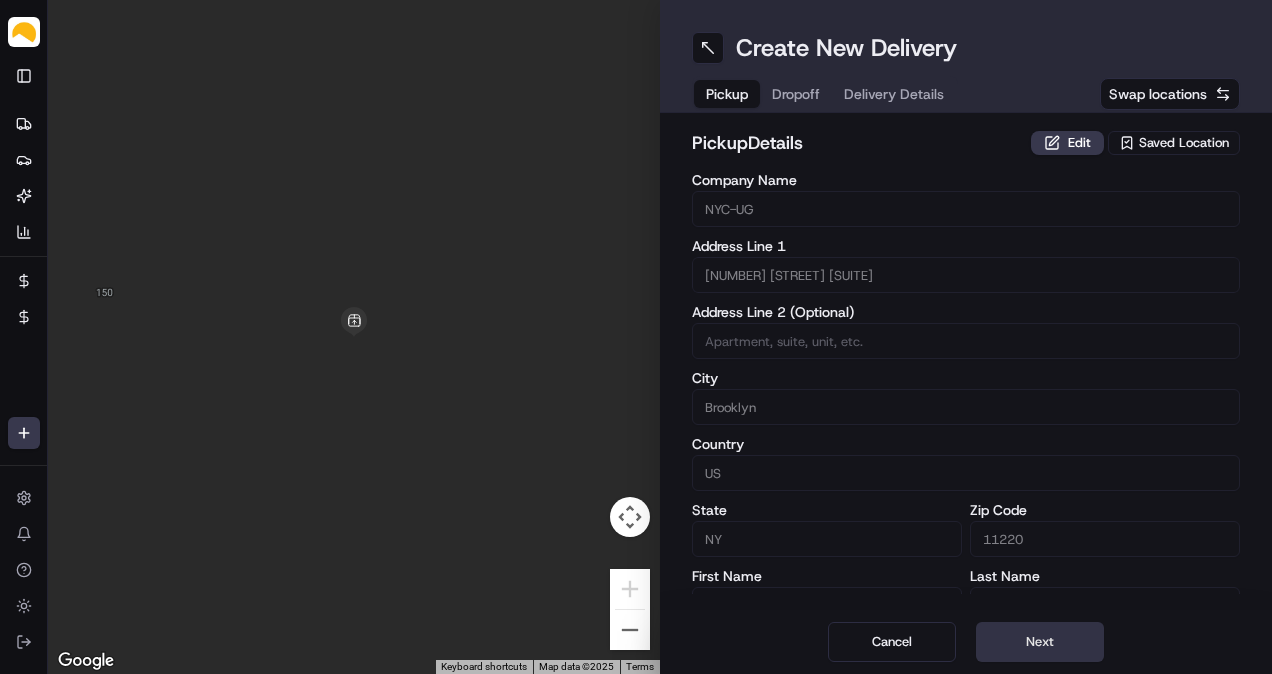 click on "Next" at bounding box center [1040, 642] 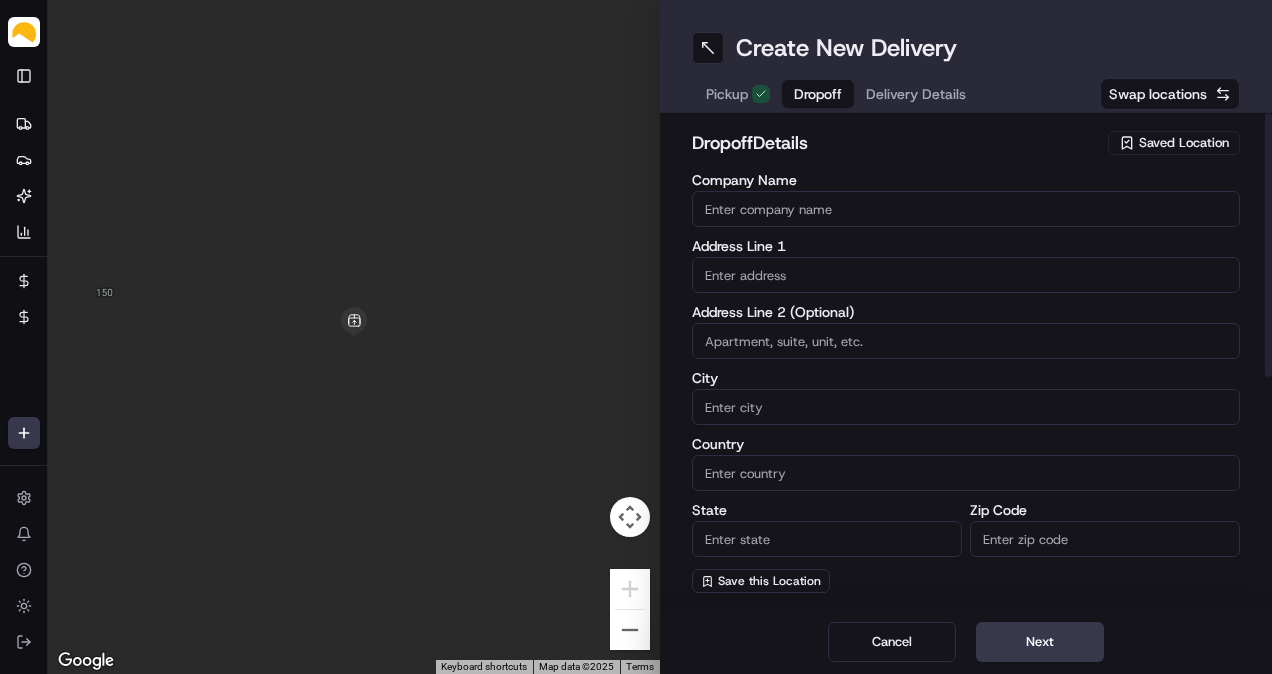 click at bounding box center (966, 275) 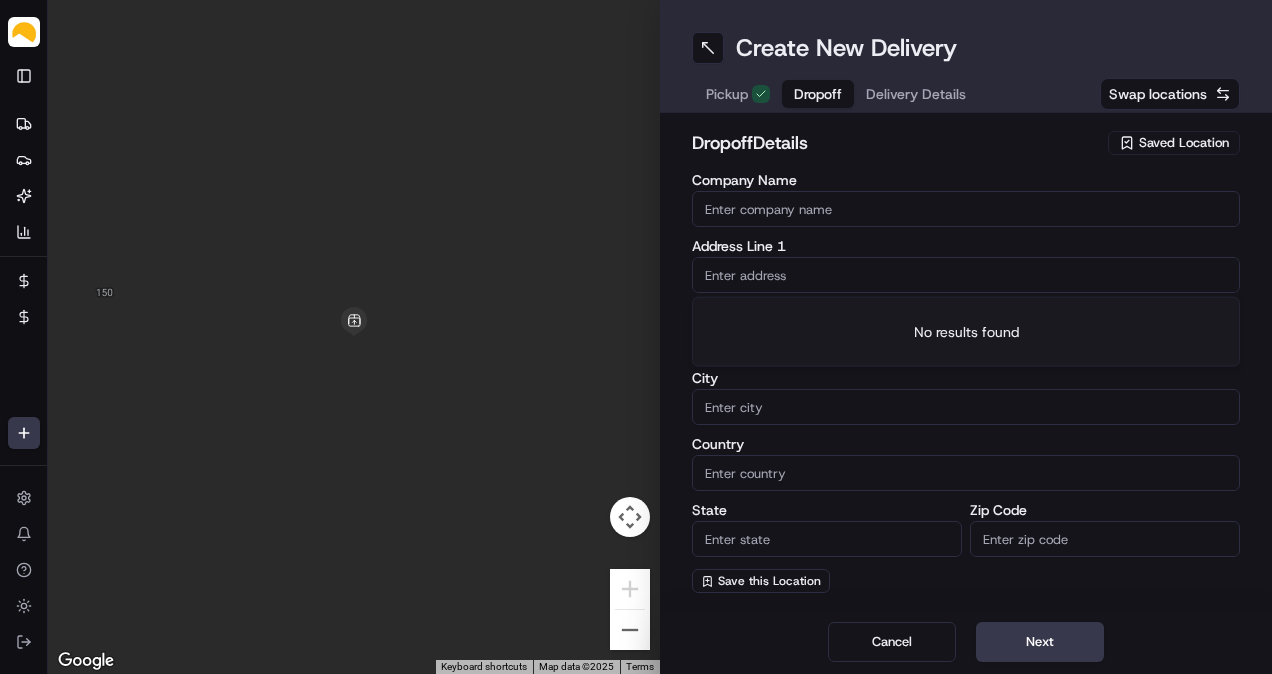 paste on "[NUMBER] [STREET] [CITY] [STATE] [POSTAL_CODE]" 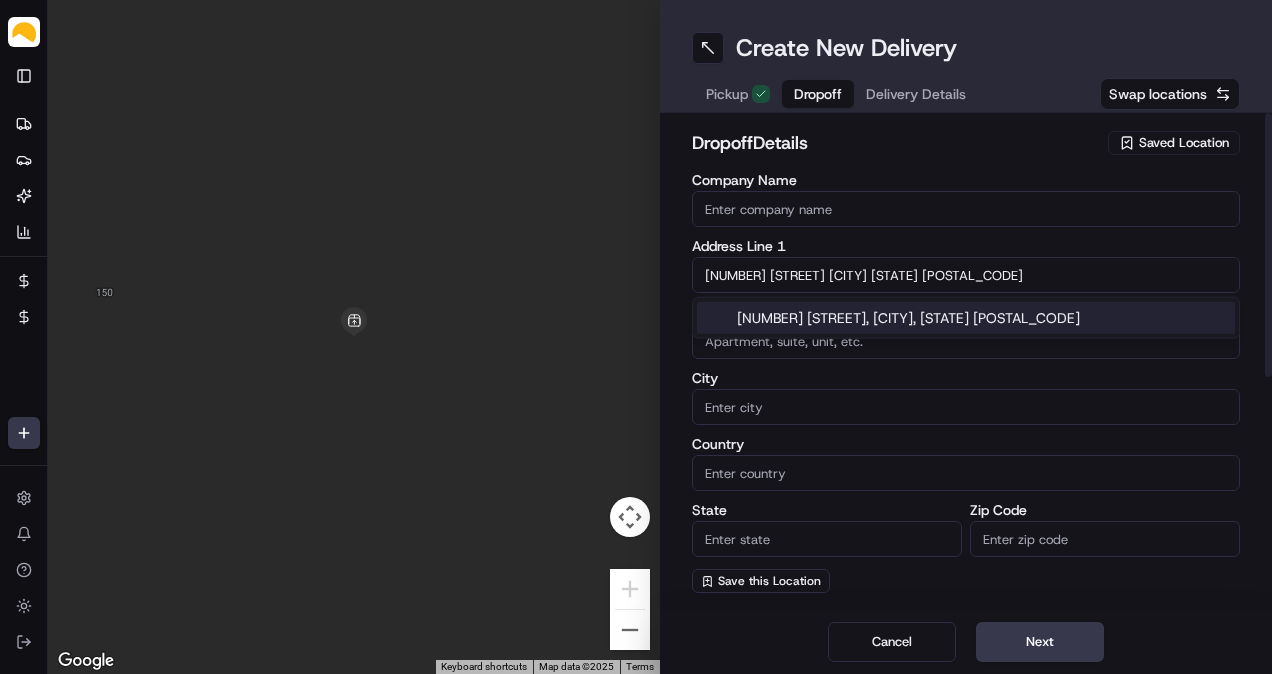 click on "[NUMBER] [STREET], [CITY], [STATE] [POSTAL_CODE]" at bounding box center [966, 318] 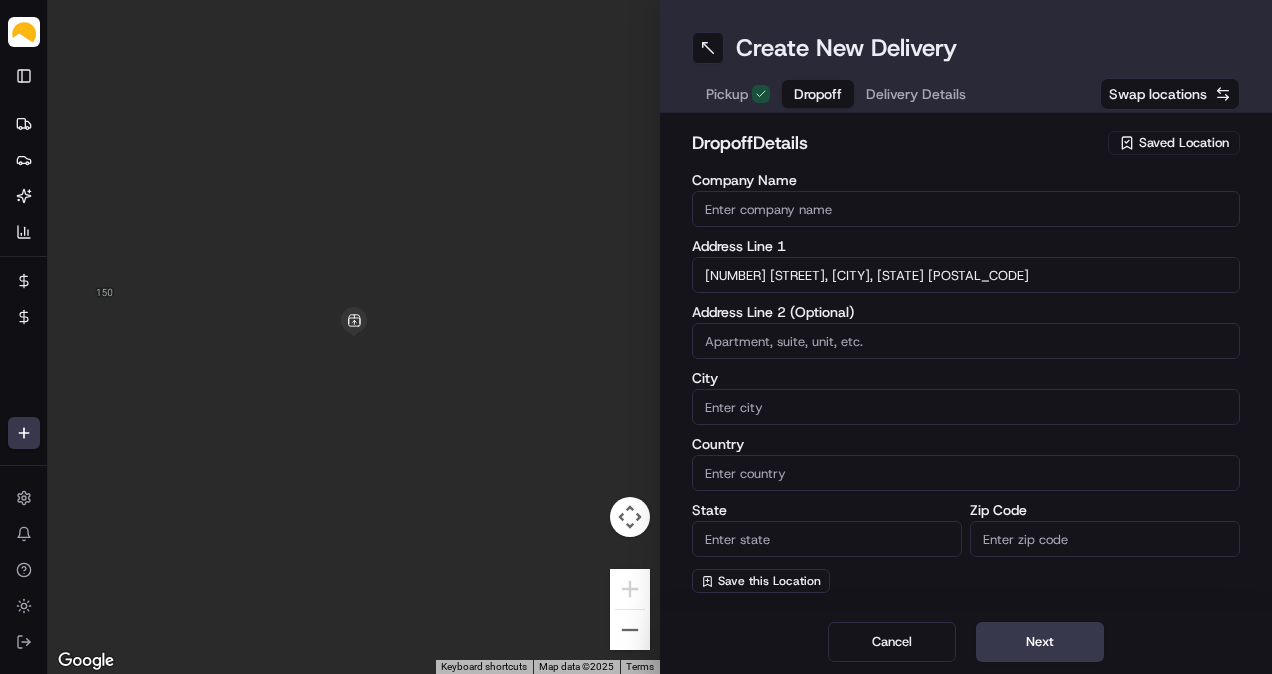 type on "[NUMBER] [STREET], [CITY], [STATE] [POSTAL_CODE], [COUNTRY]" 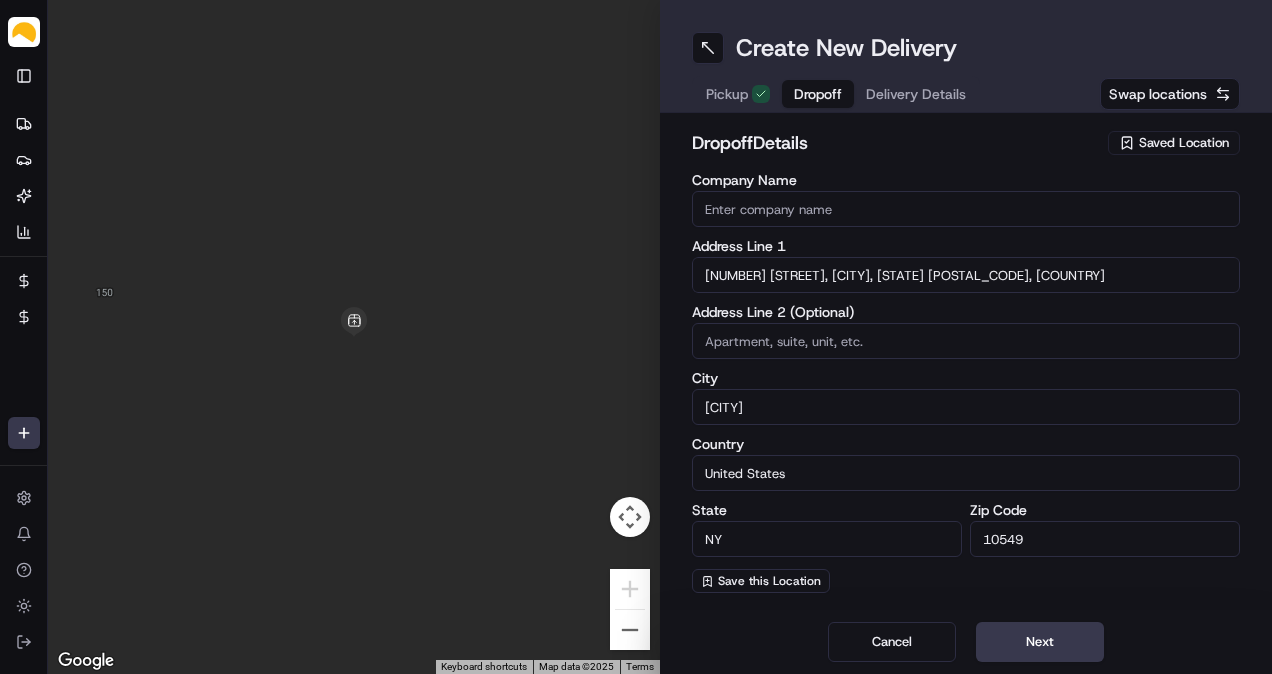 type on "[NUMBER] [STREET]" 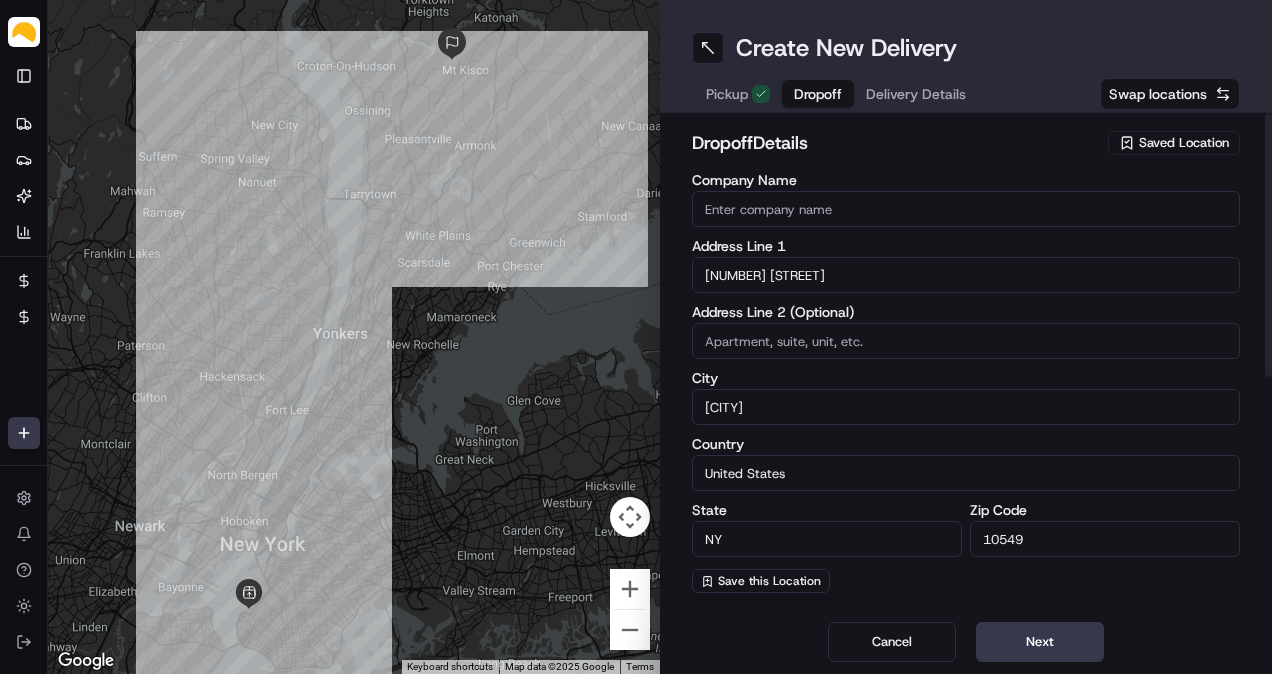 click on "Company Name" at bounding box center (966, 209) 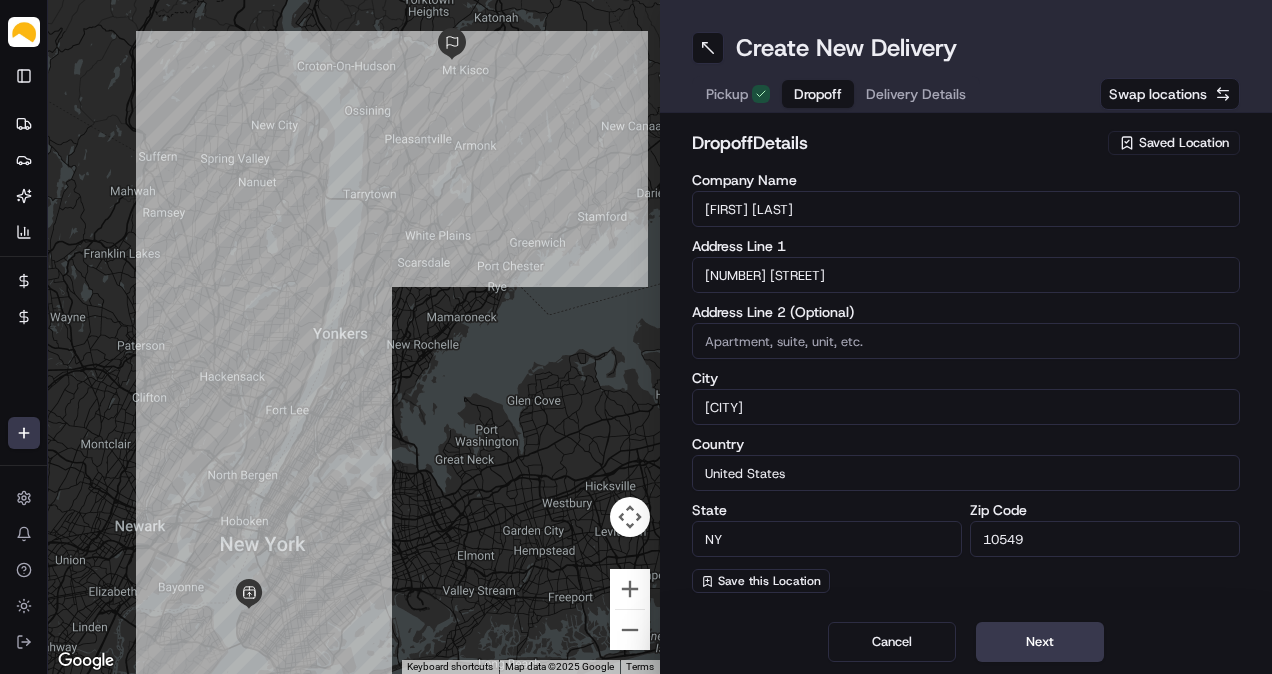 type on "[FIRST] [LAST]" 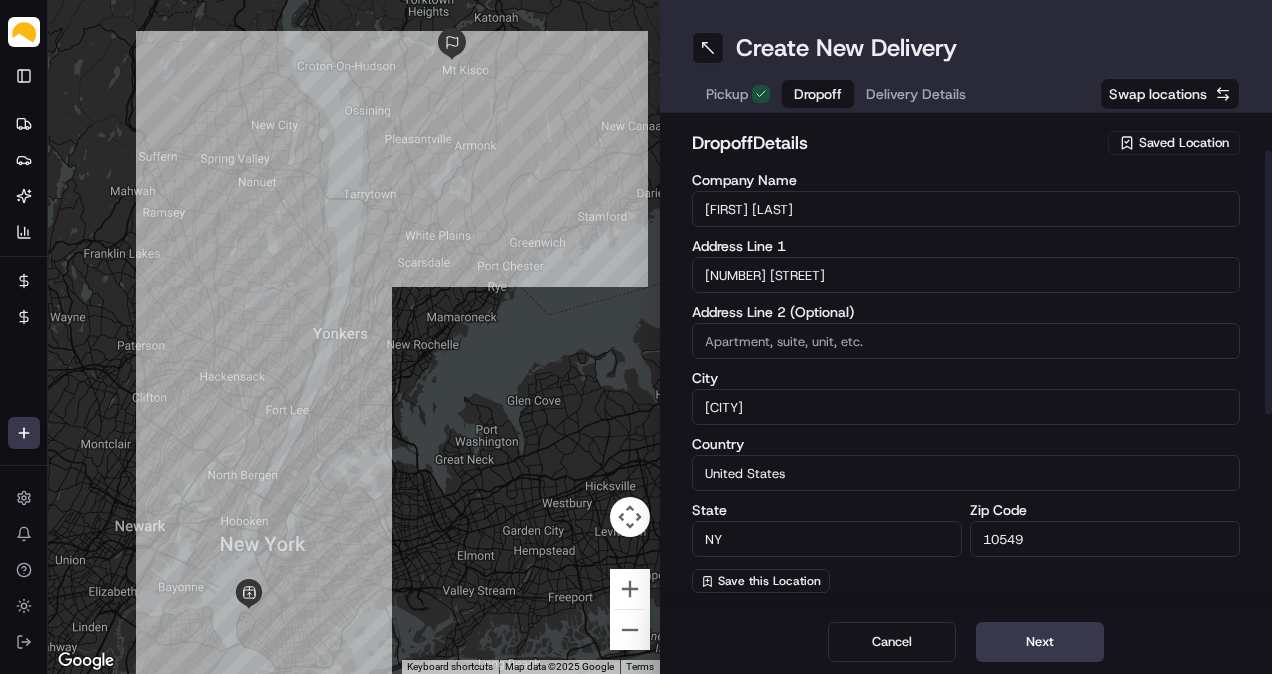 scroll, scrollTop: 333, scrollLeft: 0, axis: vertical 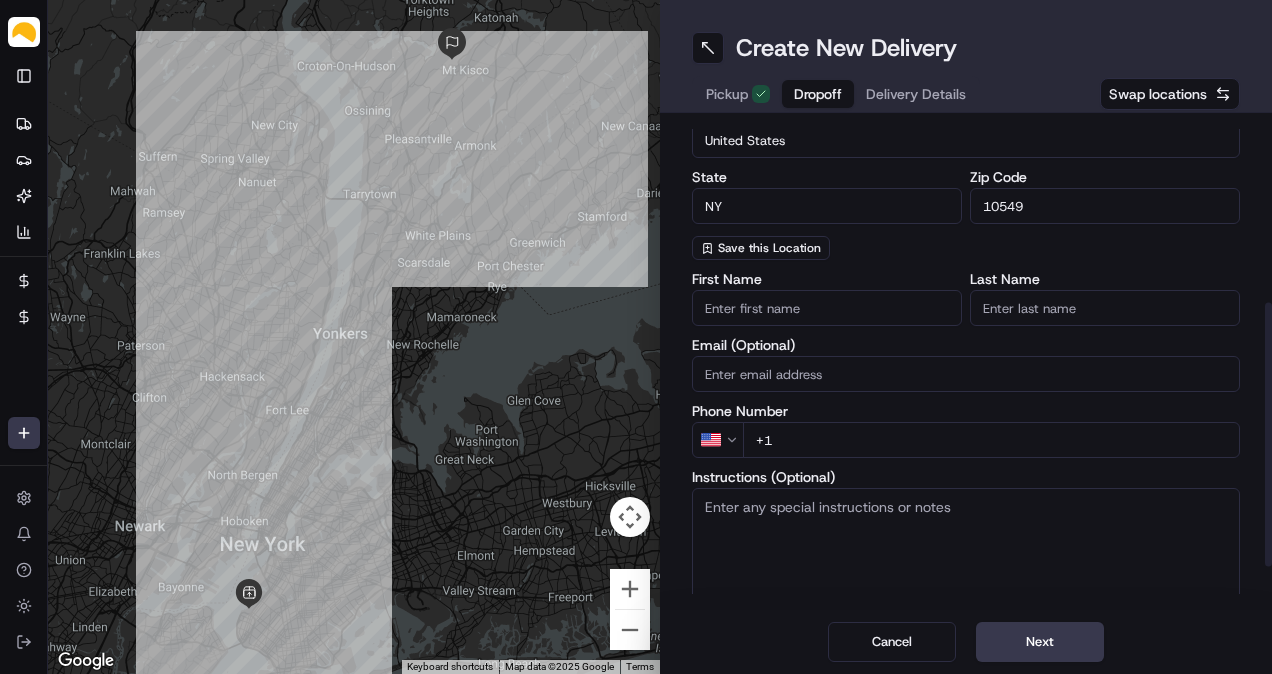 click on "+1" at bounding box center (991, 440) 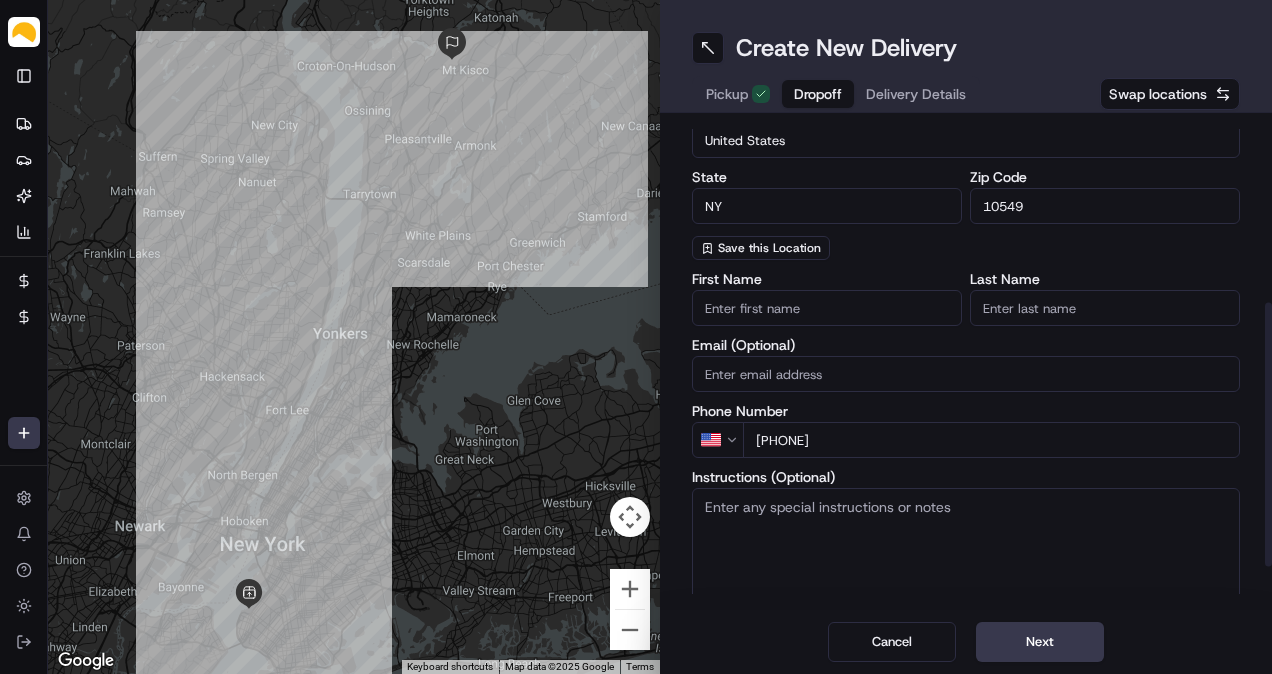 type on "[PHONE]" 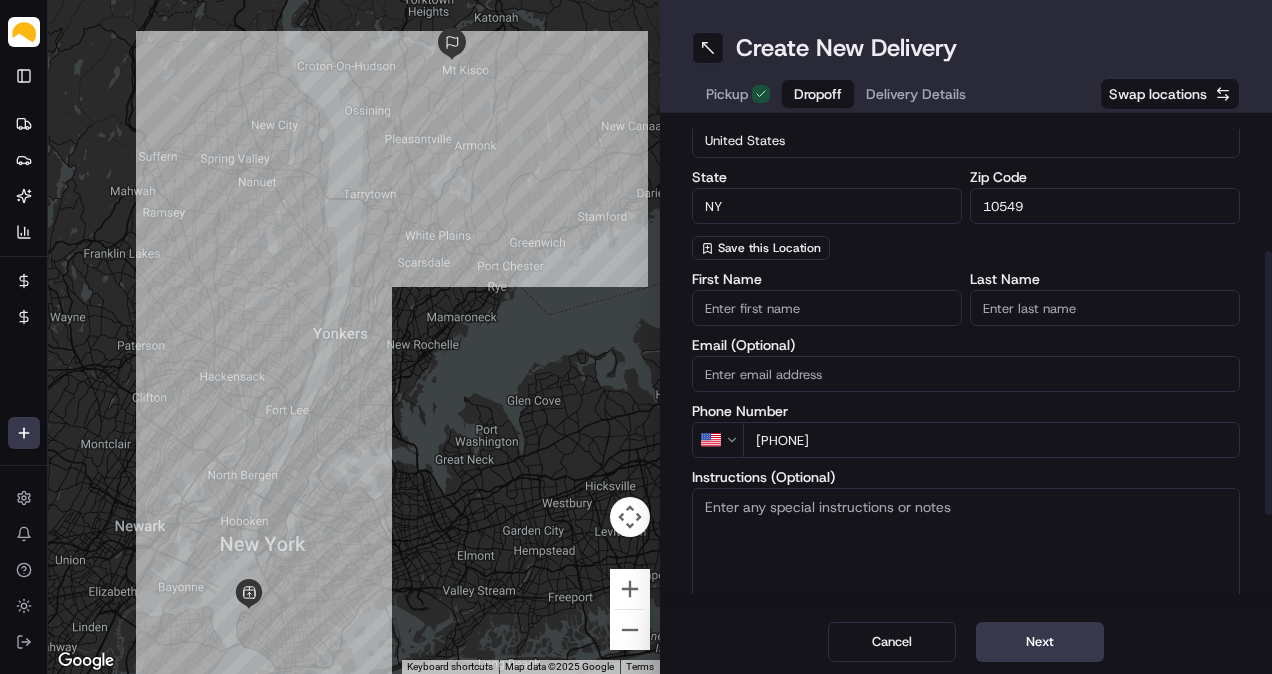 scroll, scrollTop: 0, scrollLeft: 0, axis: both 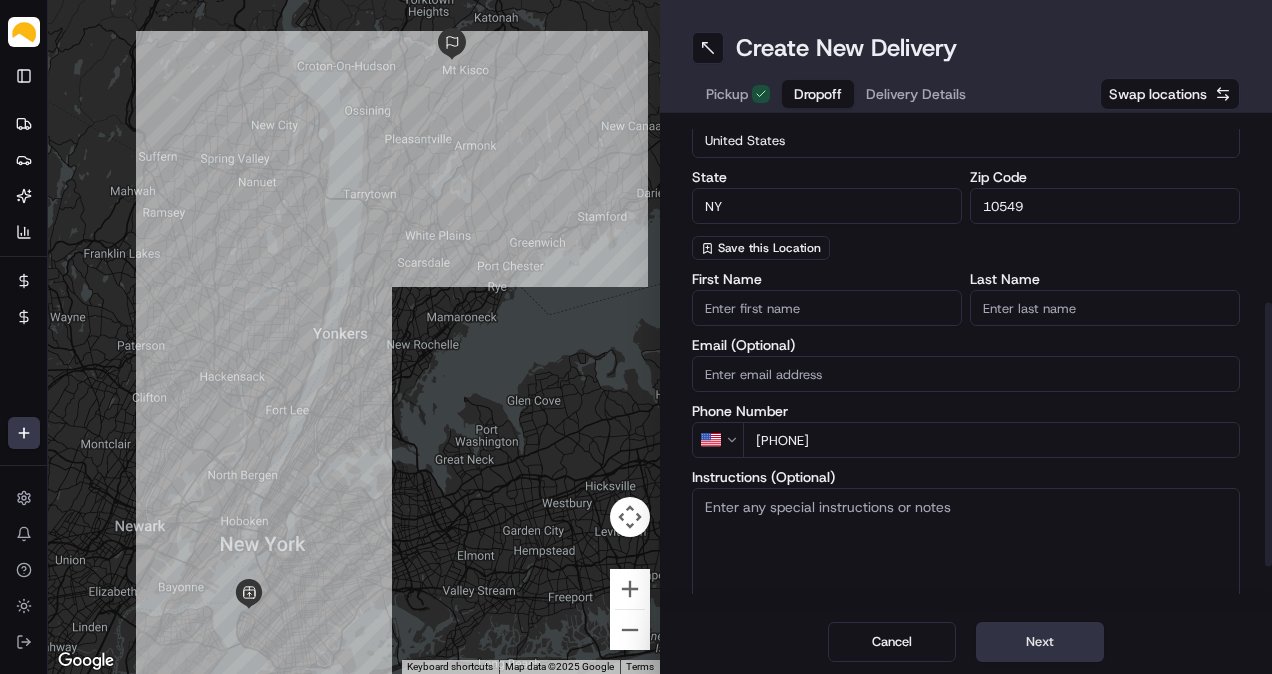 click on "Next" at bounding box center [1040, 642] 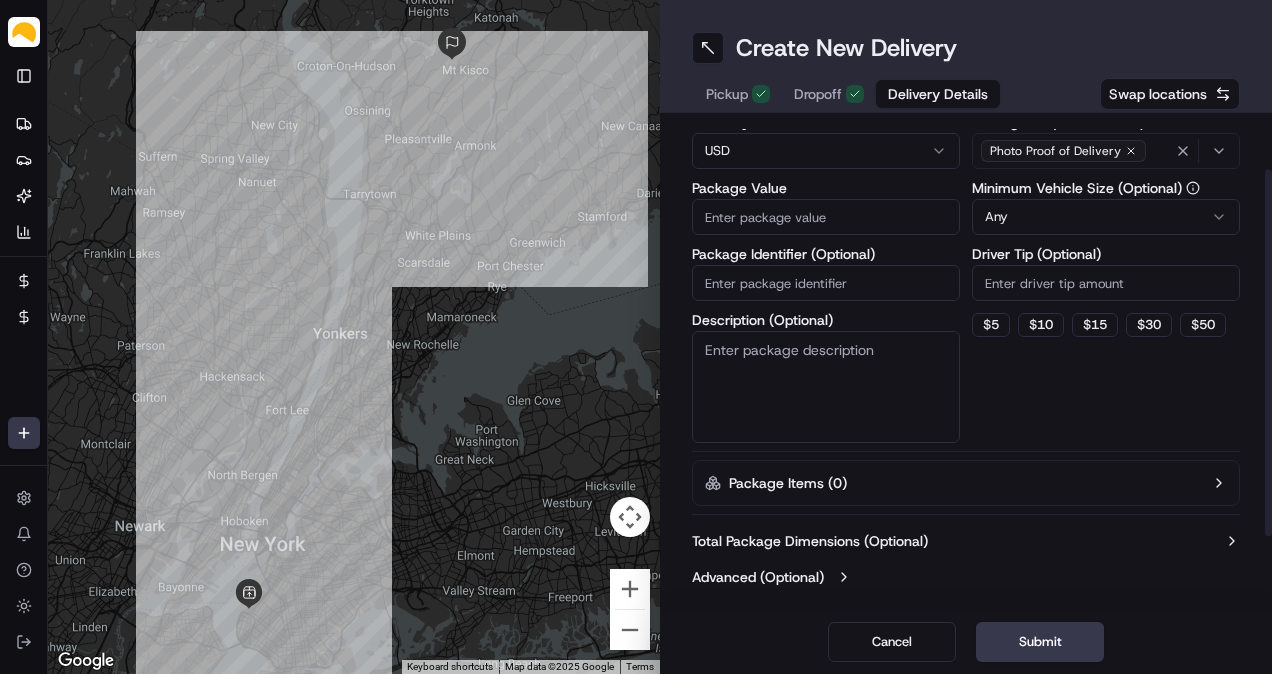 scroll, scrollTop: 0, scrollLeft: 0, axis: both 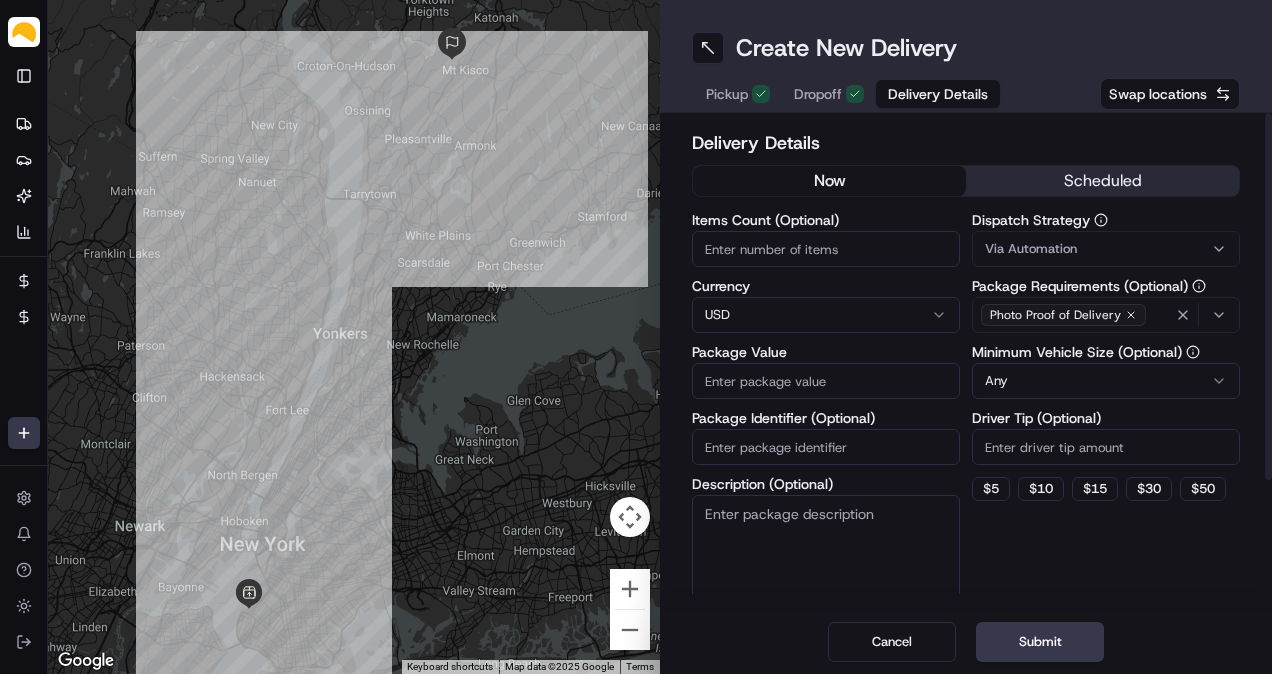 click on "scheduled" at bounding box center [1102, 181] 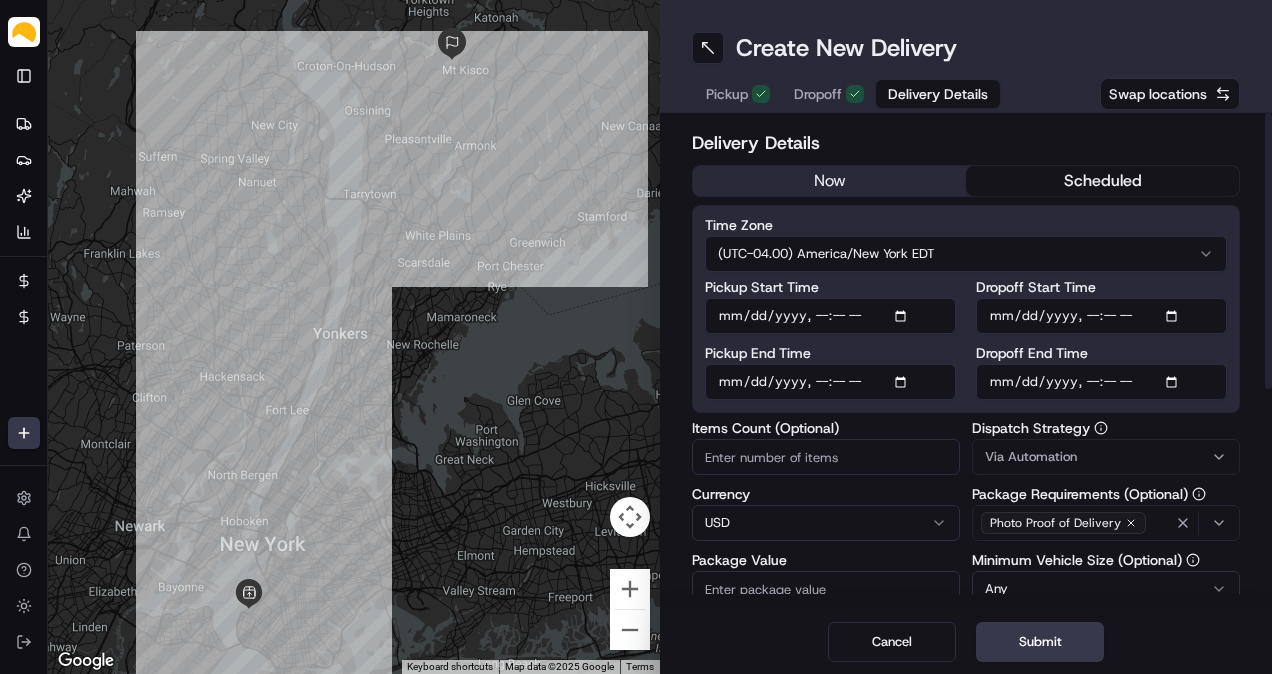 click on "Pickup Start Time" at bounding box center (830, 316) 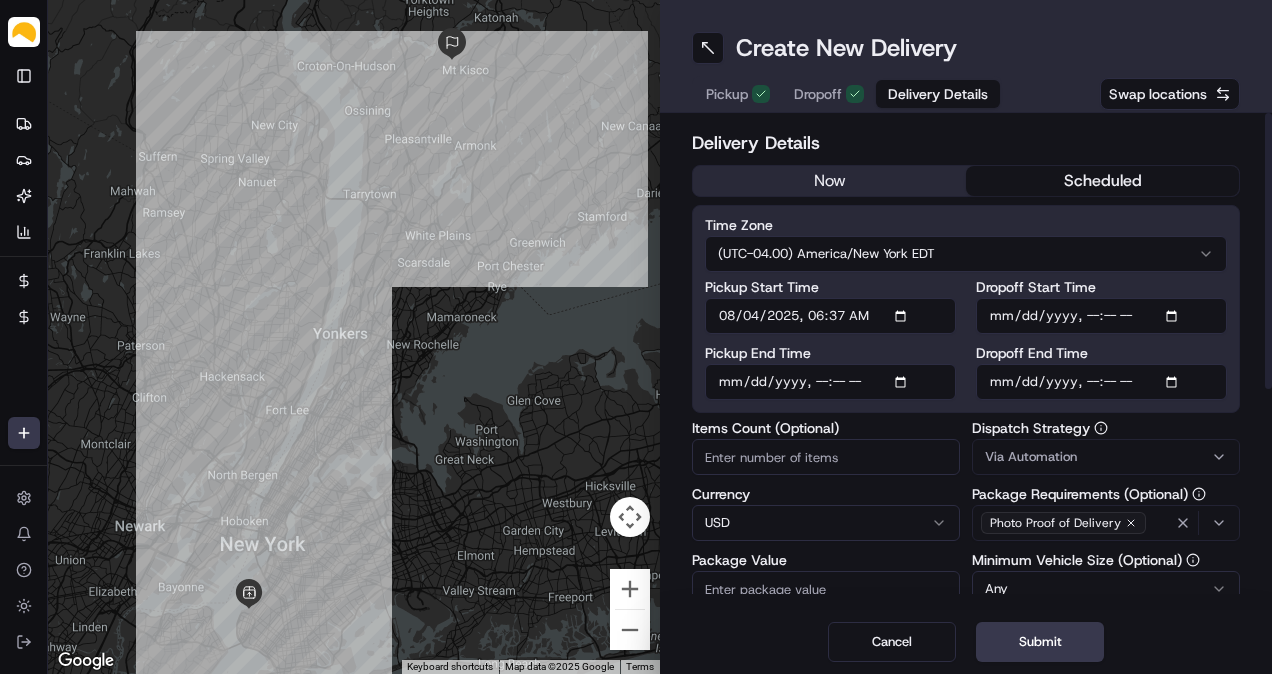 drag, startPoint x: 830, startPoint y: 310, endPoint x: 821, endPoint y: 316, distance: 10.816654 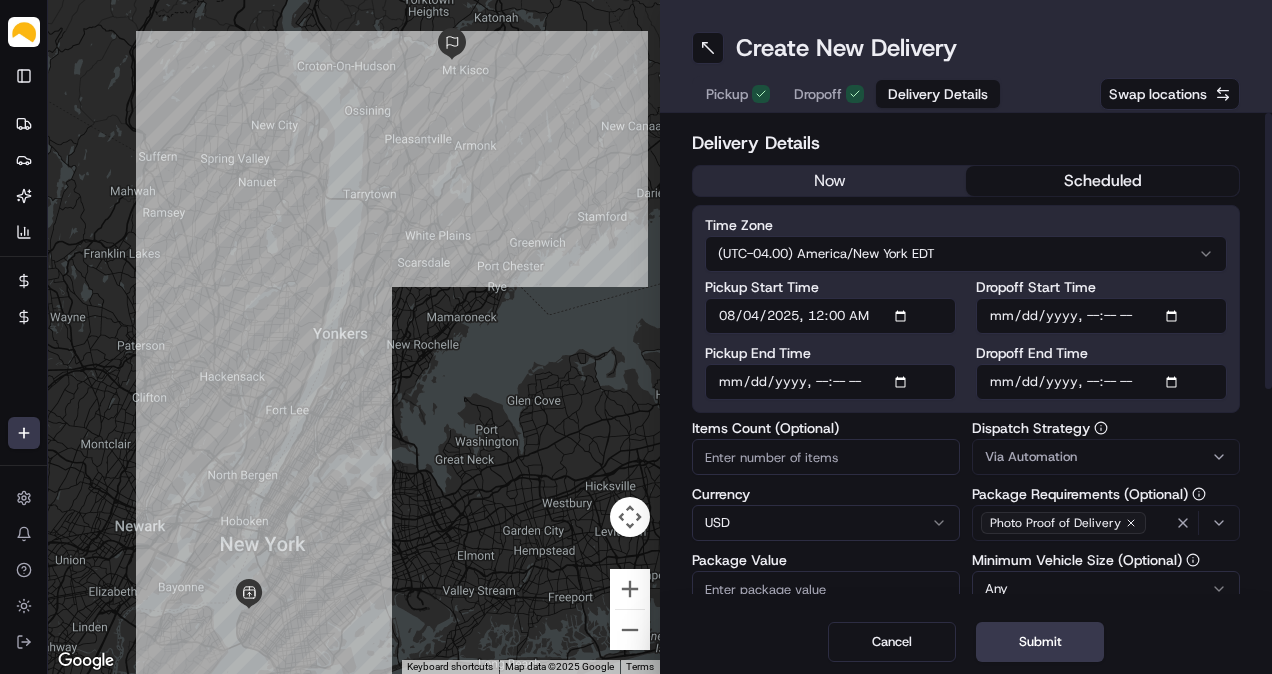 type on "2025-08-04T12:00" 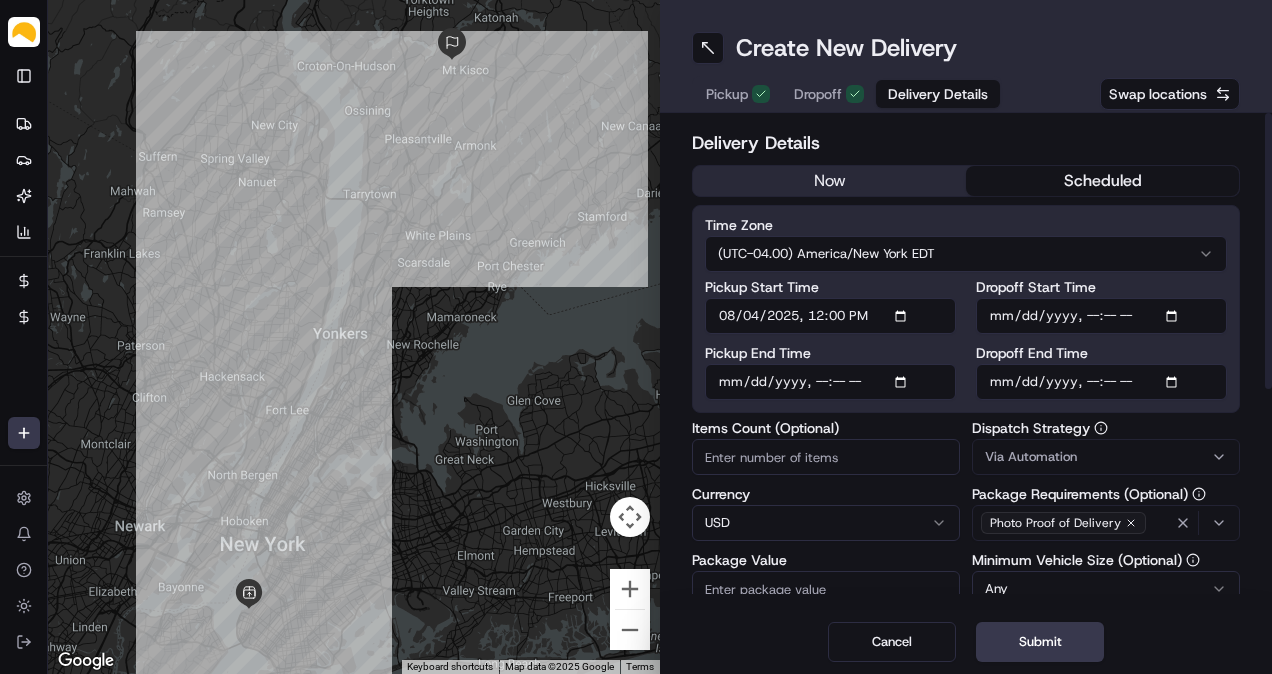click on "Pickup End Time" at bounding box center (830, 382) 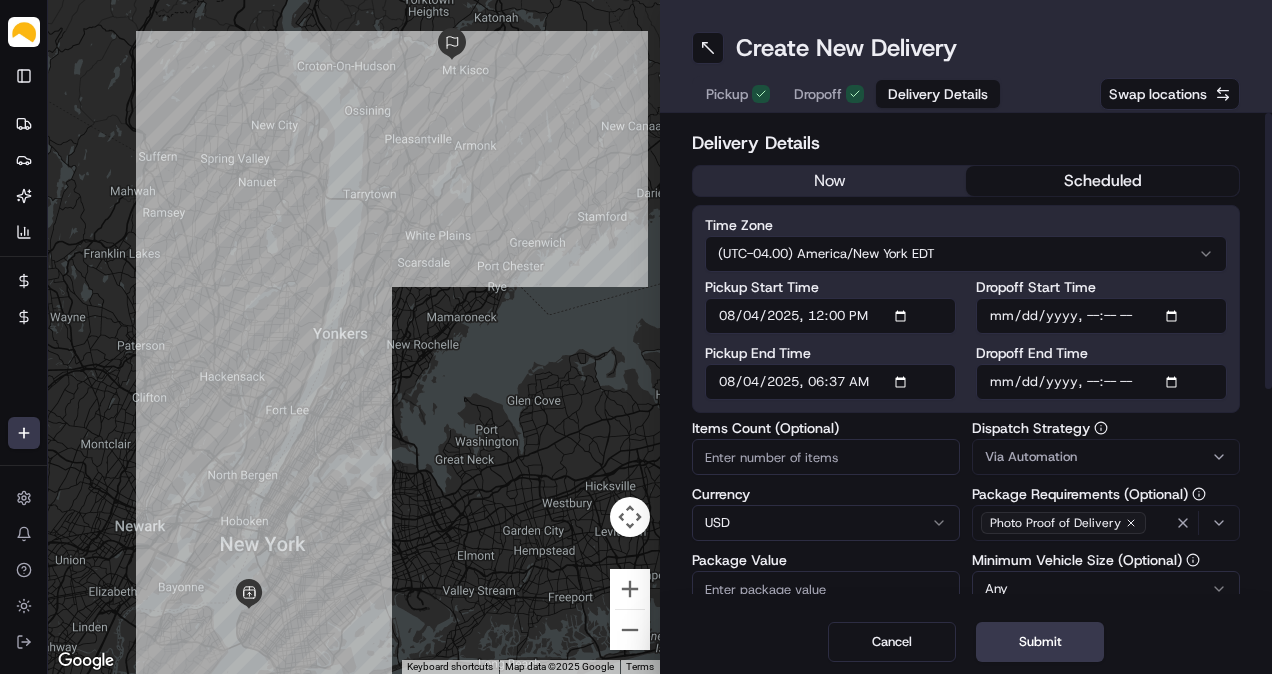 click on "Pickup End Time" at bounding box center (830, 382) 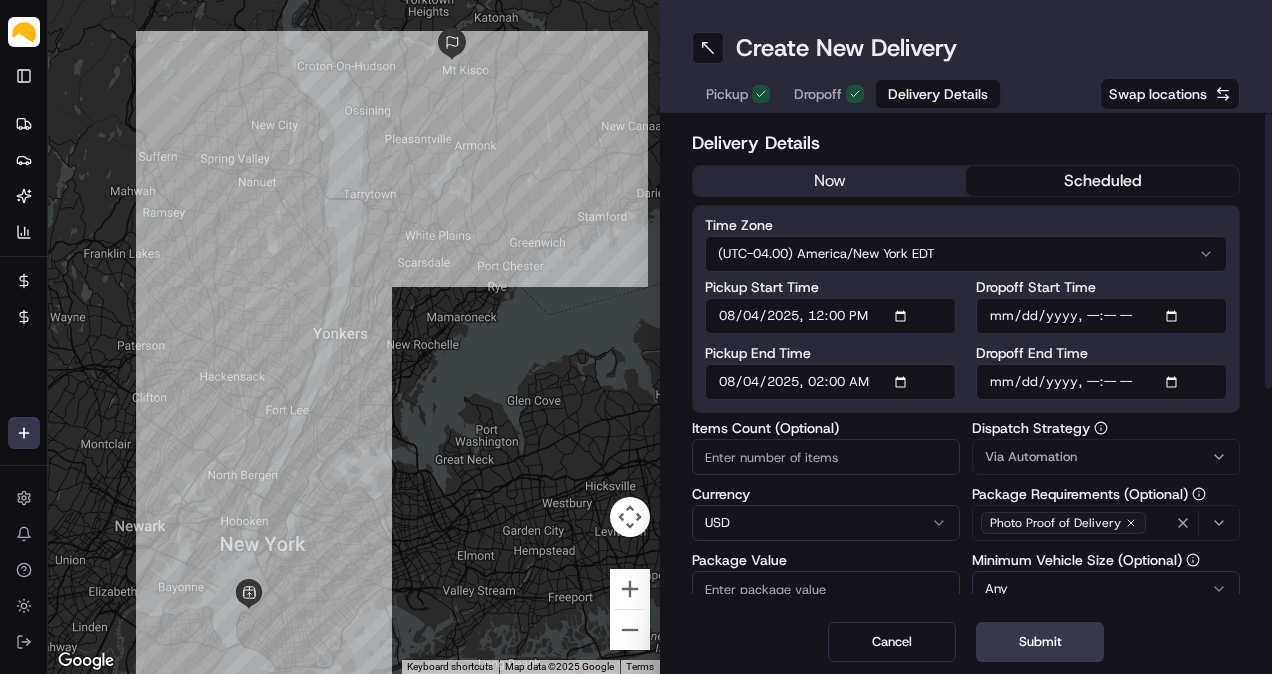 type on "2025-08-04T14:00" 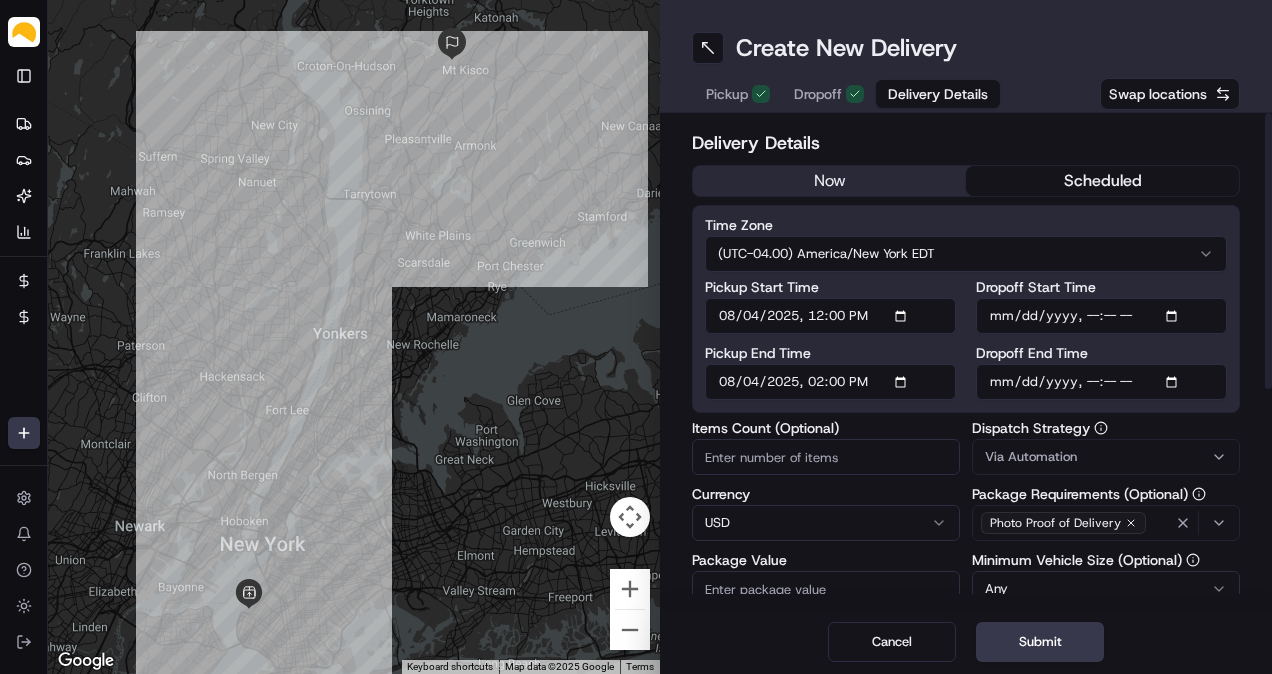 click on "Dropoff End Time" at bounding box center [1101, 382] 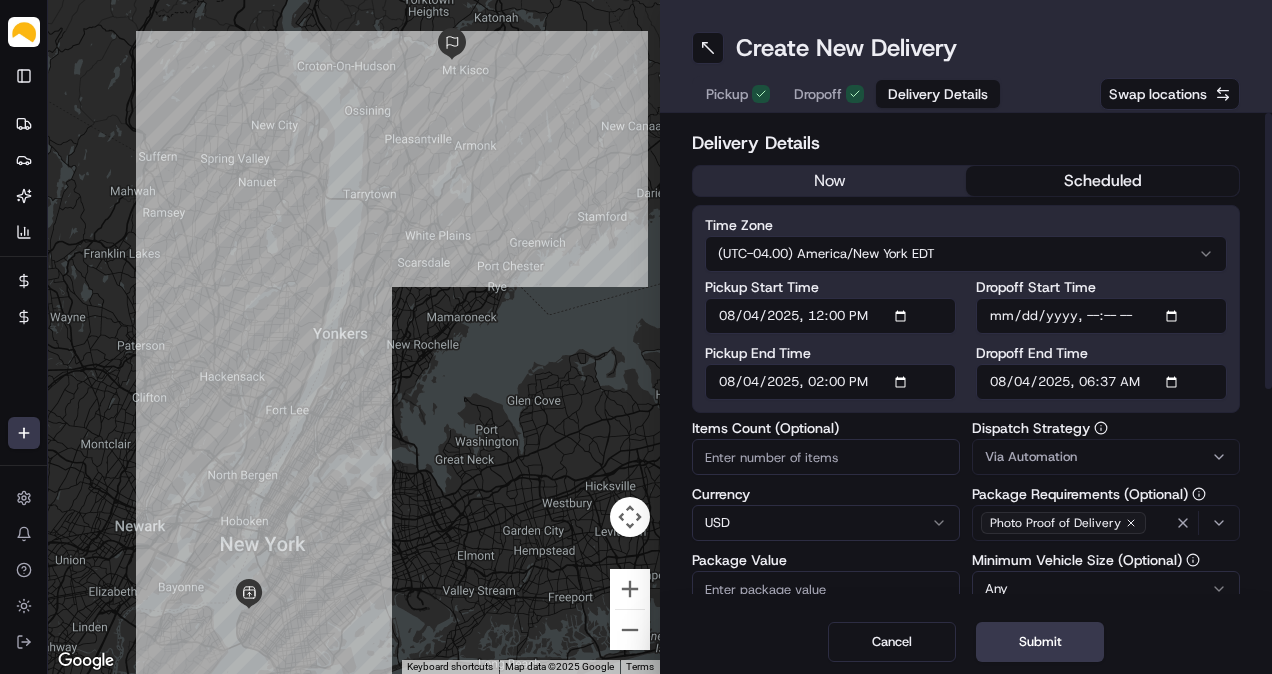 click on "Dropoff End Time" at bounding box center (1101, 382) 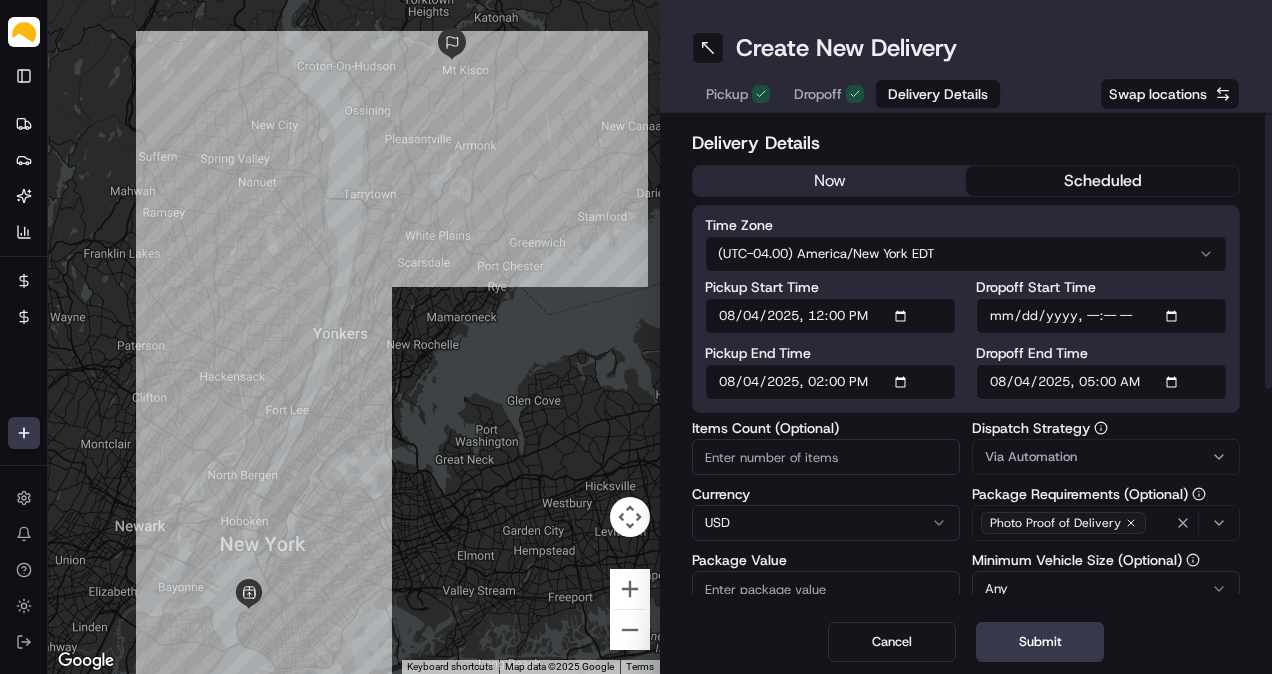 type on "2025-08-04T17:00" 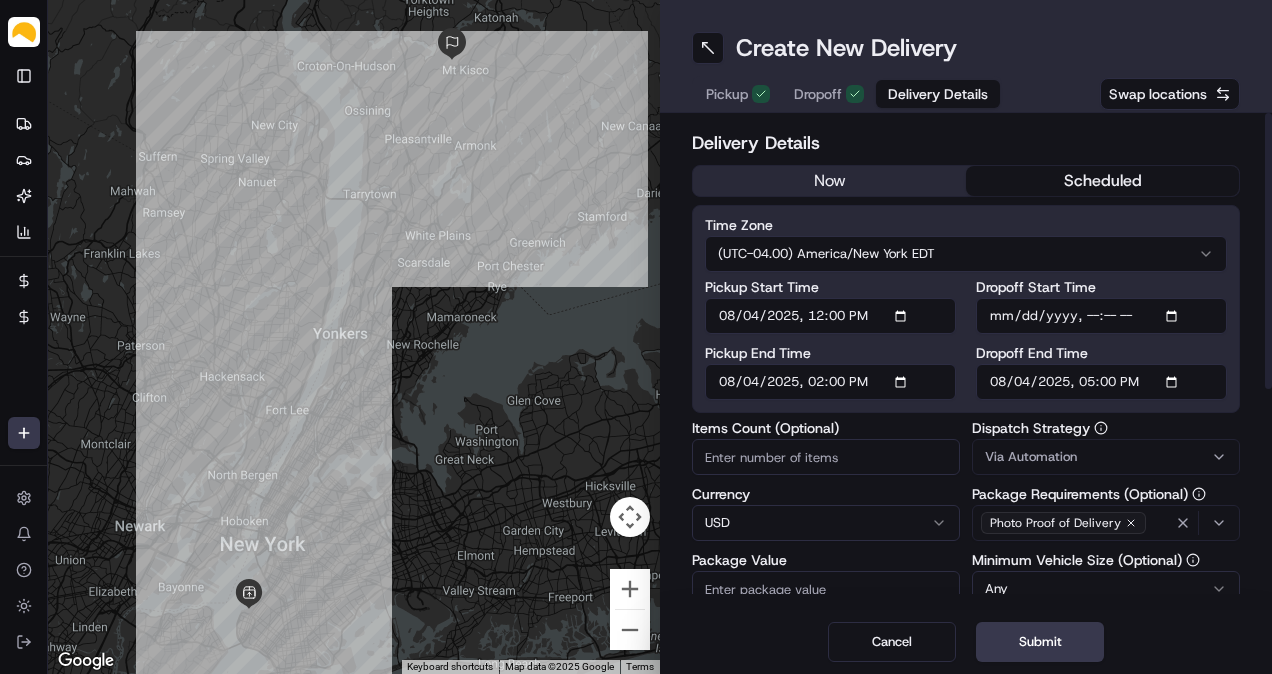 click on "Items Count (Optional)" at bounding box center [826, 457] 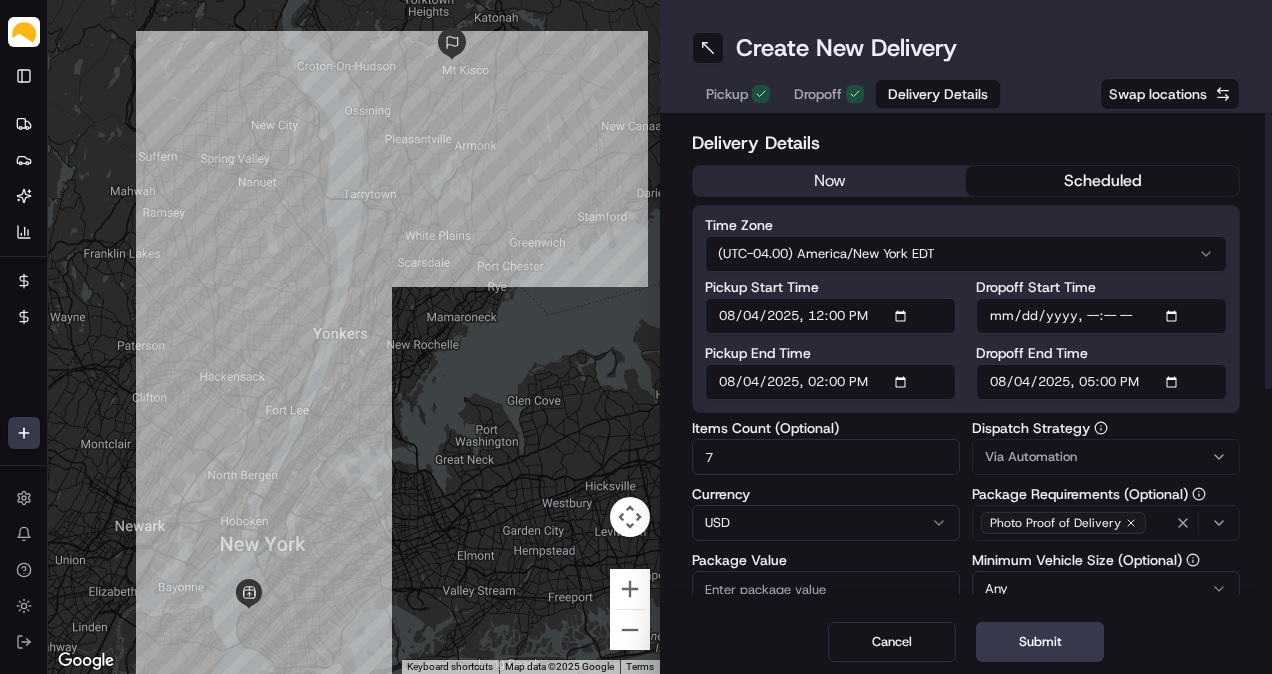type on "7" 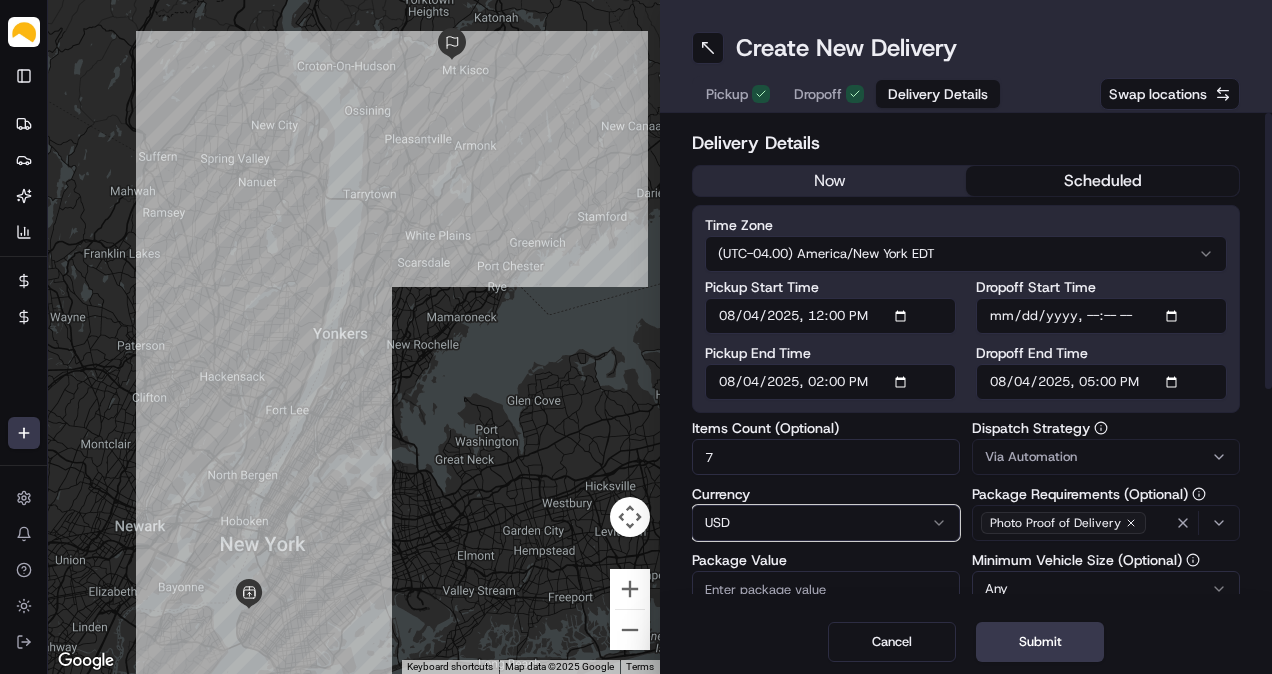 type 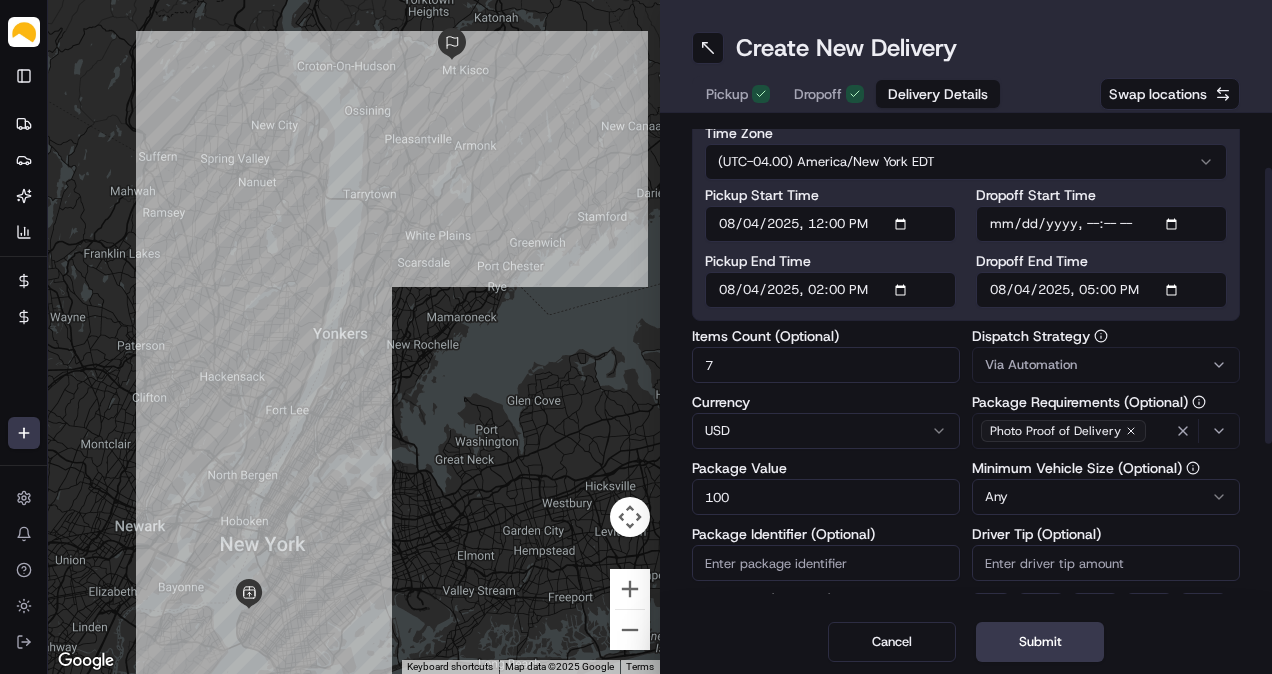 type on "100" 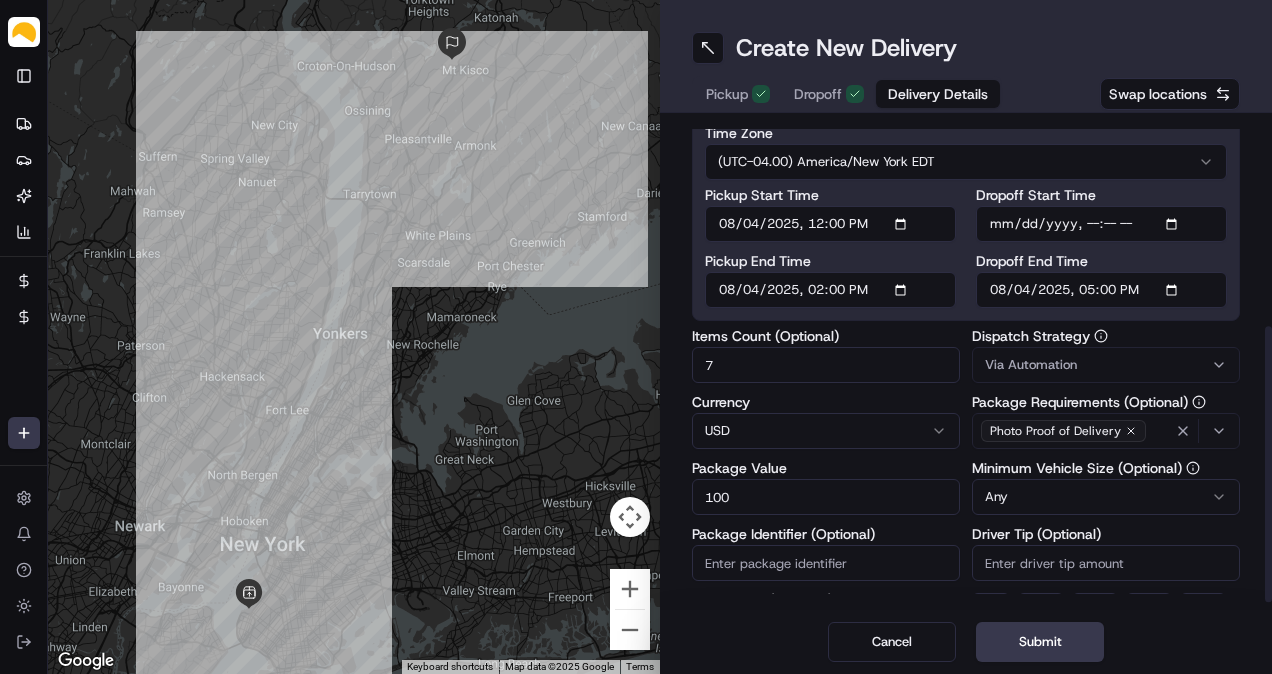 scroll, scrollTop: 359, scrollLeft: 0, axis: vertical 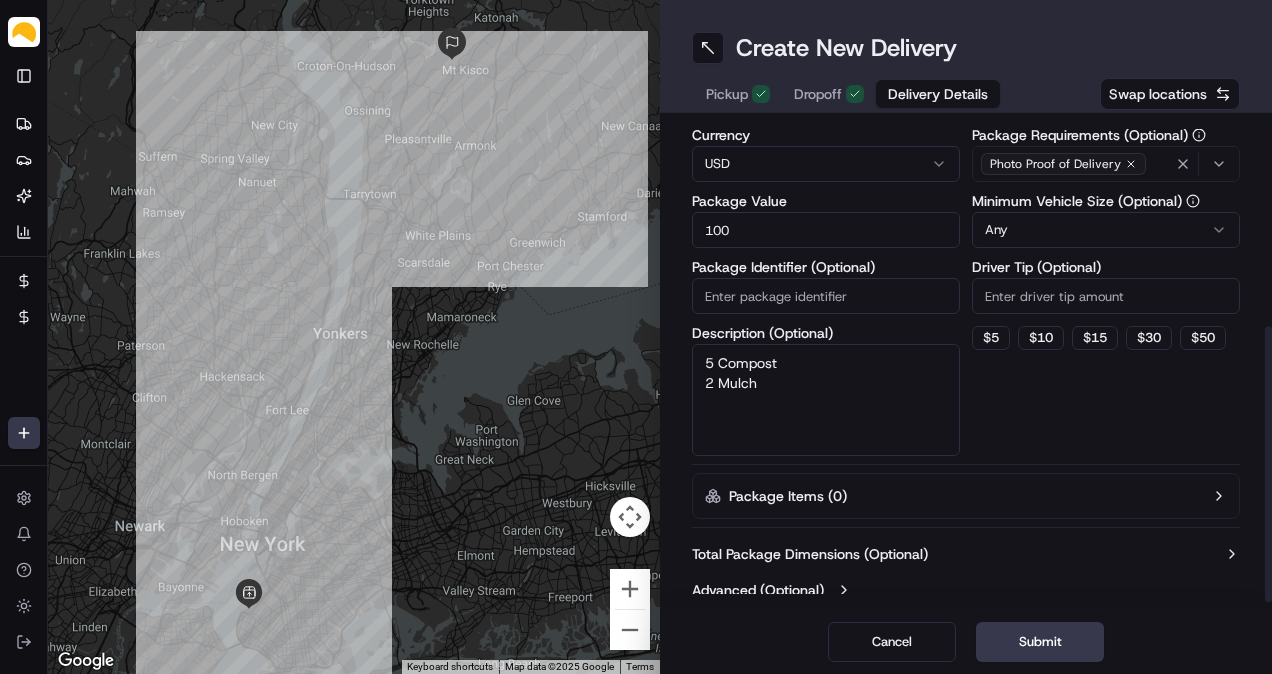 type on "5 Compost
2 Mulch" 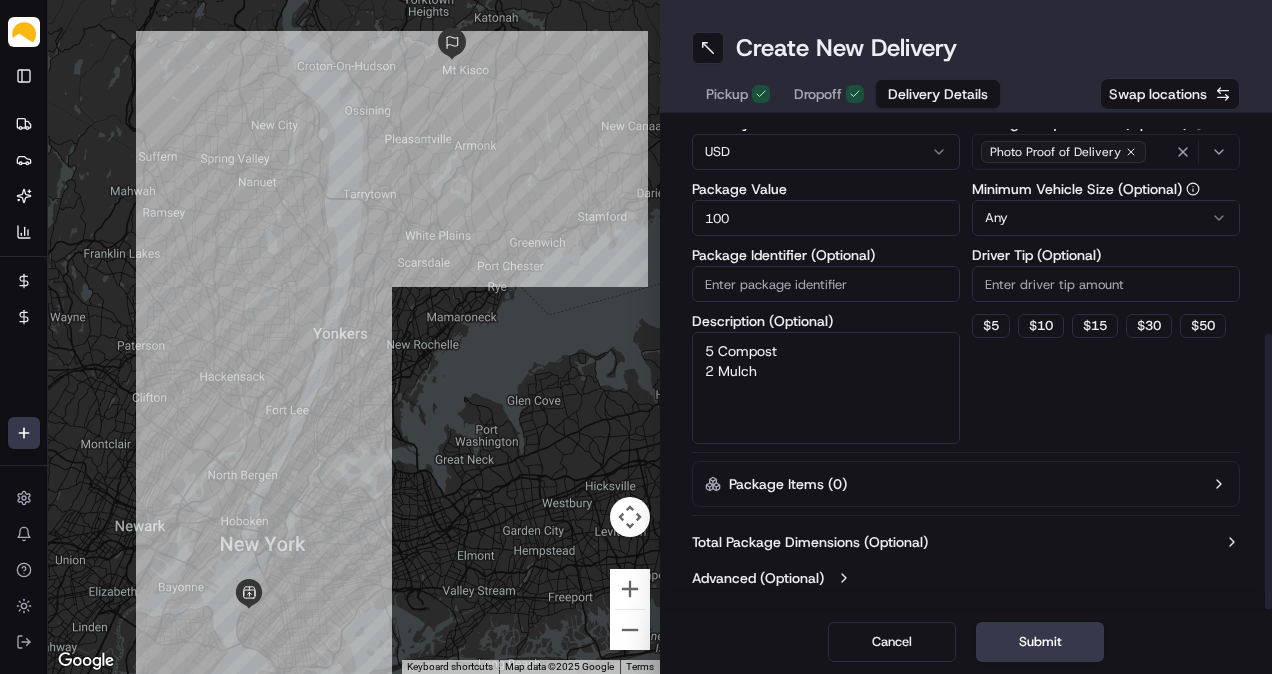 click on "Total Package Dimensions (Optional)" at bounding box center [810, 542] 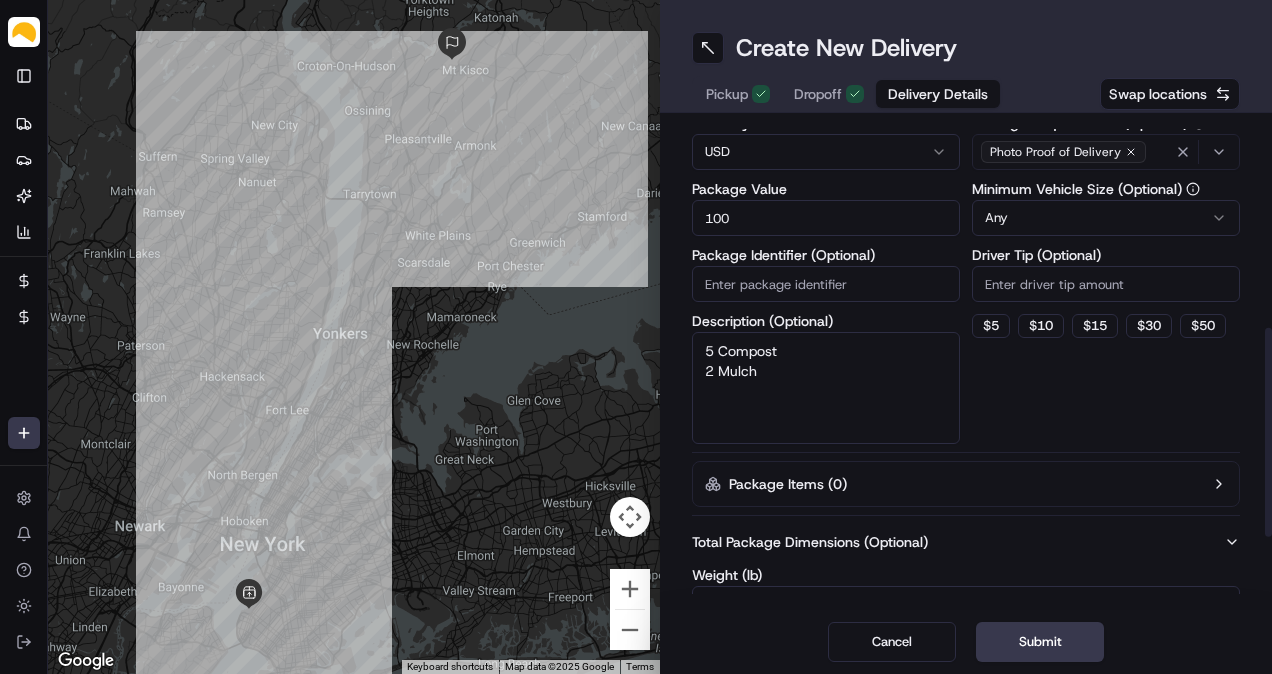 scroll, scrollTop: 477, scrollLeft: 0, axis: vertical 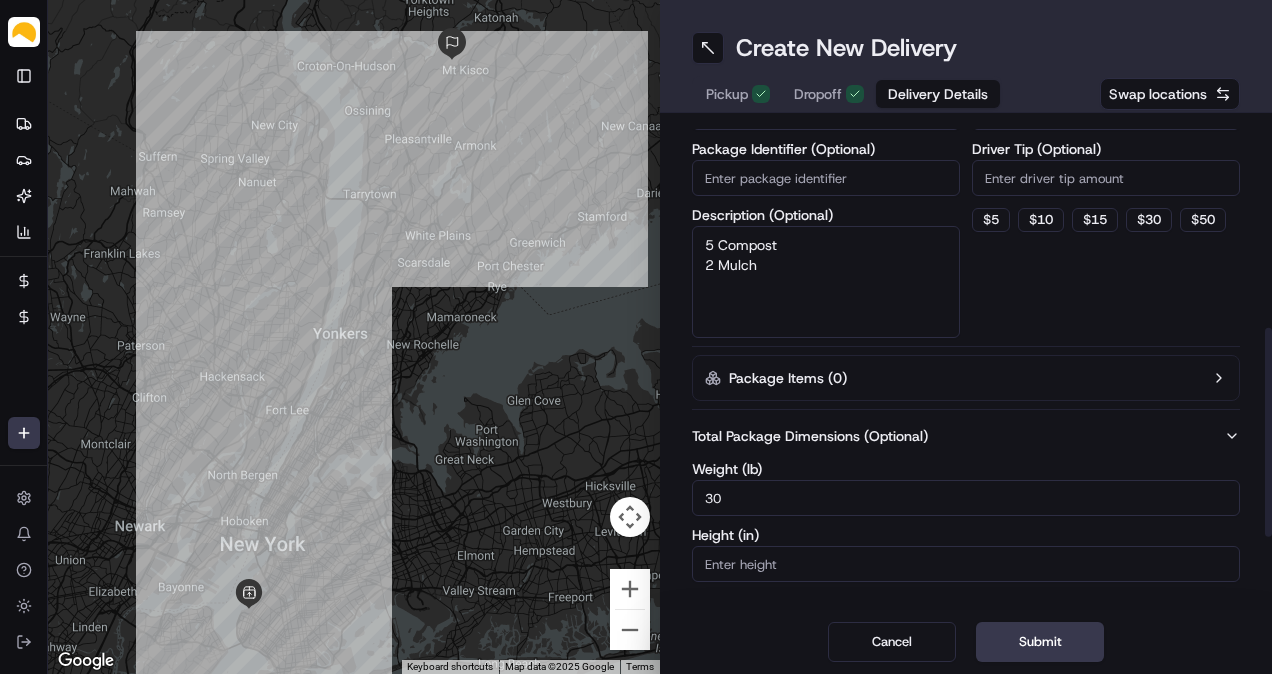 type on "30" 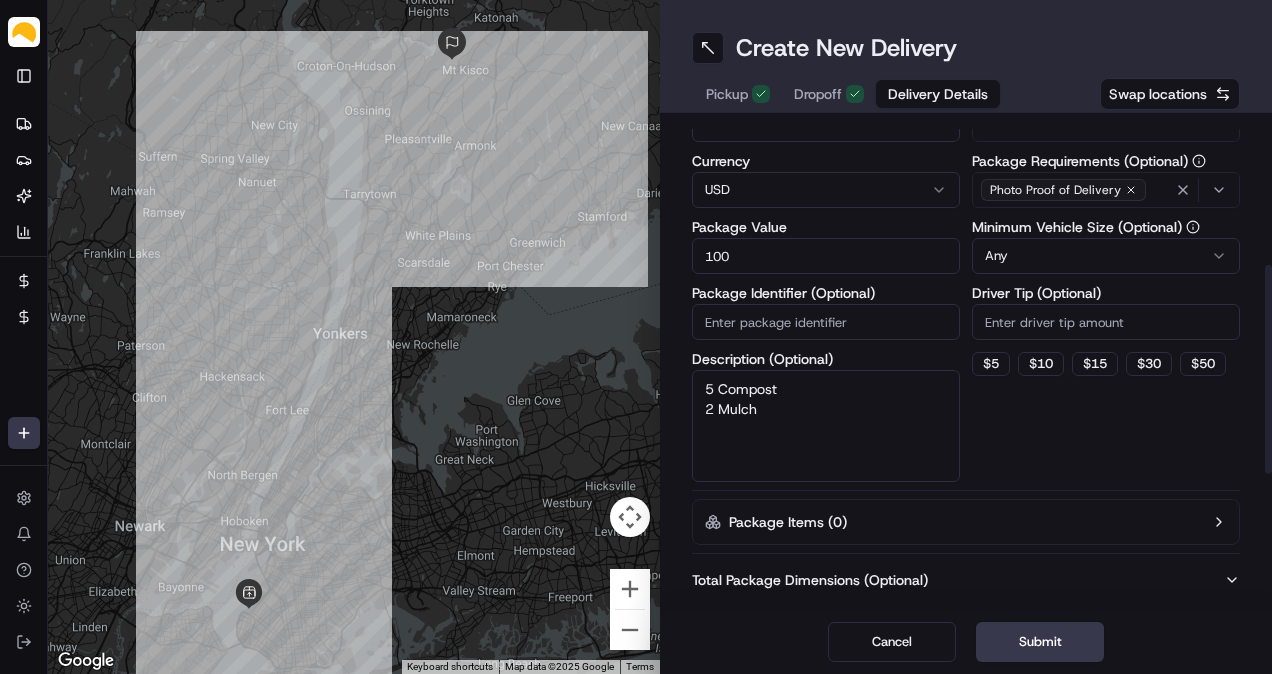scroll, scrollTop: 639, scrollLeft: 0, axis: vertical 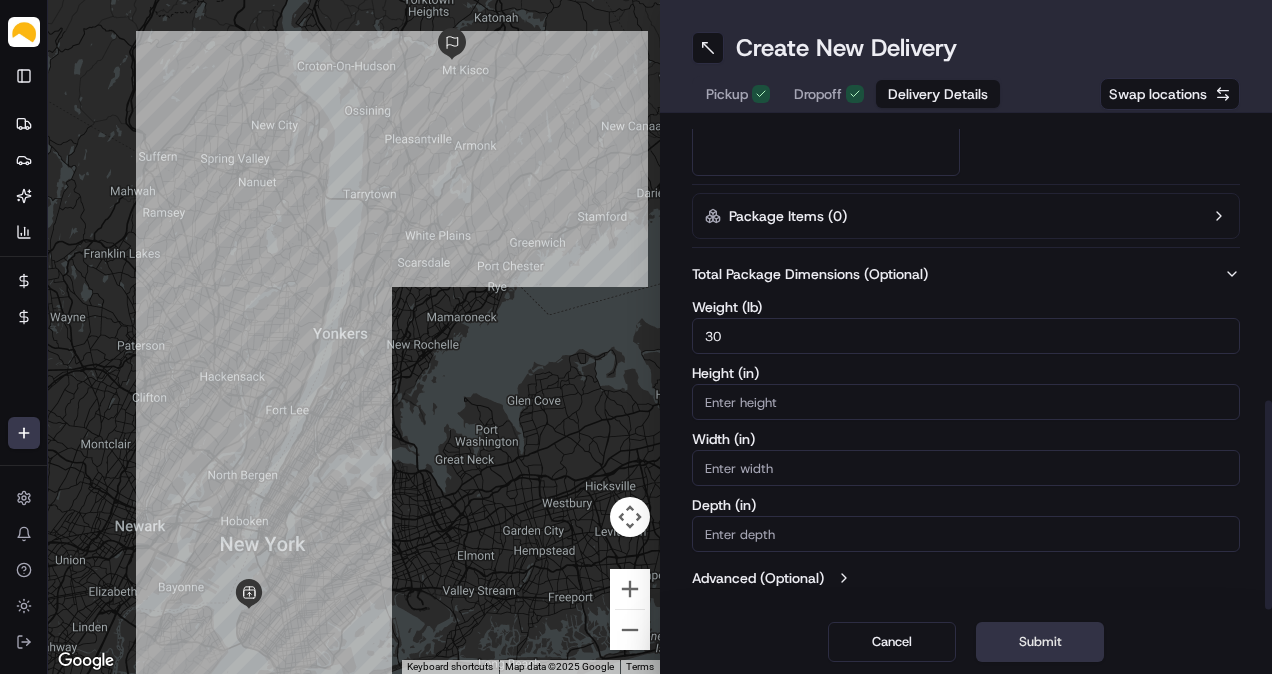 click on "Submit" at bounding box center [1040, 642] 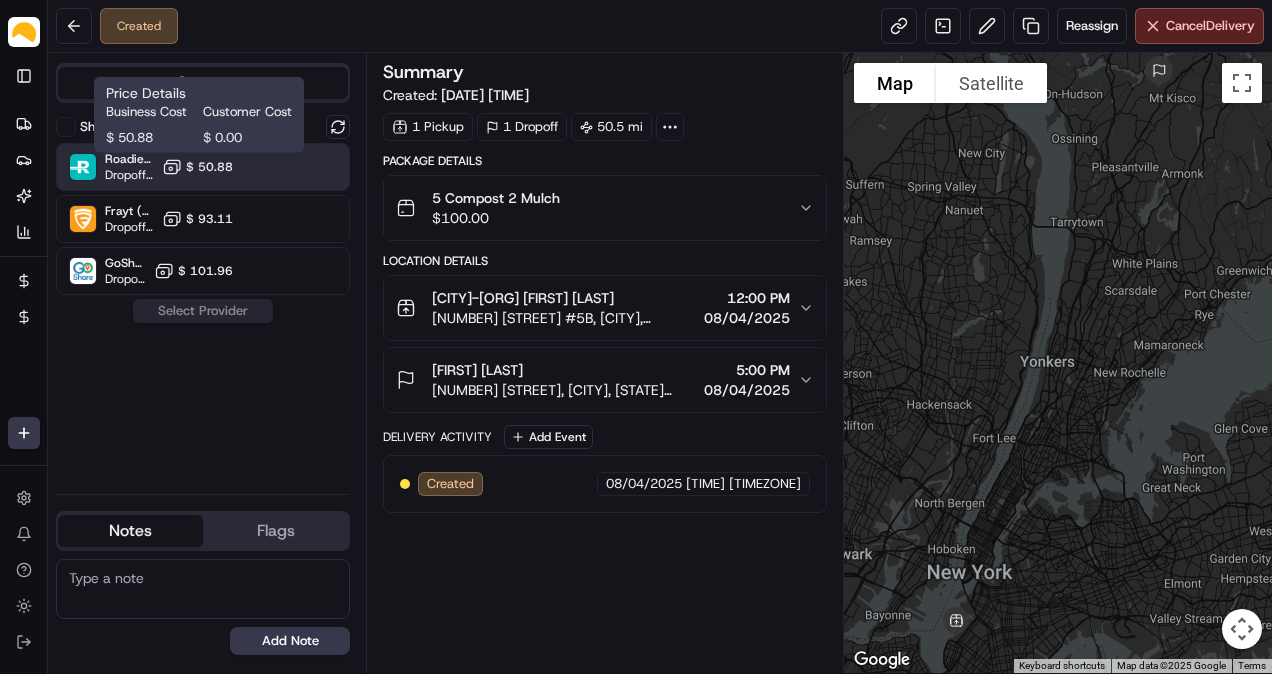 click on "$   50.88" at bounding box center [209, 167] 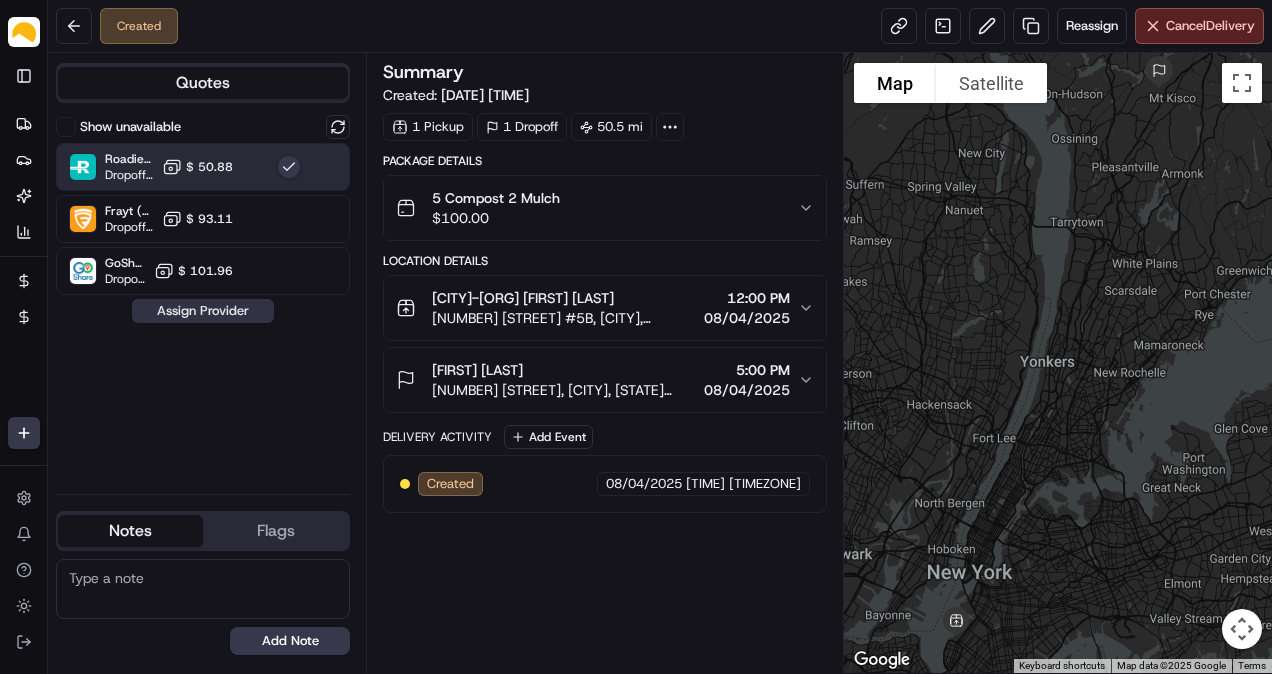 click on "Assign Provider" at bounding box center (203, 311) 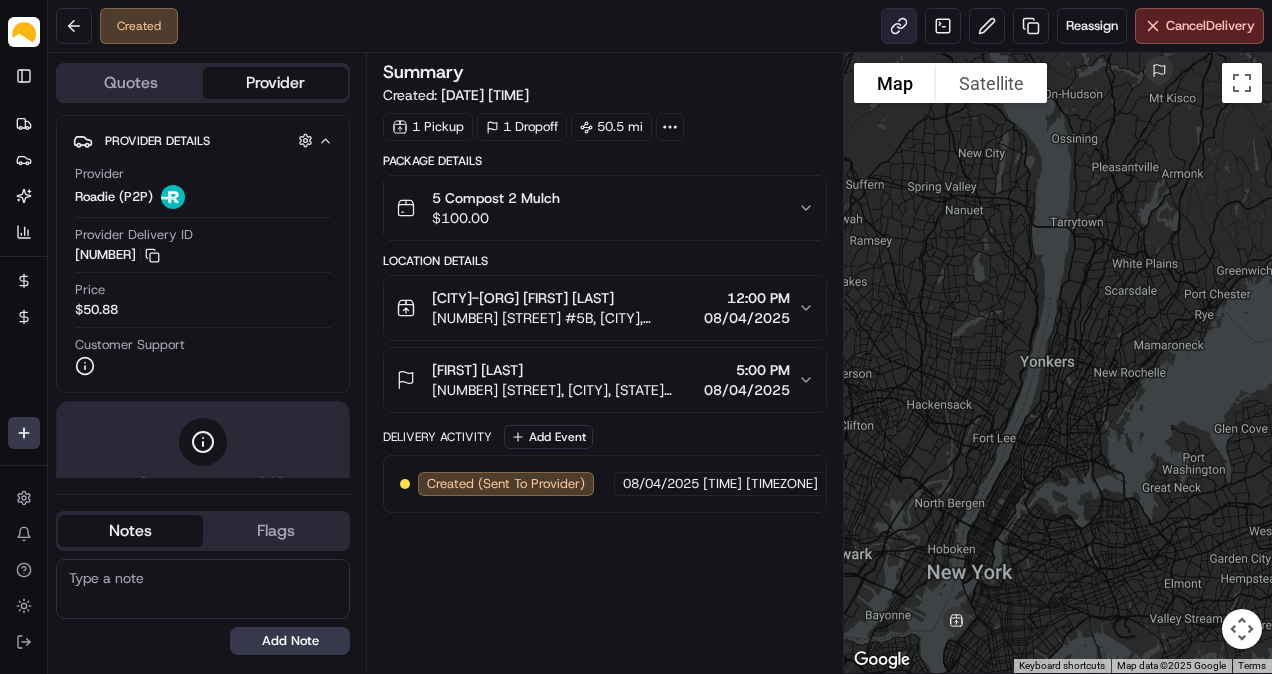 drag, startPoint x: 868, startPoint y: 28, endPoint x: 894, endPoint y: 21, distance: 26.925823 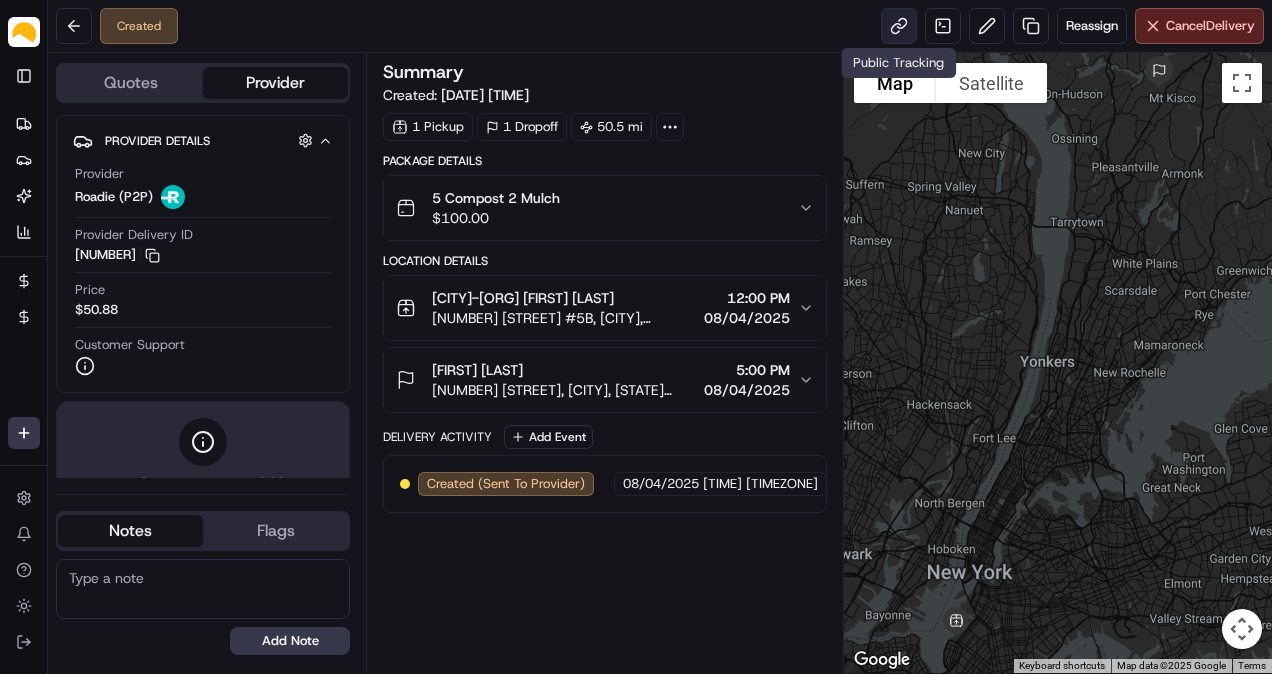 click at bounding box center (899, 26) 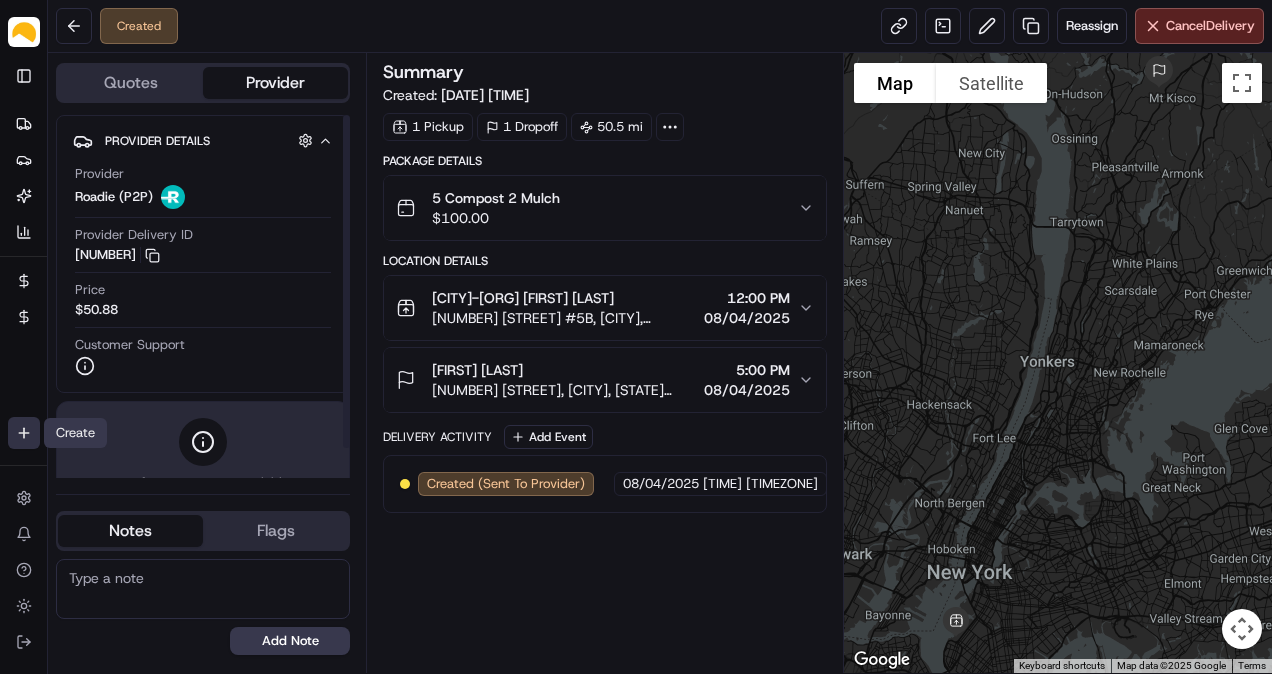 click on "Parsel [EMAIL] Toggle Sidebar Deliveries Providers Nash AI Analytics Favorites Billing Refund Requests Main Menu Members & Organization Organization Users Roles Preferences Customization Tracking Orchestration Automations Dispatch Strategy Locations Pickup Locations Dropoff Locations Billing Billing Refund Requests Integrations Notification Triggers Webhooks API Keys Request Logs Create Settings Notifications Chat with us! Toggle Theme Log out Created Reassign Cancel Delivery Quotes Provider Provider Details Hidden ( 3 ) Provider [PROVIDER] (P2P) Provider Delivery ID [NUMBER] Copy [NUMBER] Price $[PRICE] Customer Support Driver information is not available yet. Notes Flags [EMAIL] [EMAIL] [EMAIL] [EMAIL] [EMAIL] [EMAIL] [EMAIL] [EMAIL] [EMAIL] [EMAIL] [EMAIL] [EMAIL]" at bounding box center (636, 337) 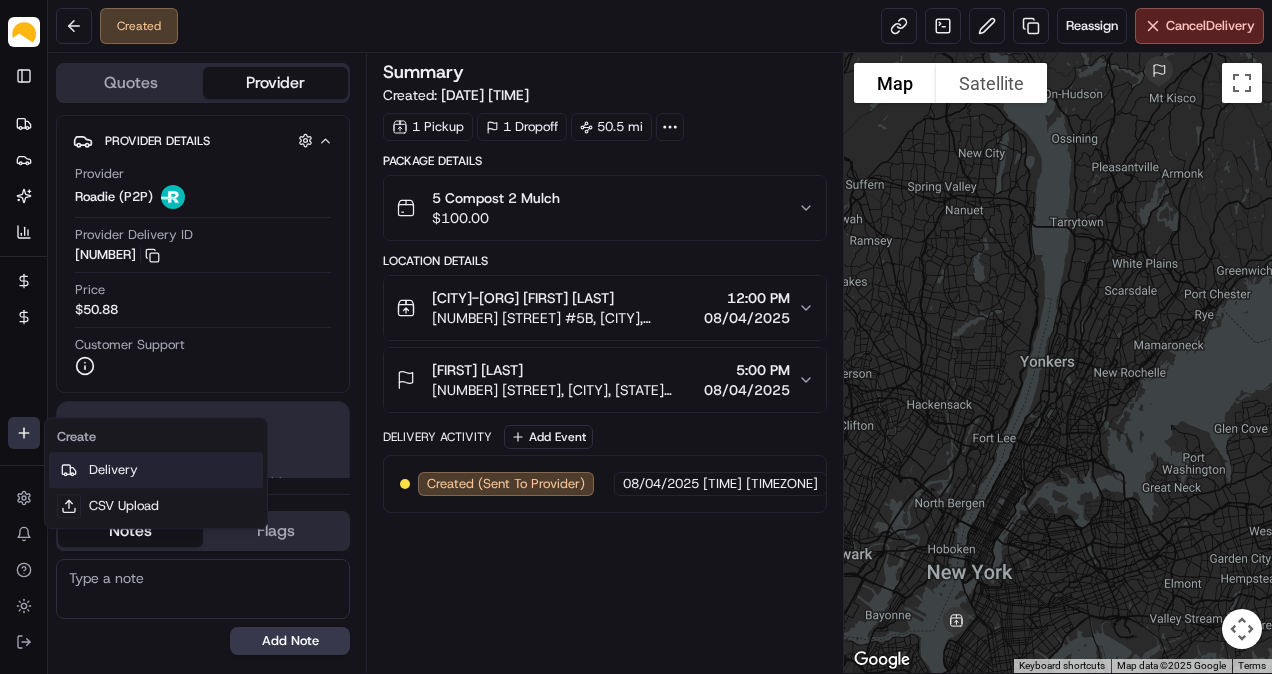 click on "Delivery" at bounding box center [156, 470] 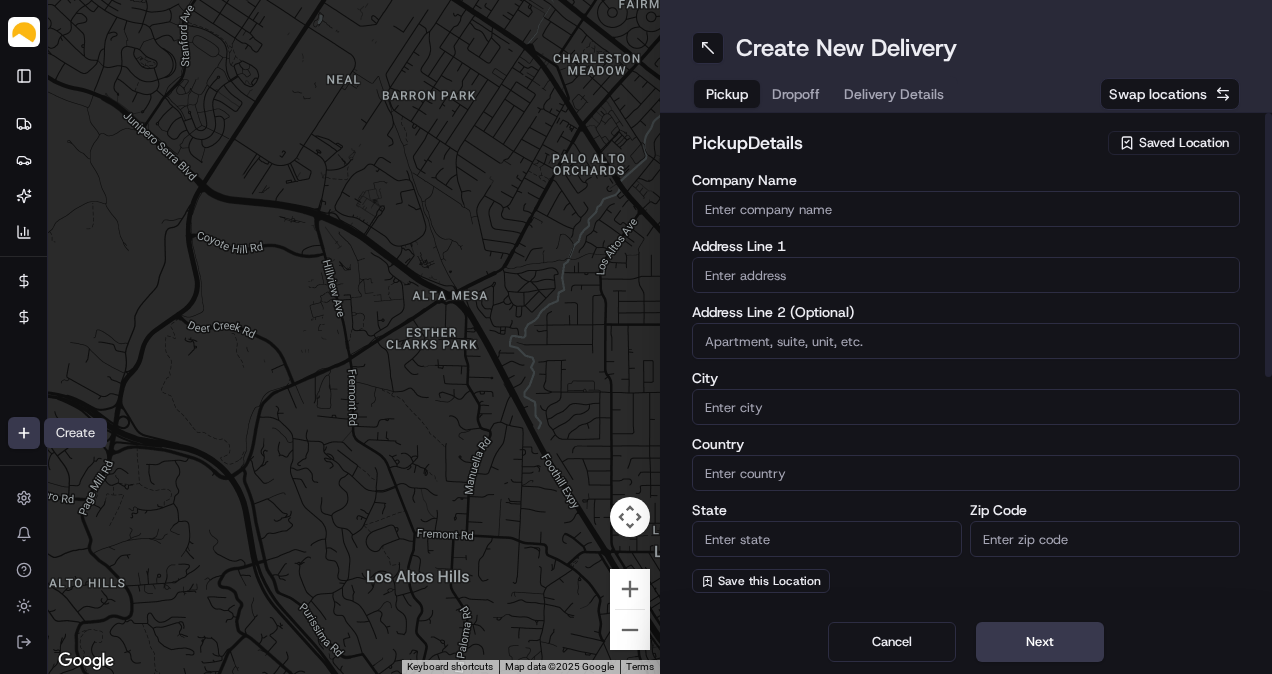 click on "Saved Location" at bounding box center (1184, 143) 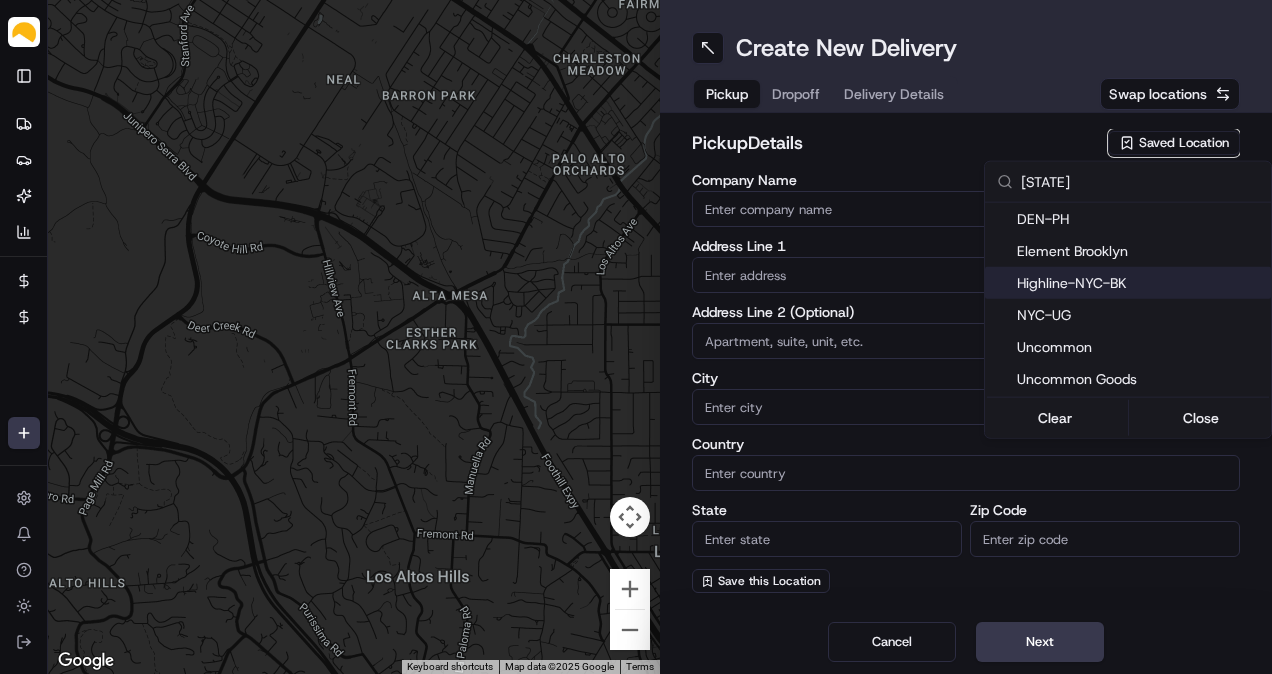 type on "[STATE]" 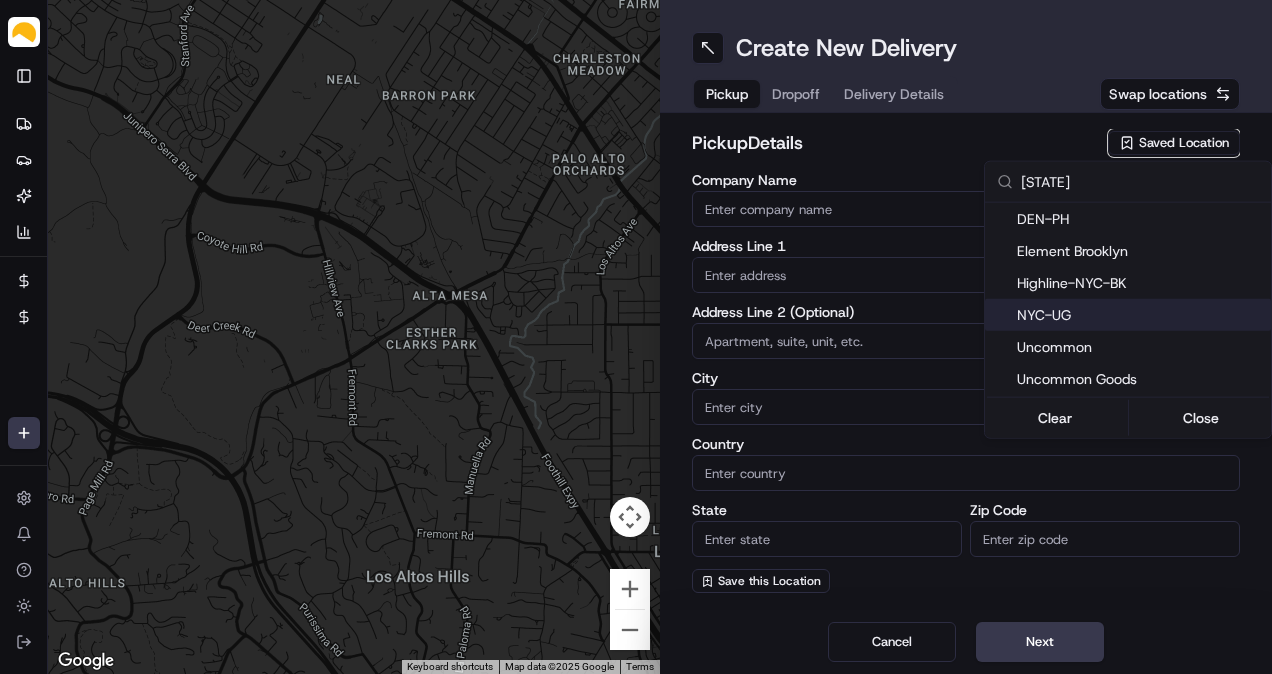 click on "NYC-UG" at bounding box center (1140, 315) 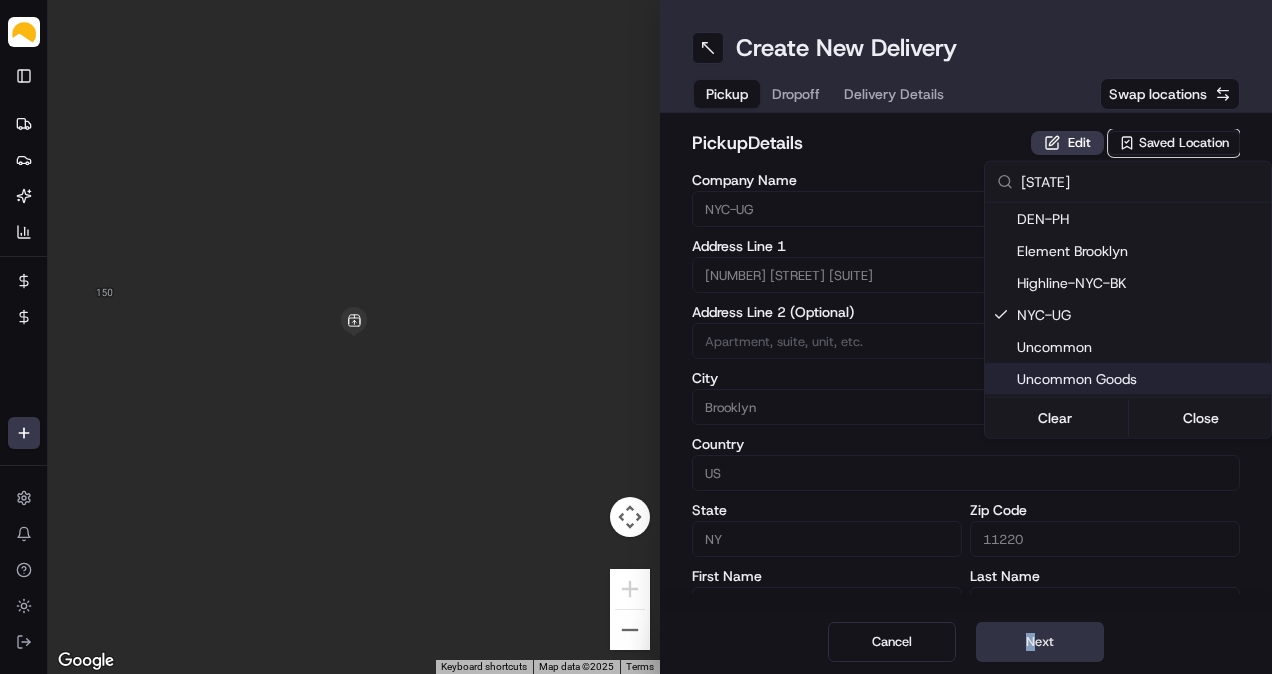 drag, startPoint x: 1032, startPoint y: 654, endPoint x: 1019, endPoint y: 638, distance: 20.615528 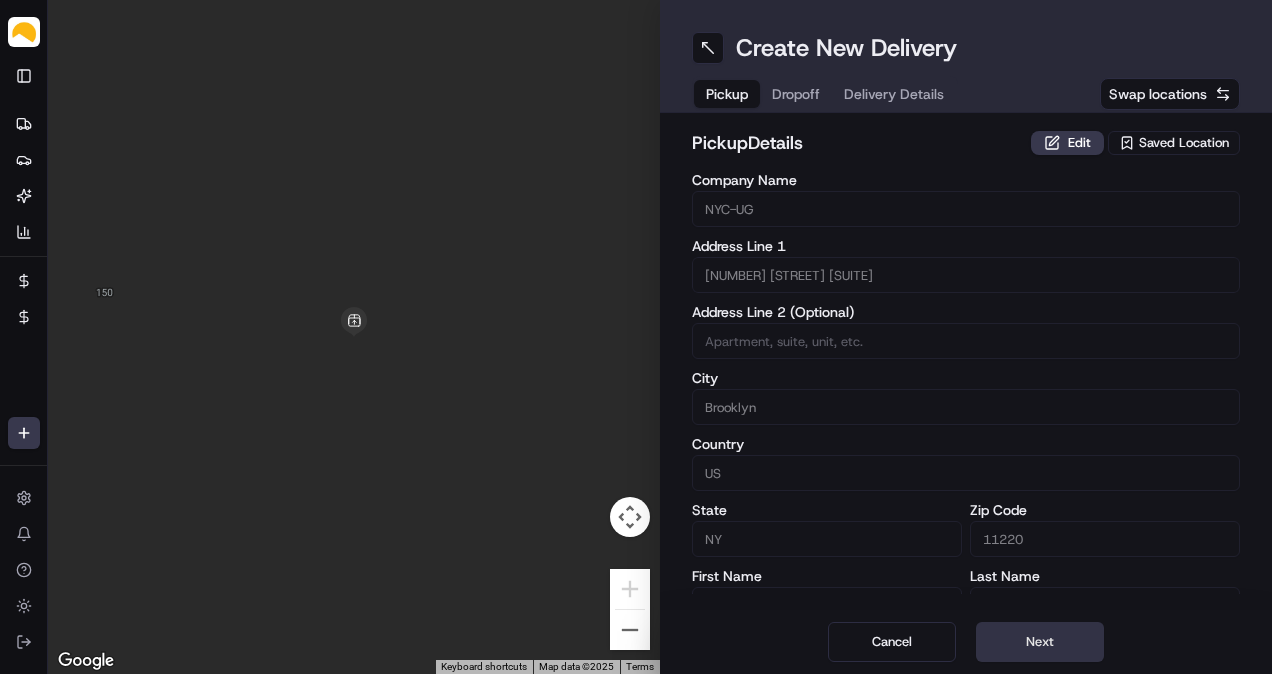 click on "Next" at bounding box center (1040, 642) 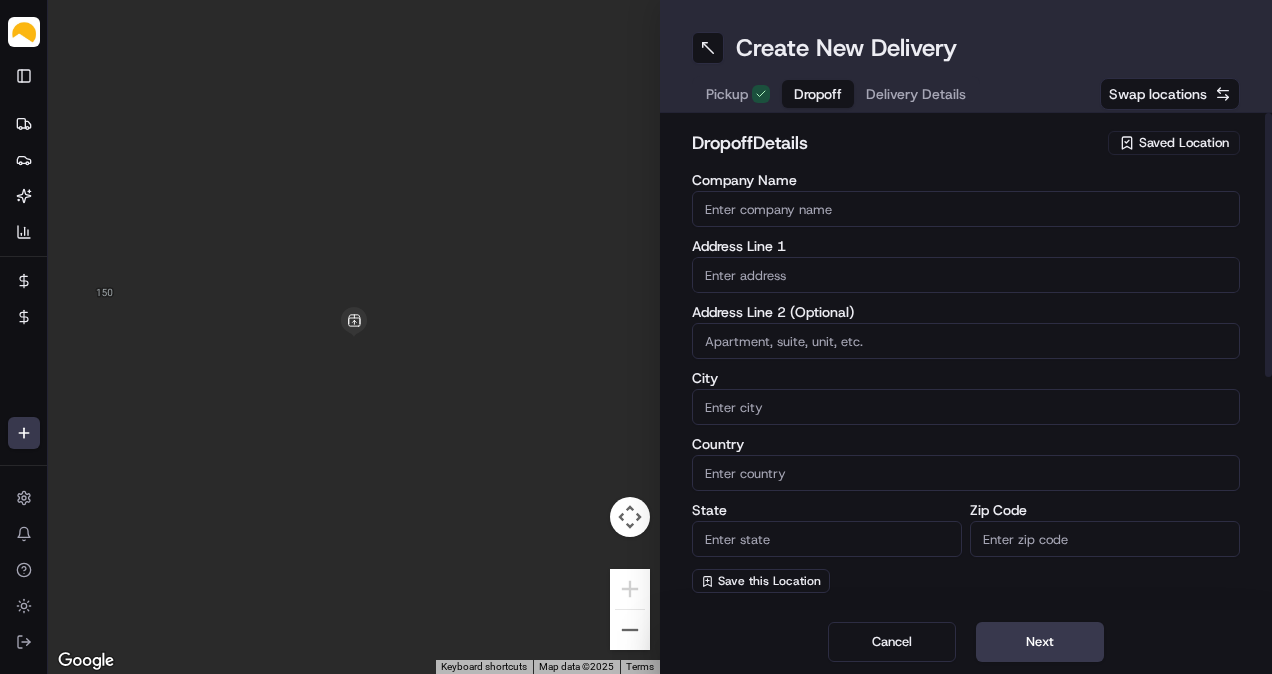 click at bounding box center (966, 275) 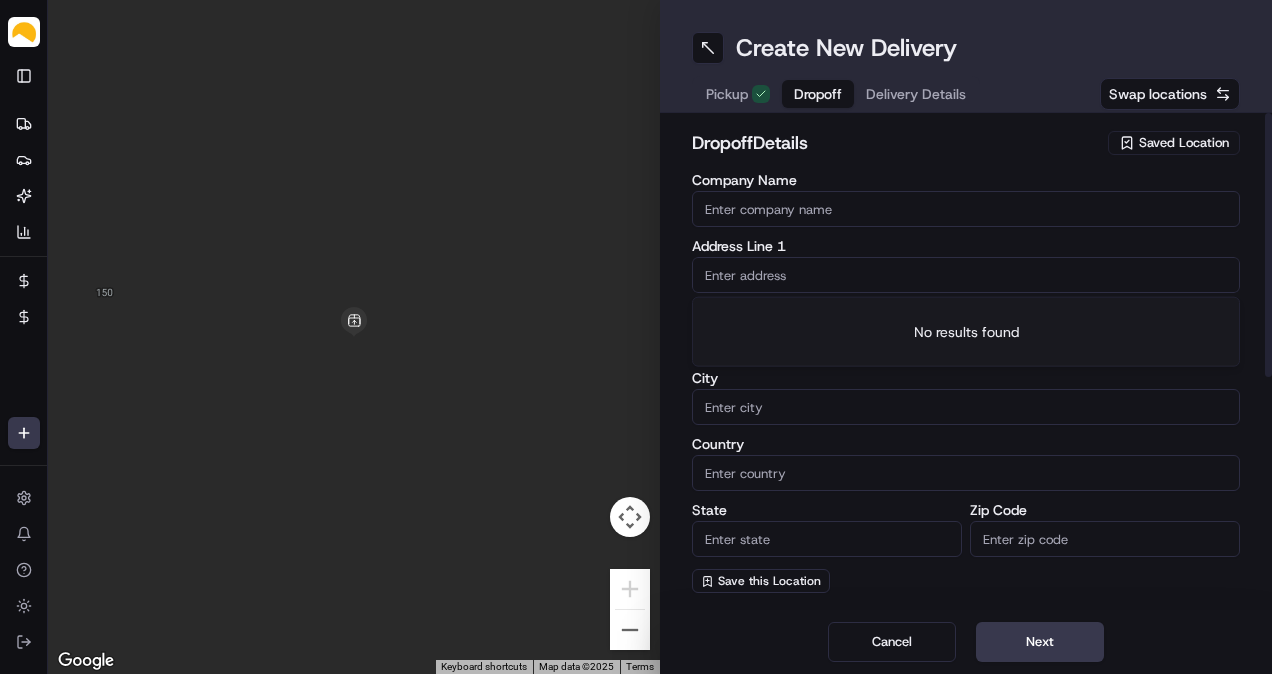 paste on "[NUMBER] [STREET] [CITY] [STATE] [POSTAL_CODE]" 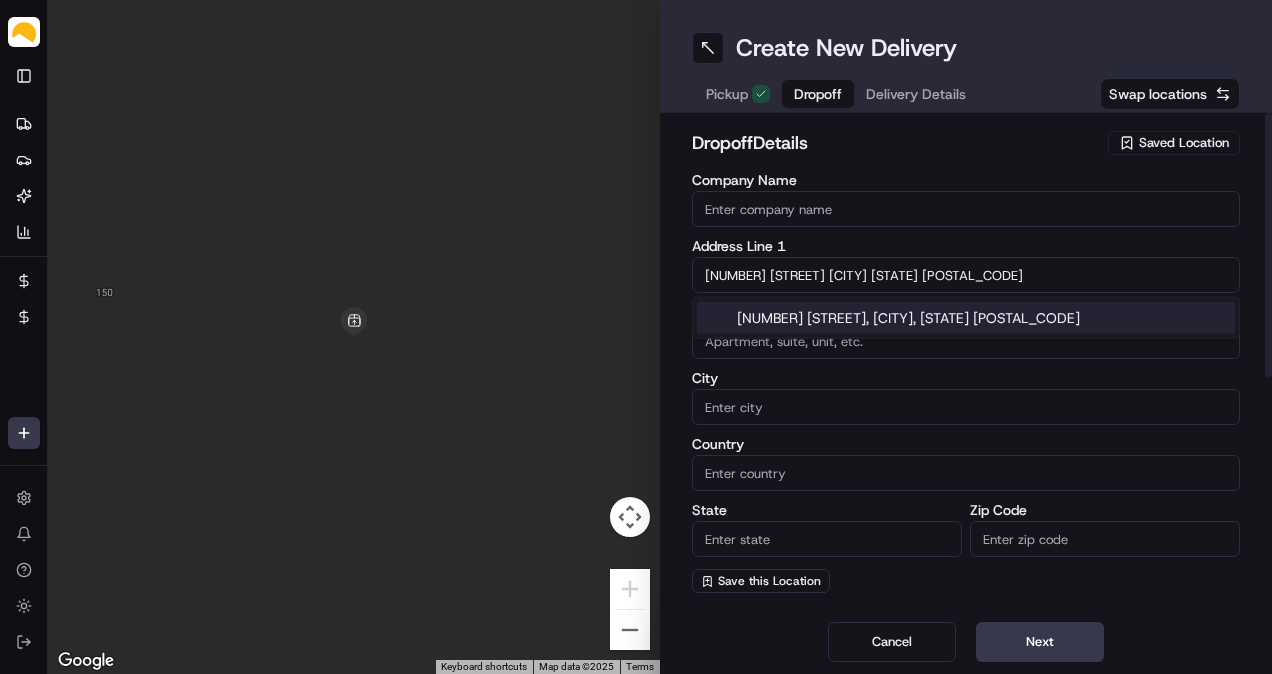 click on "[NUMBER] [STREET], [CITY], [STATE] [POSTAL_CODE]" at bounding box center (966, 318) 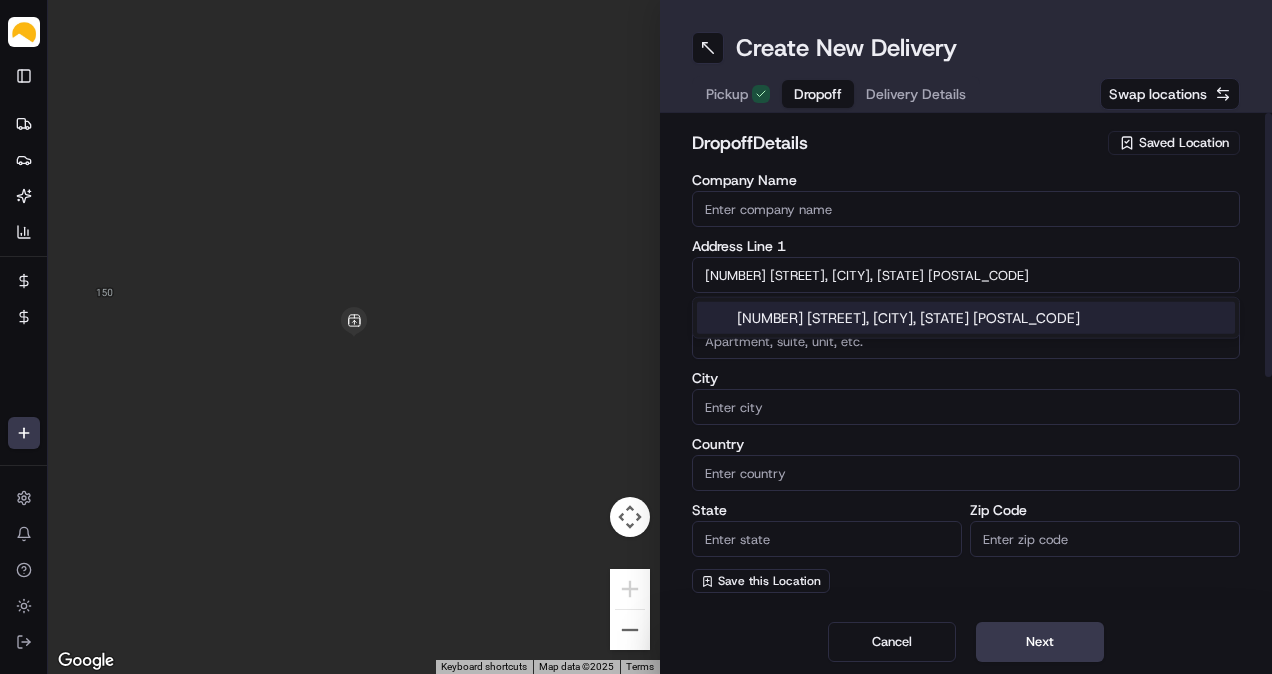 type on "[NUMBER] [STREET], [CITY], [STATE] [POSTAL_CODE], [COUNTRY]" 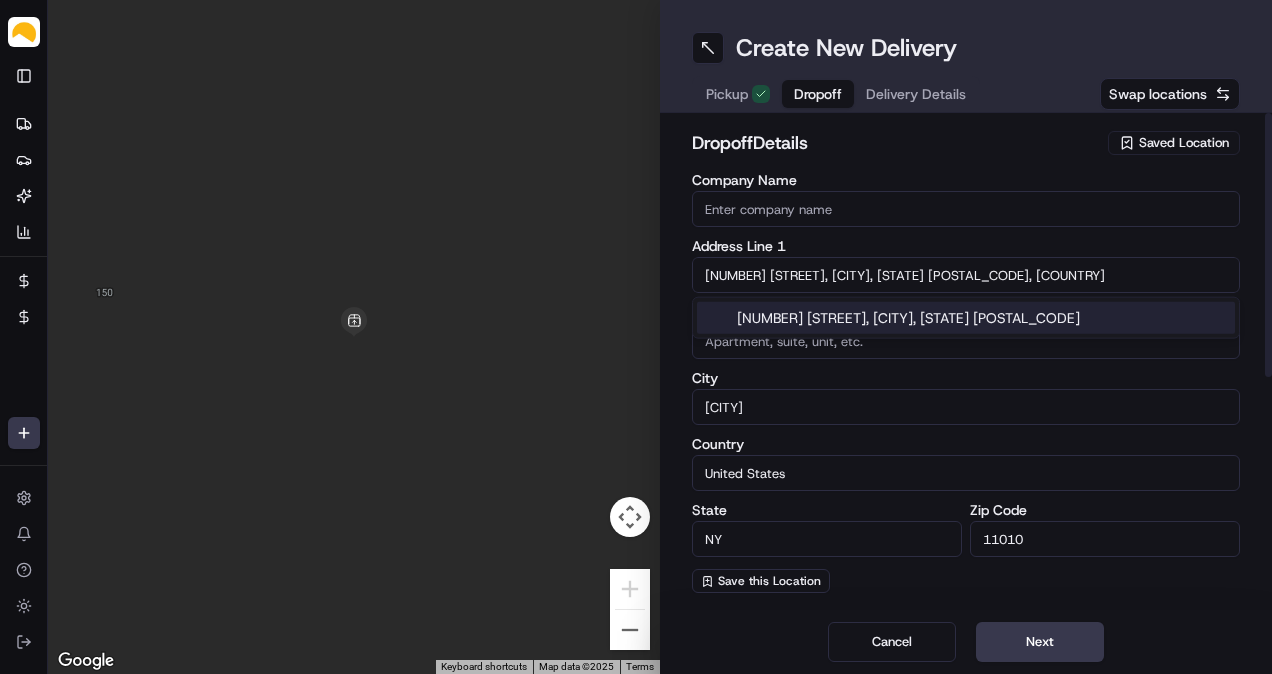 type on "[NUMBER] [STREET]" 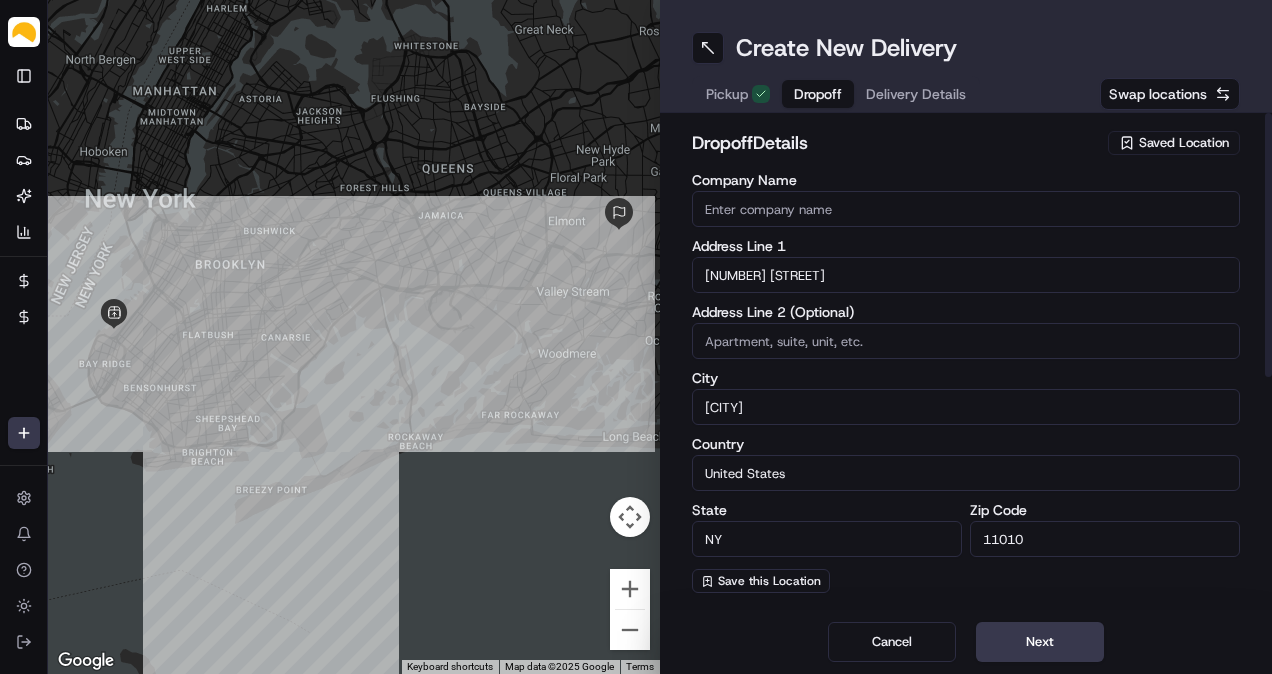 click on "Company Name" at bounding box center (966, 209) 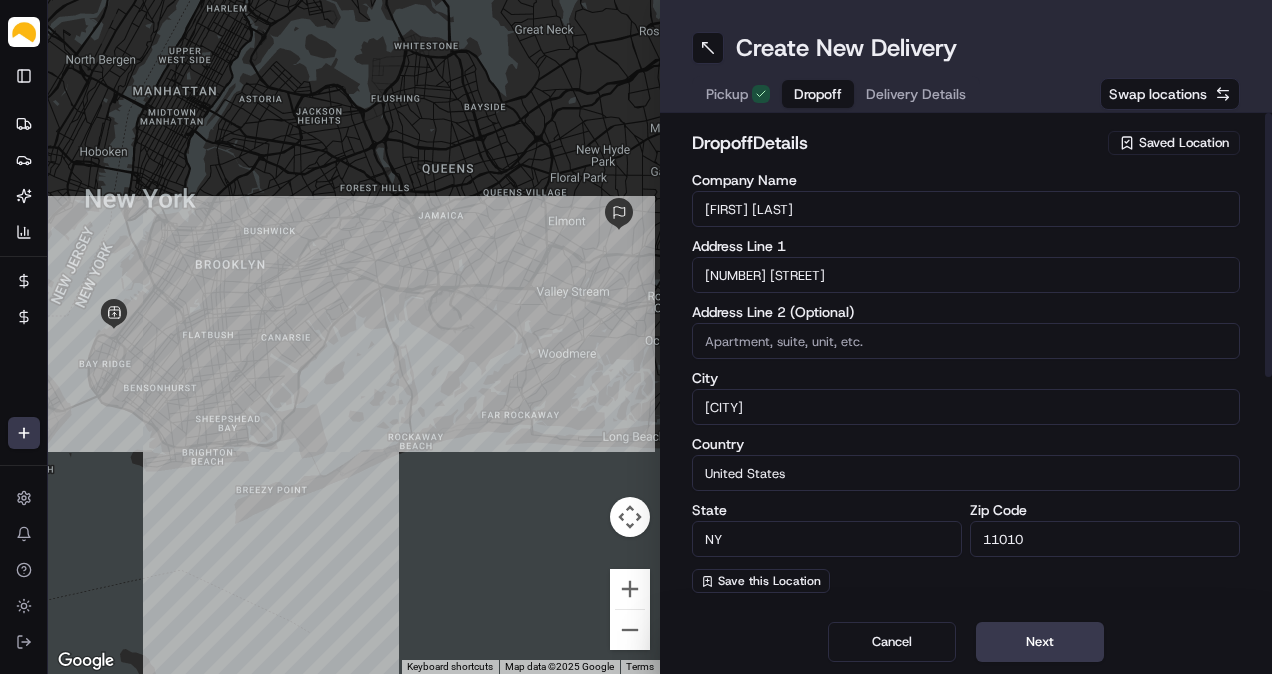 type on "[FIRST] [LAST]" 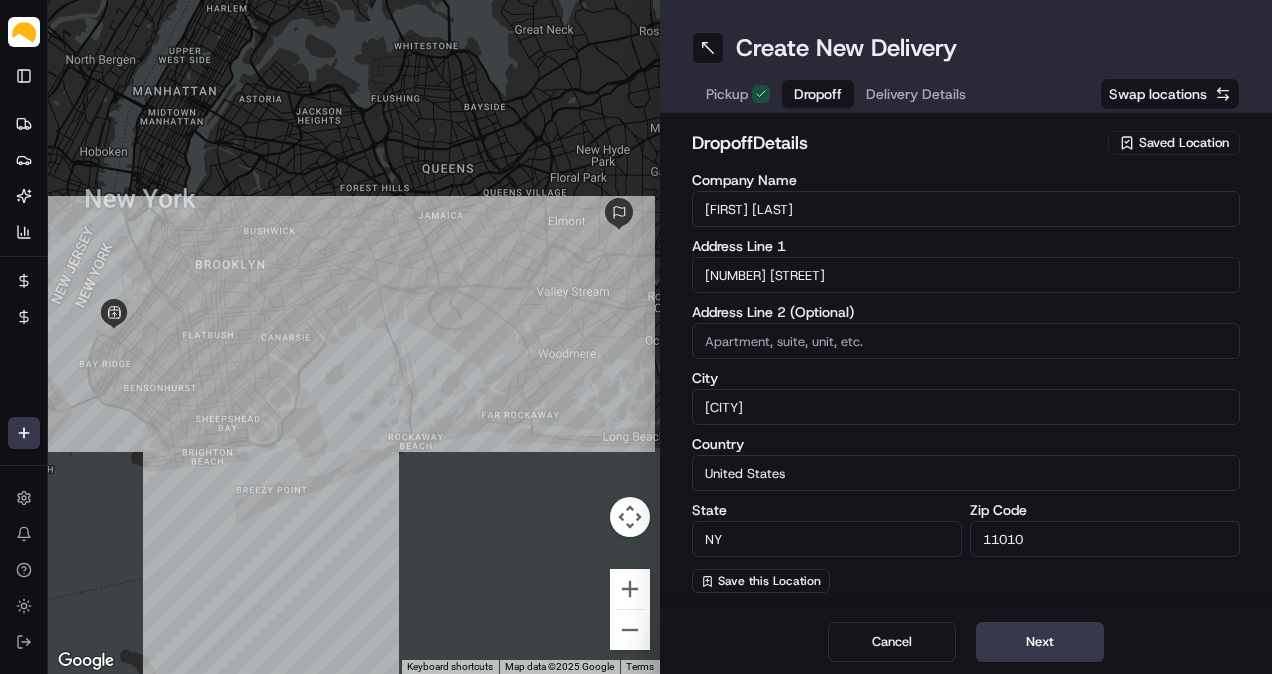 scroll, scrollTop: 333, scrollLeft: 0, axis: vertical 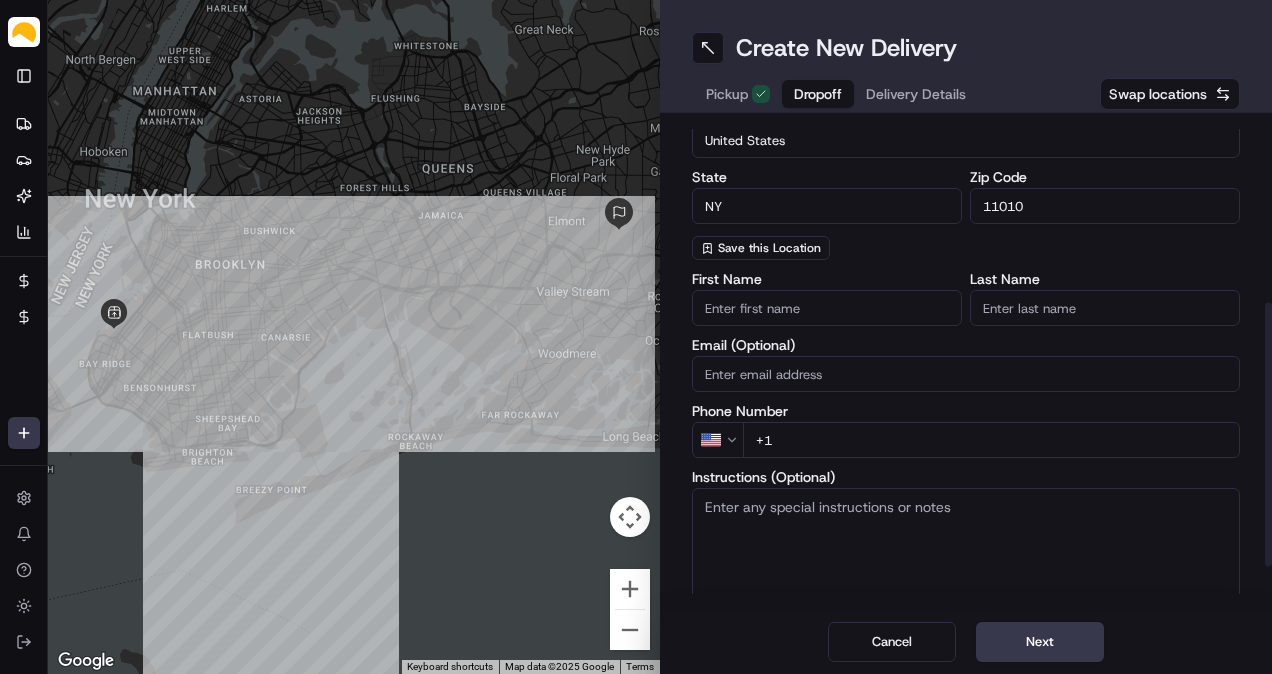 click on "+1" at bounding box center [991, 440] 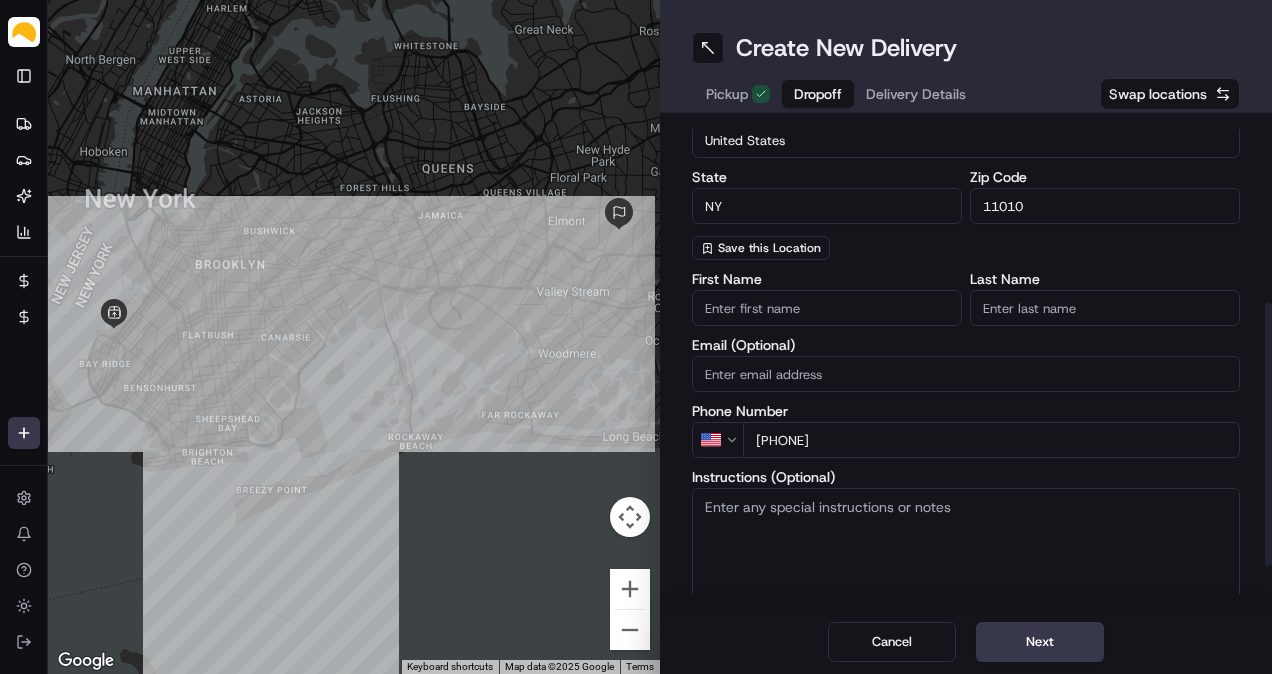 type on "[PHONE]" 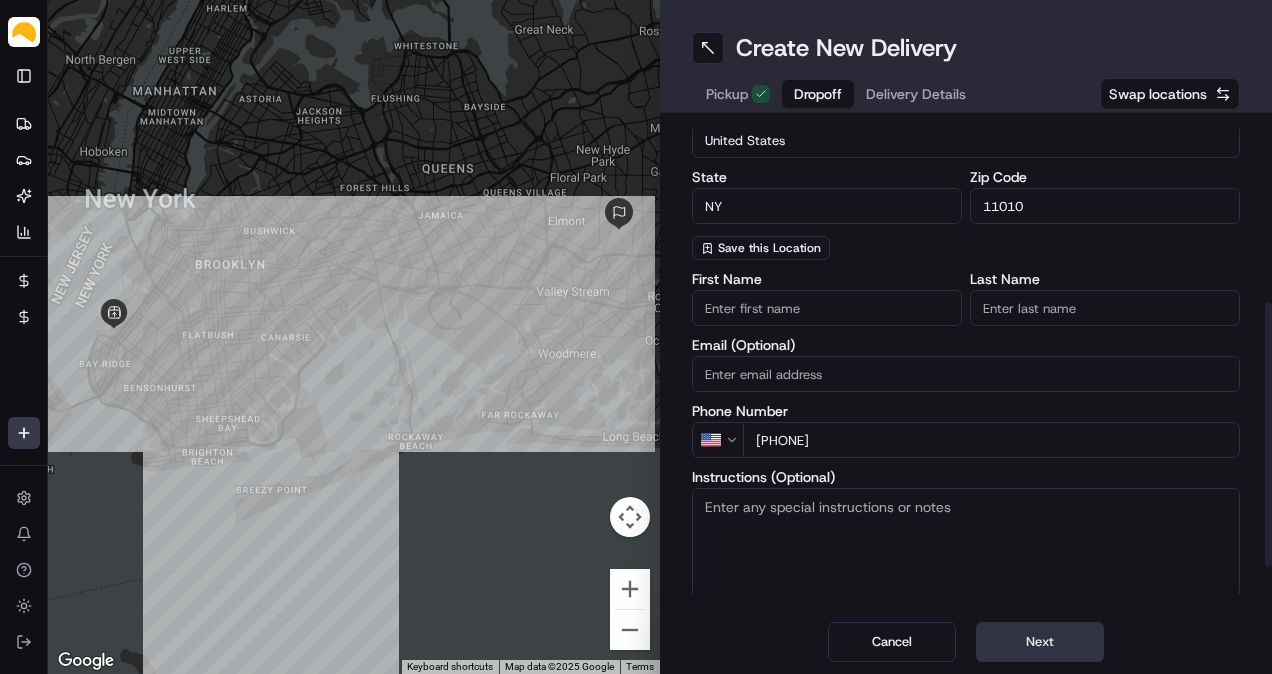 click on "Next" at bounding box center [1040, 642] 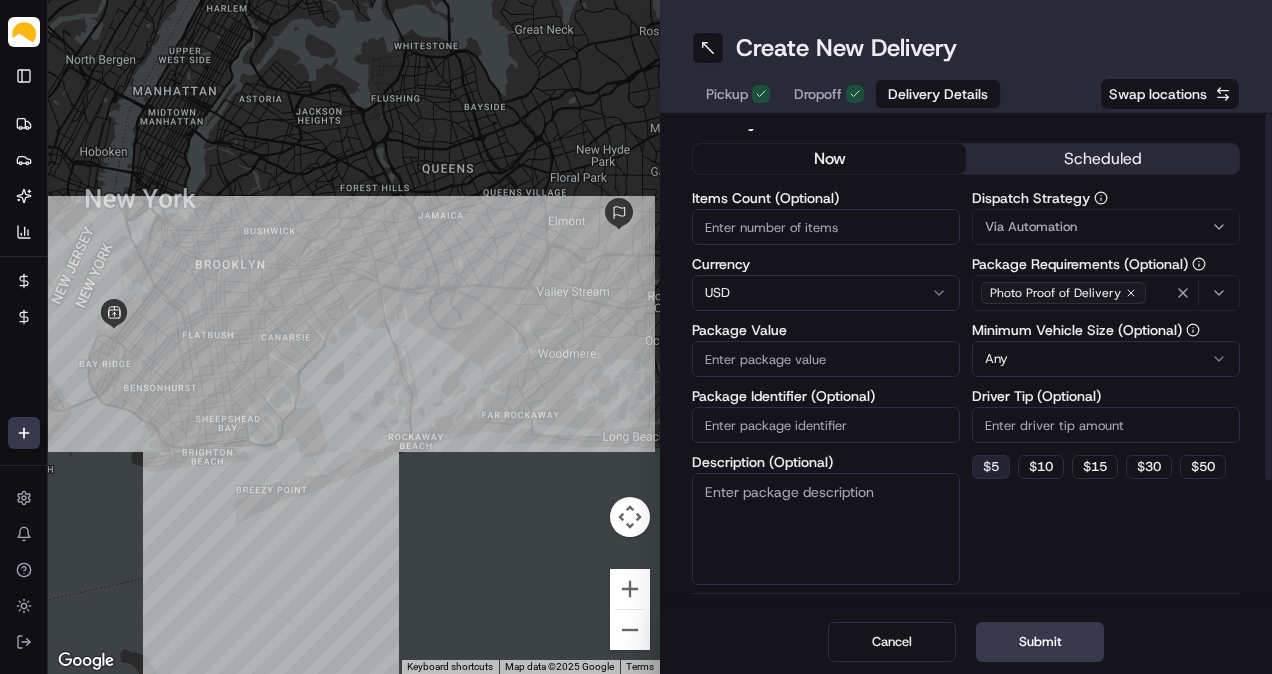 scroll, scrollTop: 0, scrollLeft: 0, axis: both 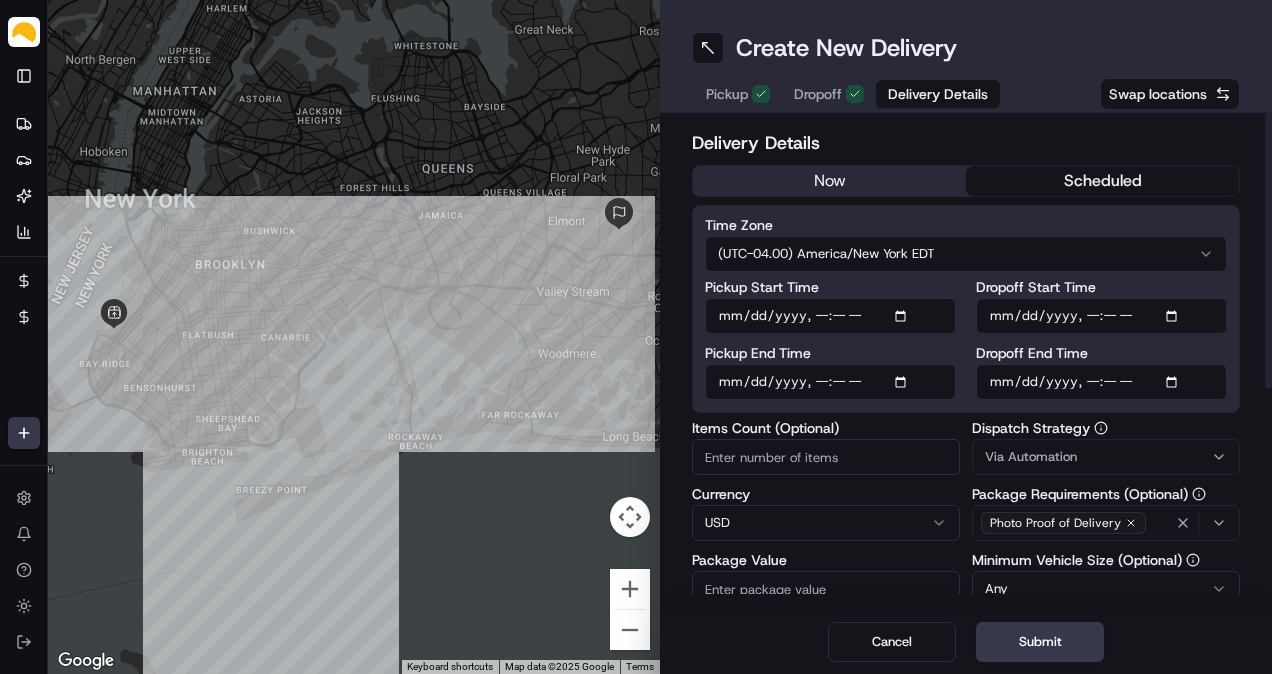 click on "scheduled" at bounding box center (1102, 181) 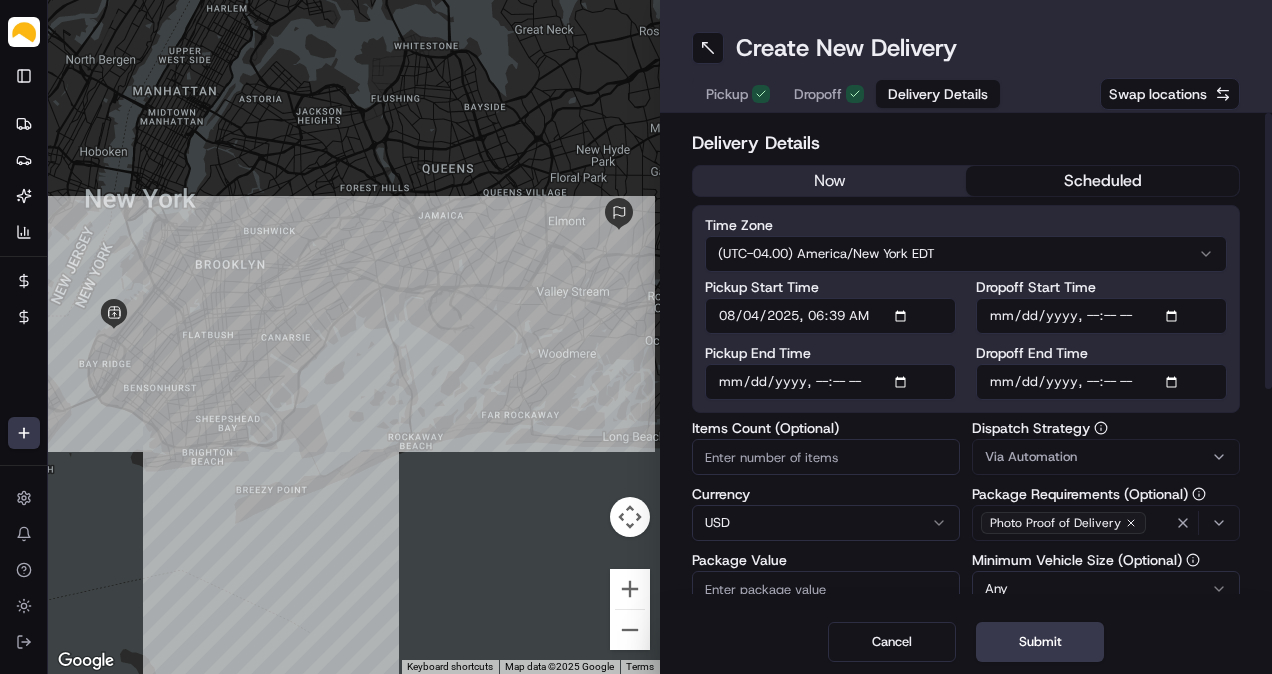 click on "Pickup Start Time" at bounding box center (830, 316) 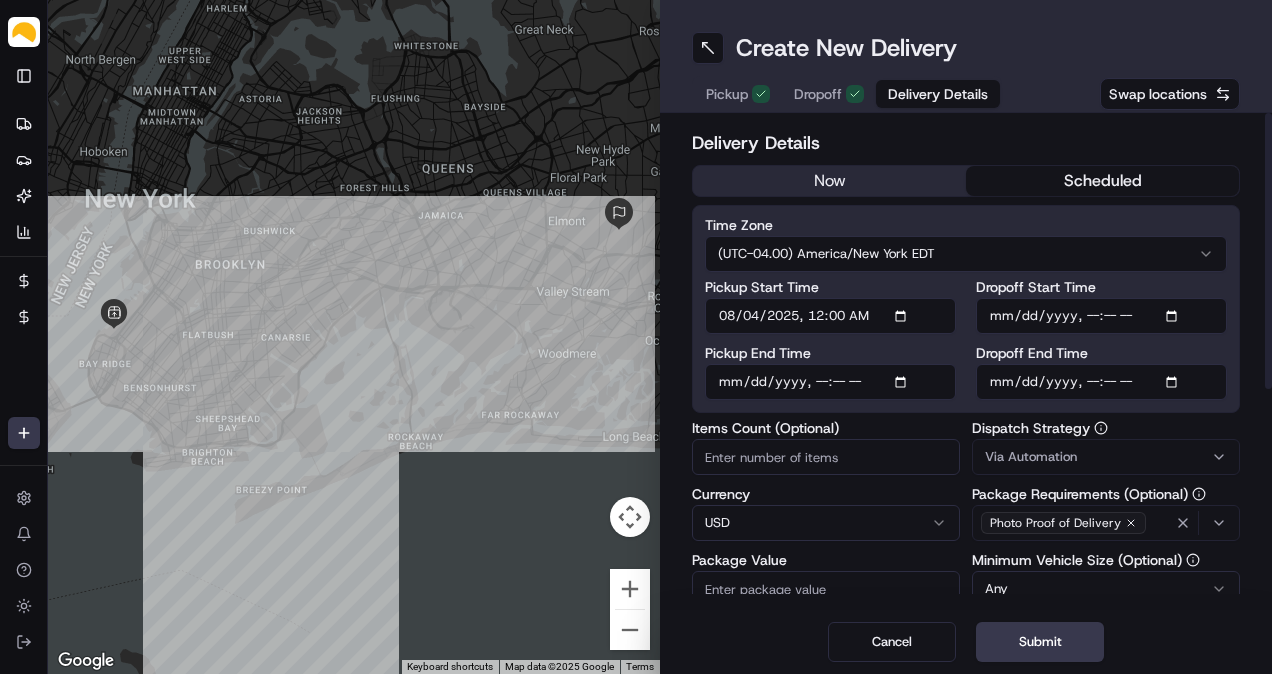 type on "2025-08-04T12:00" 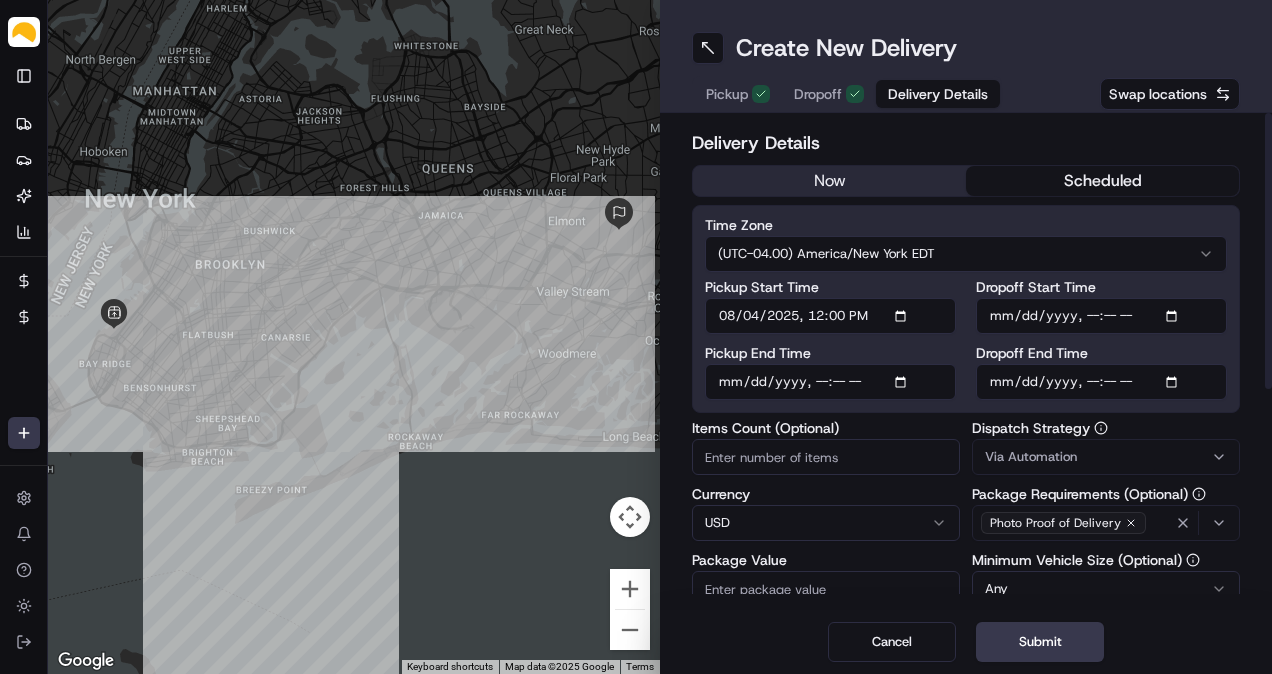 click on "Pickup End Time" at bounding box center (830, 382) 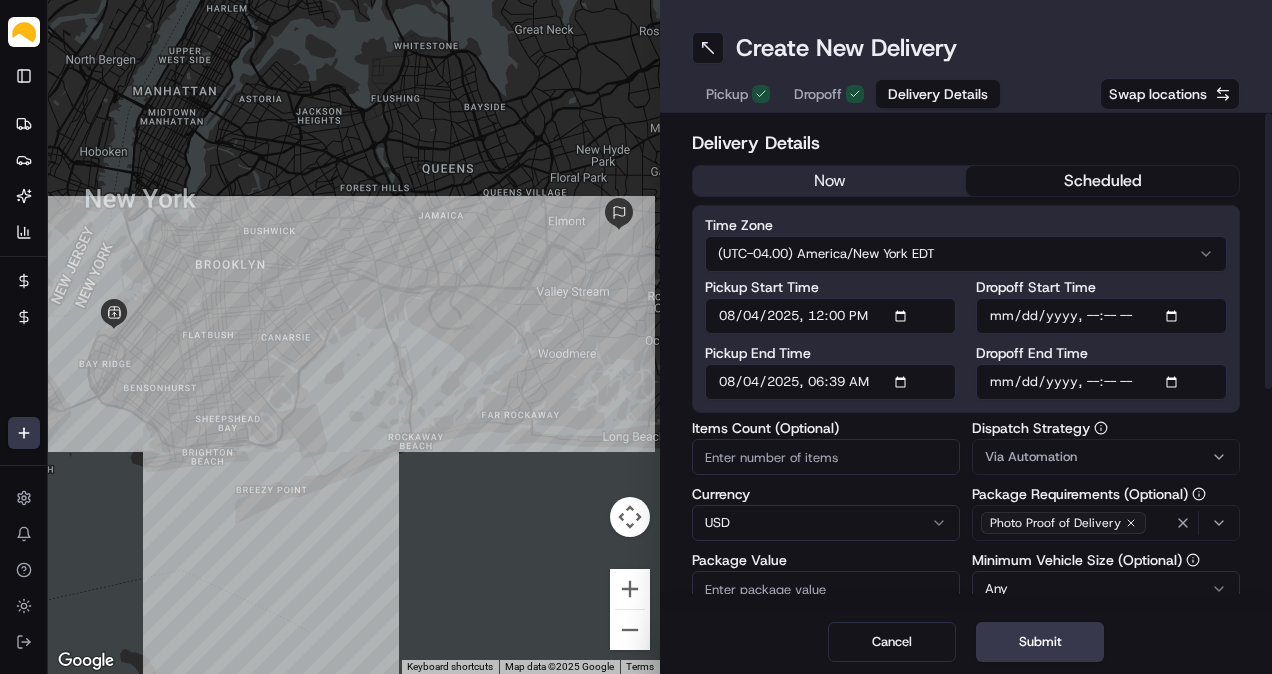 click on "Pickup End Time" at bounding box center (830, 382) 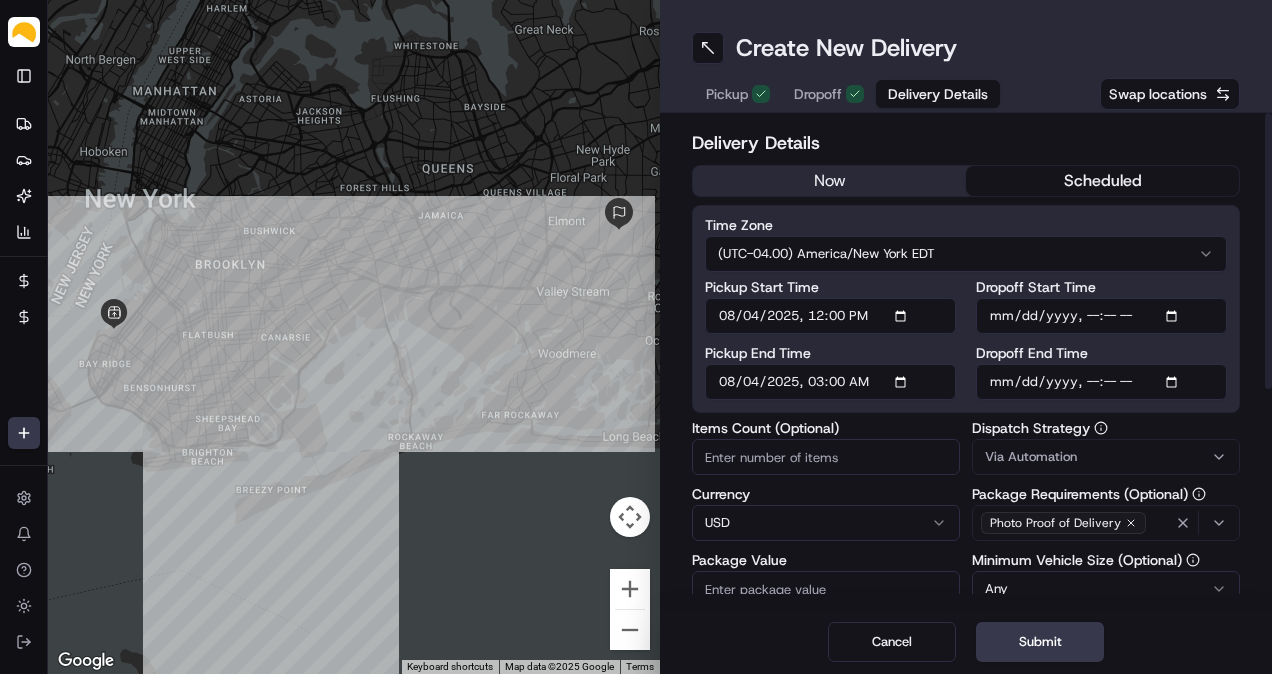 type on "2025-08-04T15:00" 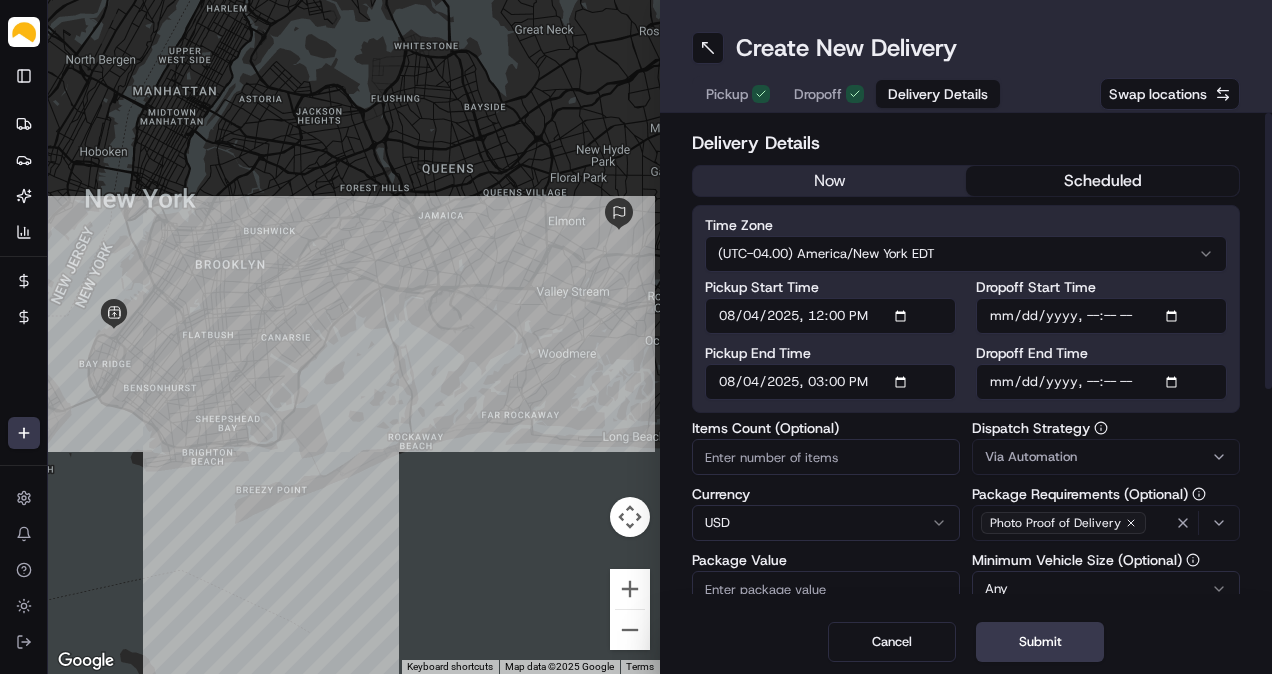 click on "Dropoff End Time" at bounding box center (1101, 382) 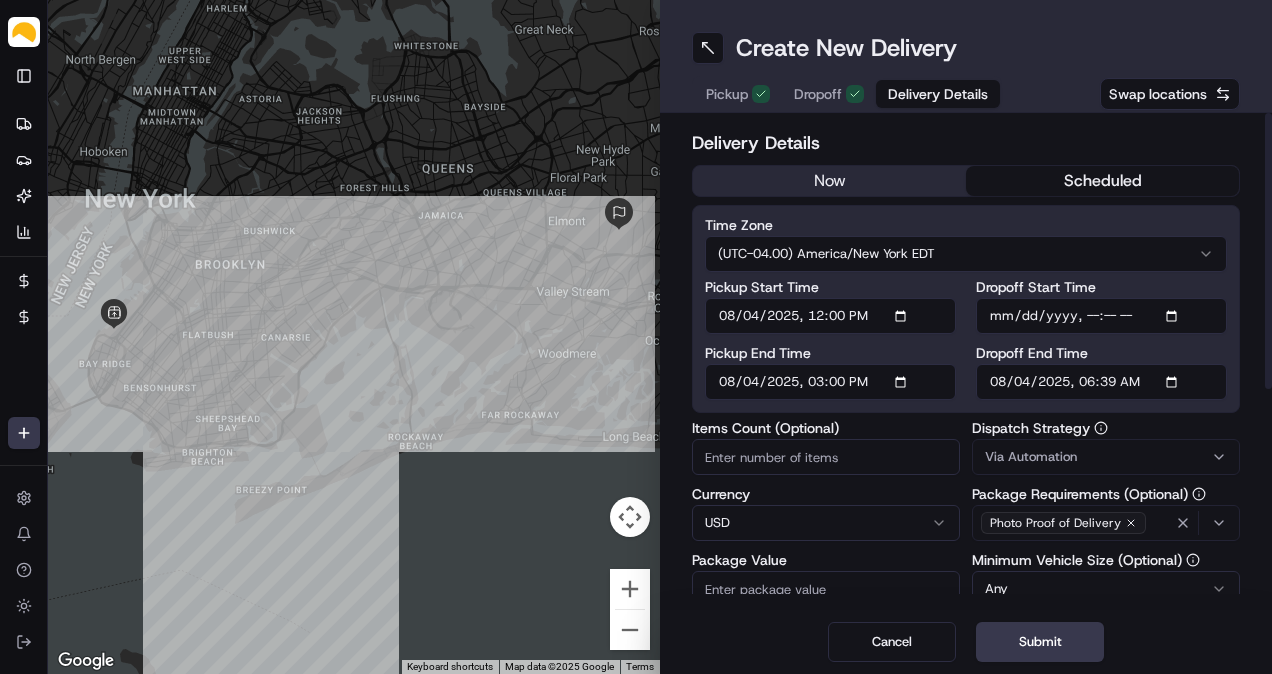 click on "Dropoff End Time" at bounding box center [1101, 382] 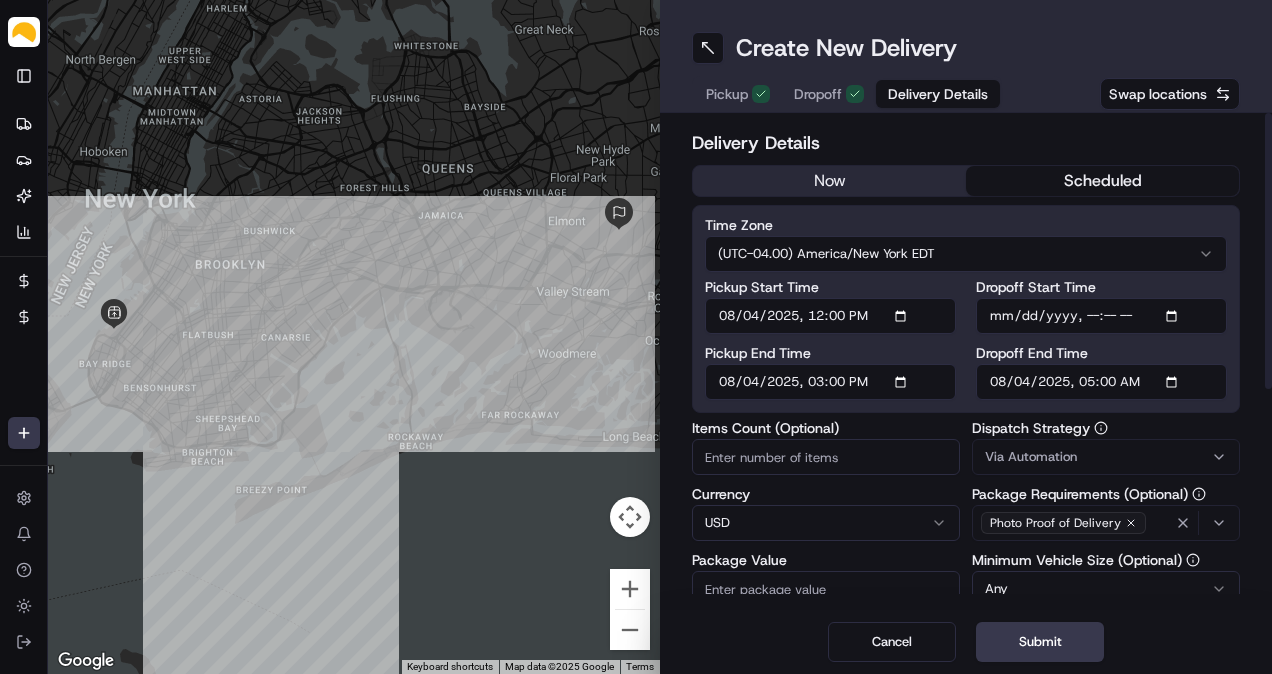 type on "2025-08-04T17:00" 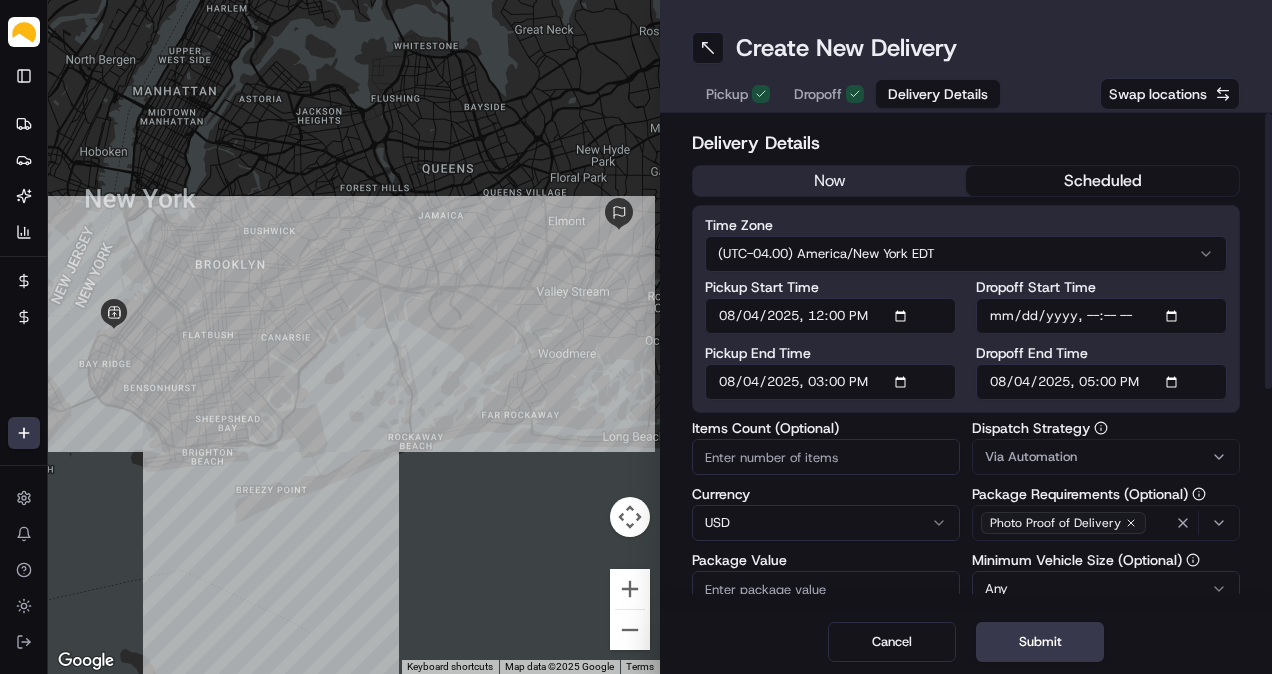 click on "Items Count (Optional)" at bounding box center [826, 457] 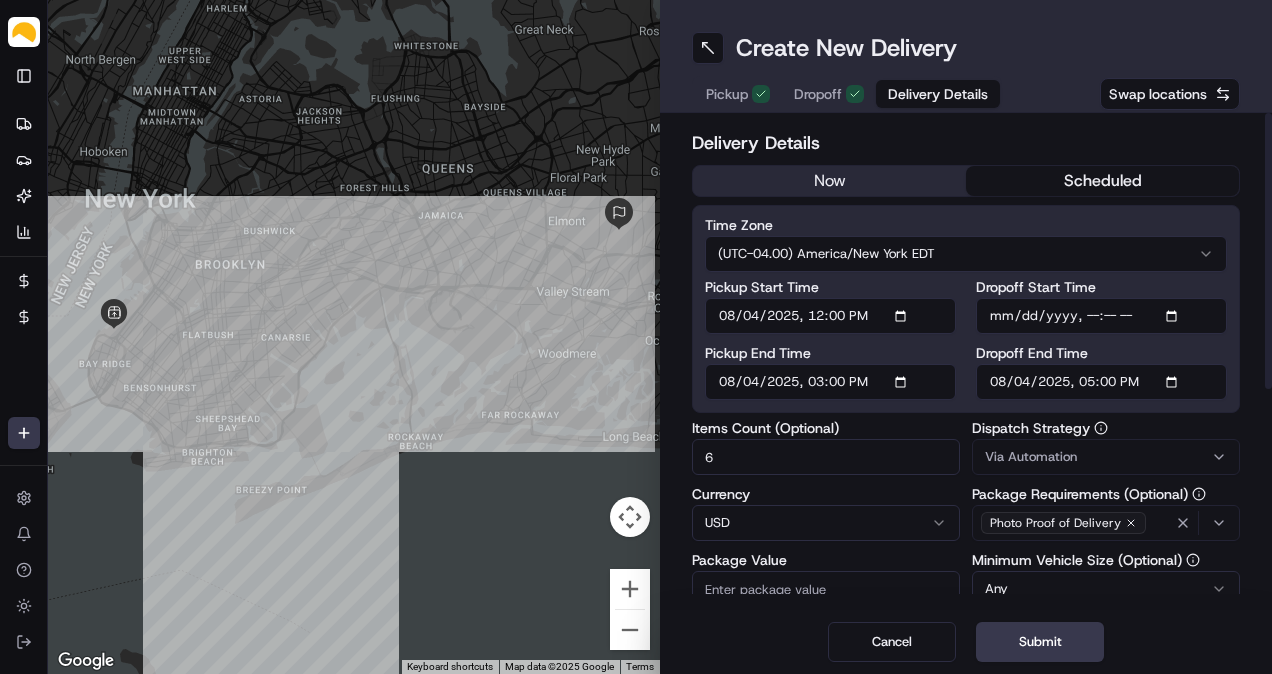 type on "6" 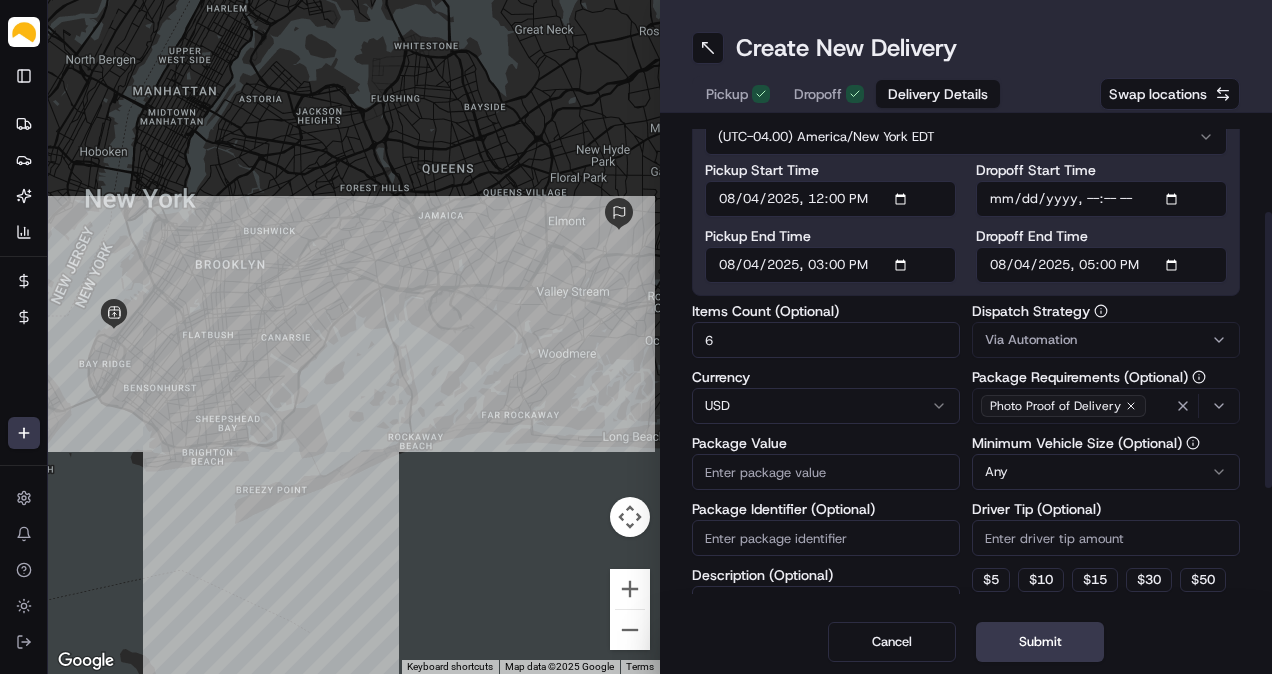 scroll, scrollTop: 166, scrollLeft: 0, axis: vertical 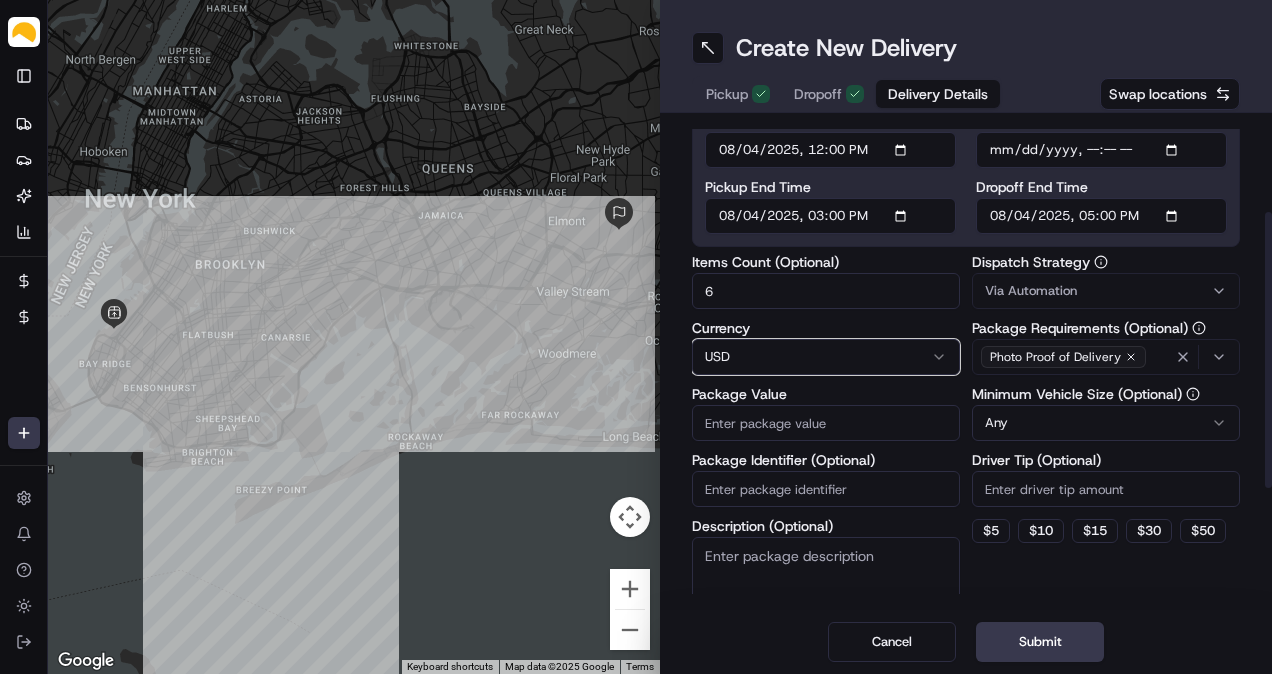 type 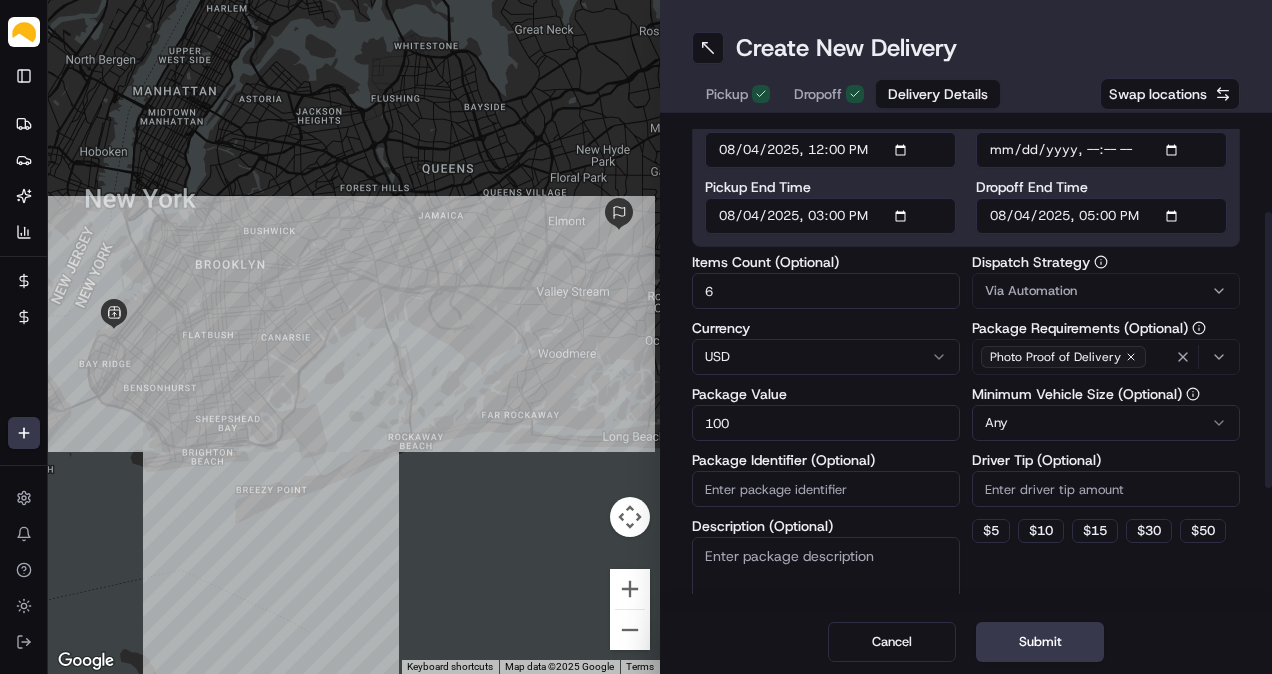 type on "100" 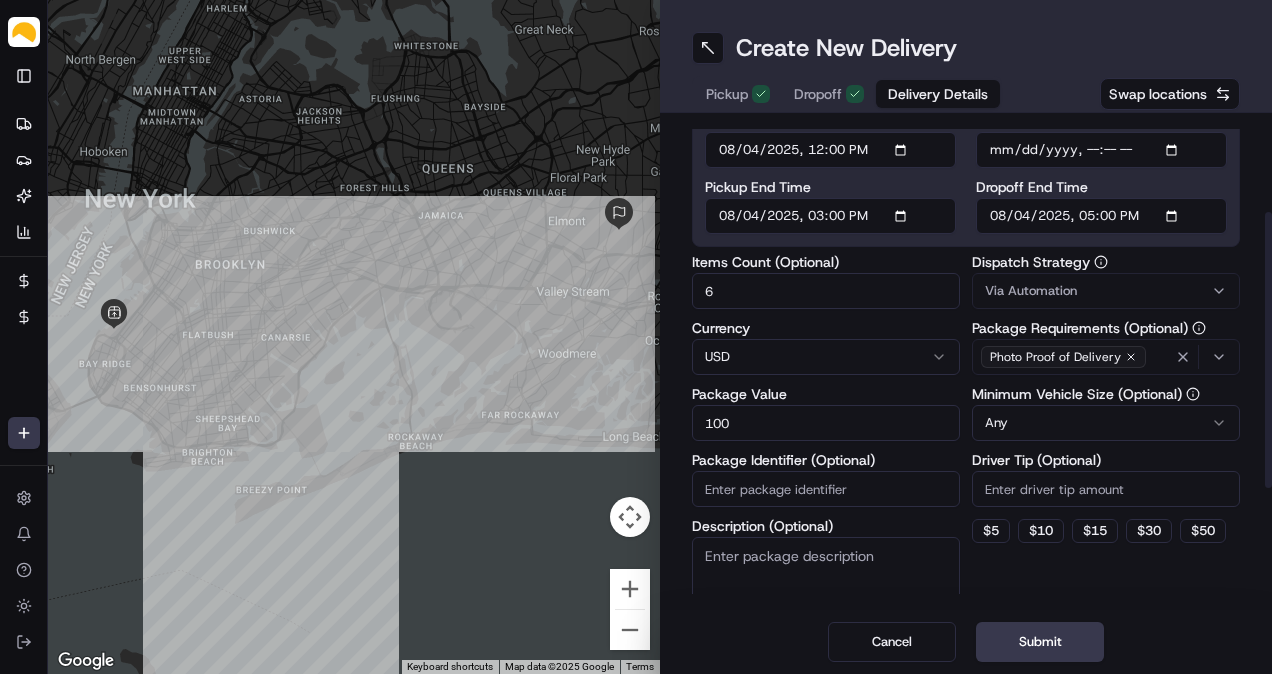 click on "Currency" at bounding box center (826, 328) 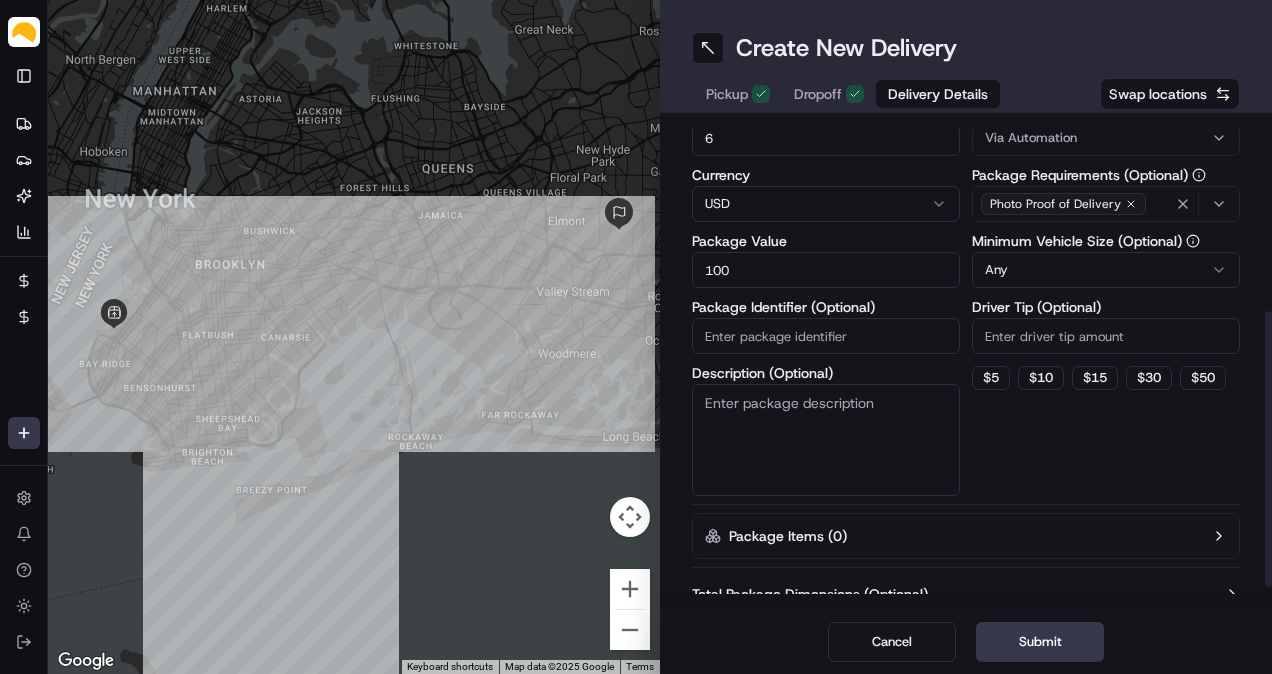 scroll, scrollTop: 333, scrollLeft: 0, axis: vertical 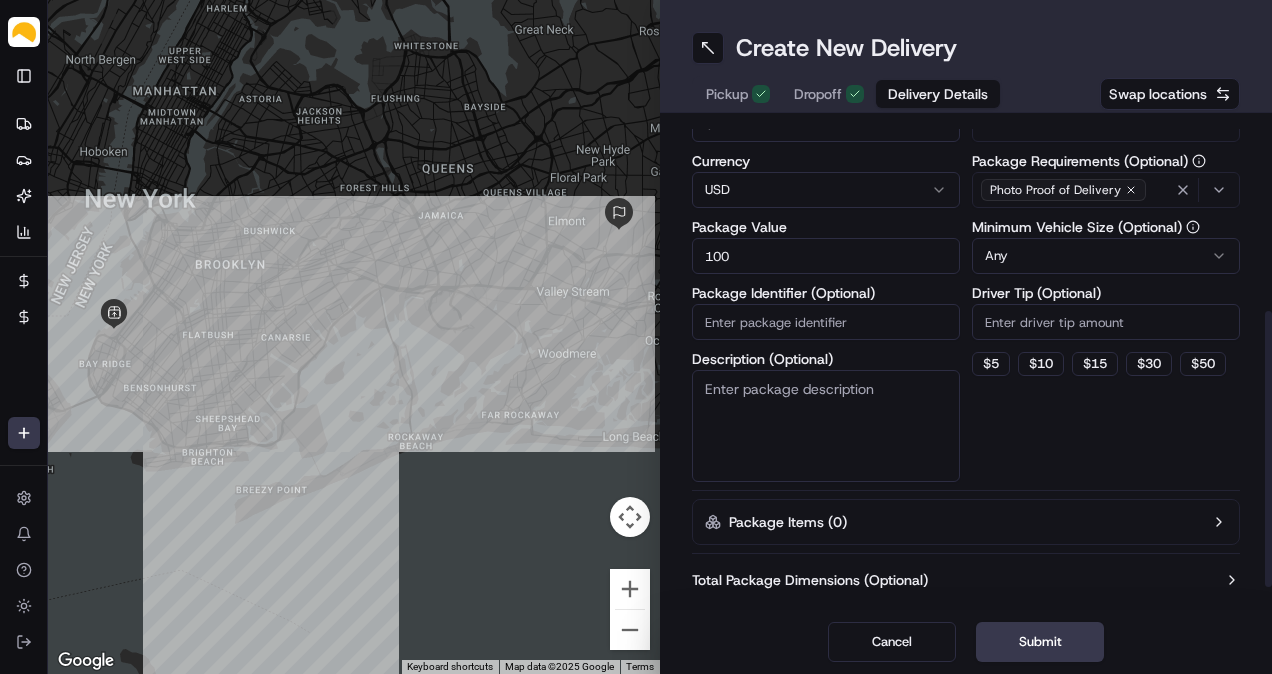 type 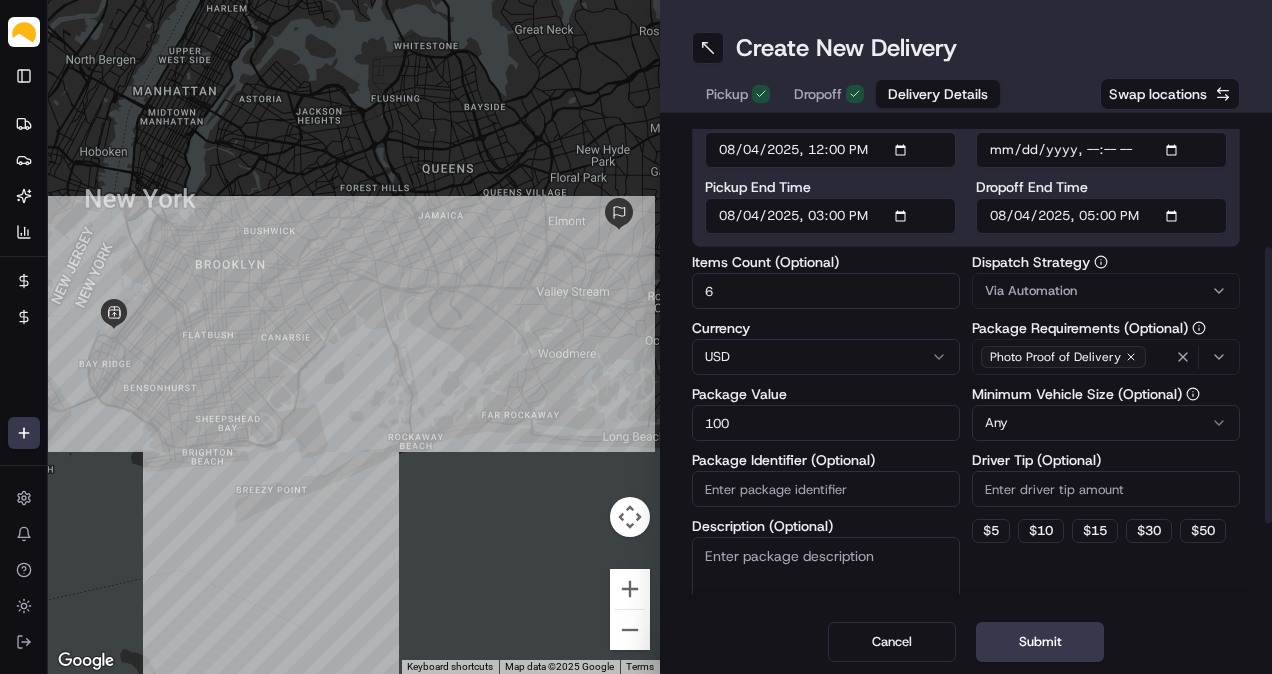scroll, scrollTop: 333, scrollLeft: 0, axis: vertical 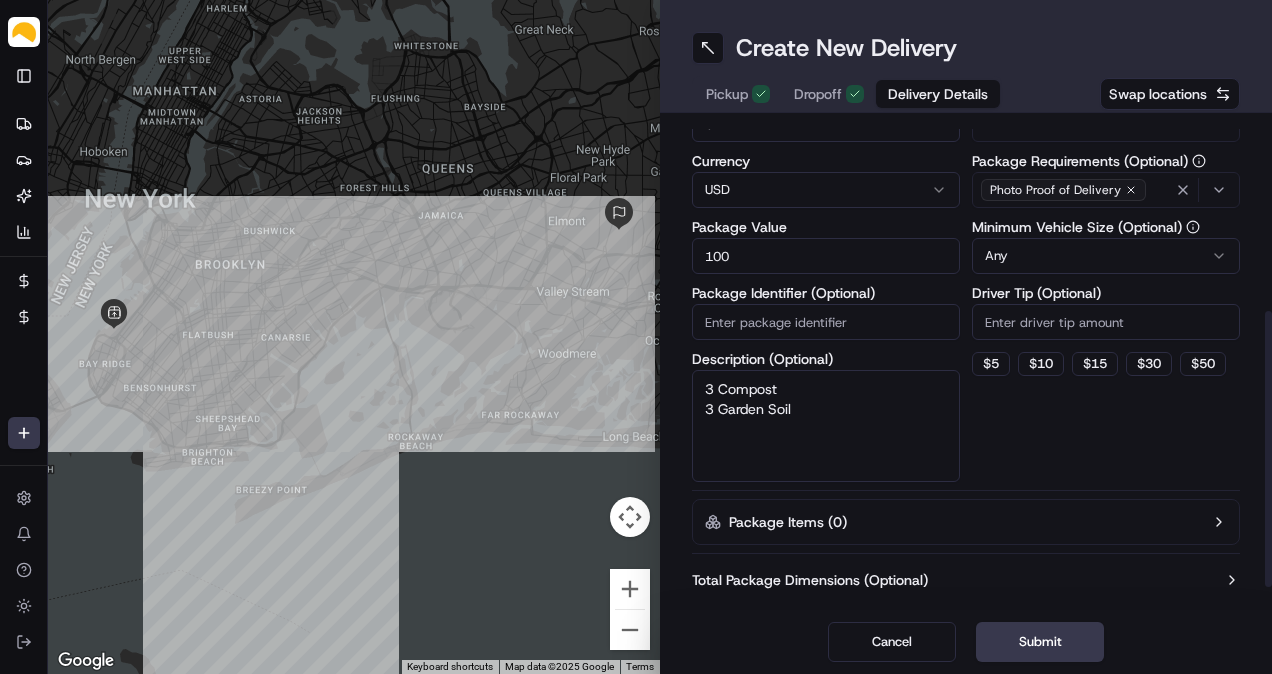 type on "3 Compost
3 Garden Soil" 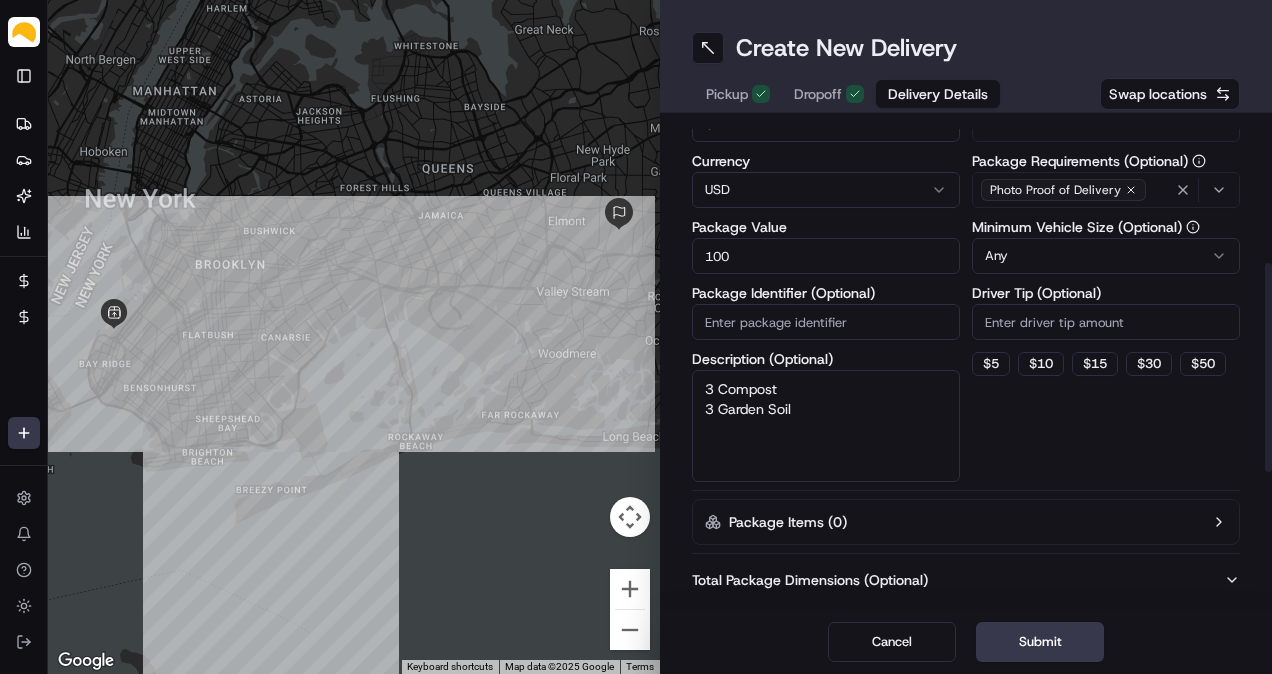 type 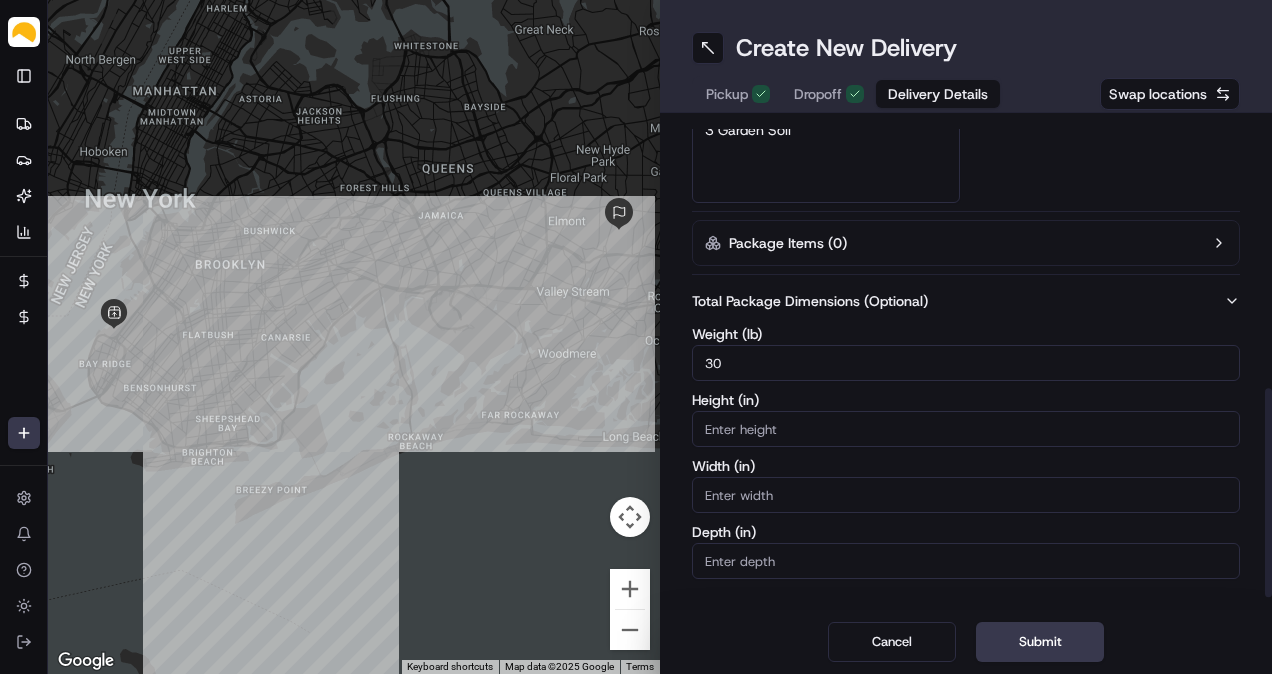 type on "30" 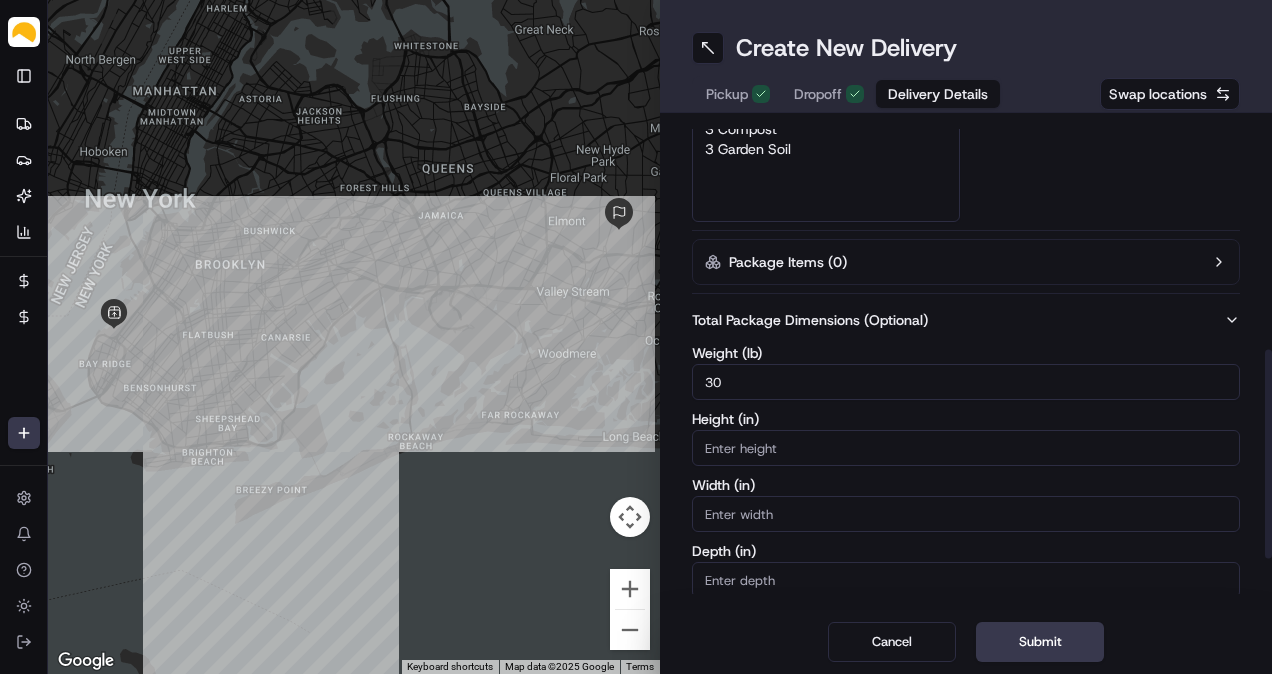 scroll, scrollTop: 639, scrollLeft: 0, axis: vertical 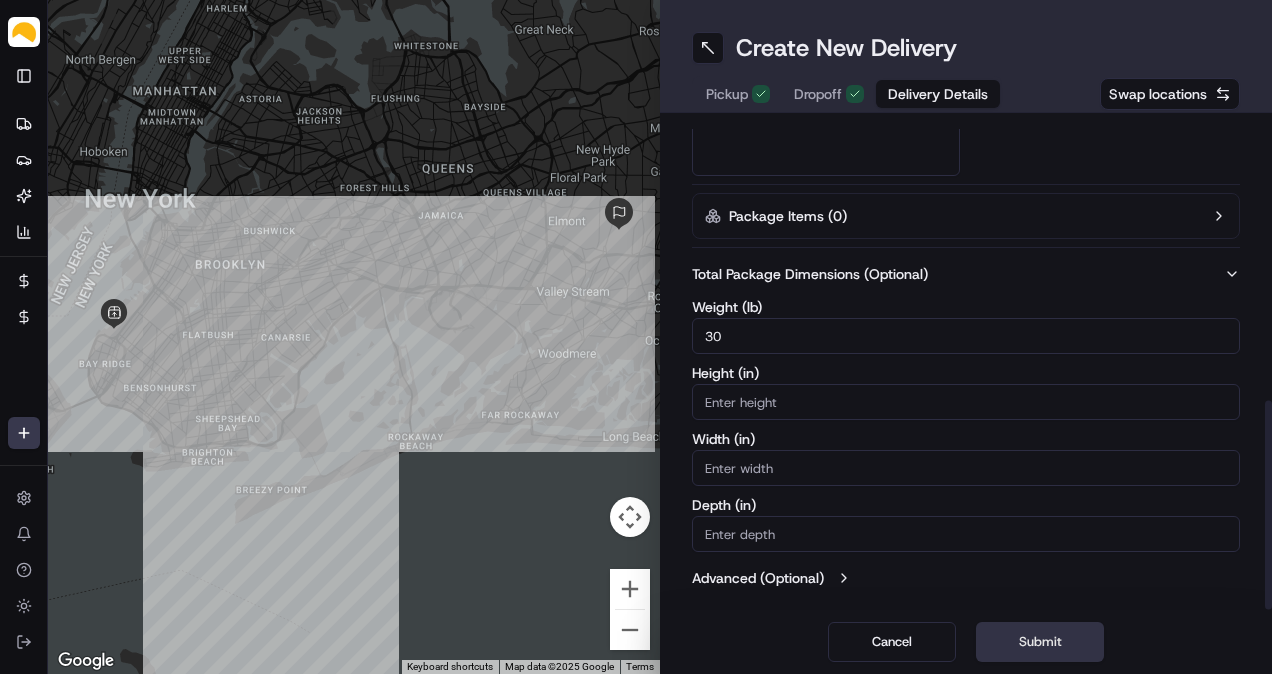 click on "Submit" at bounding box center (1040, 642) 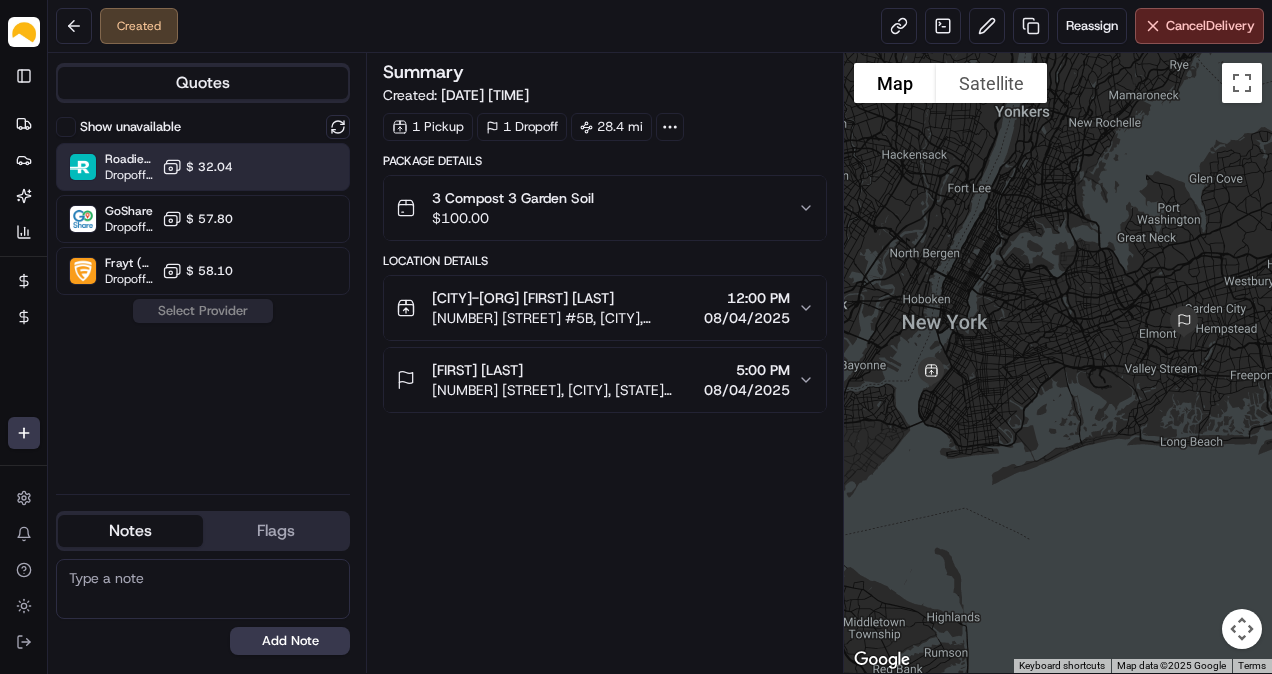 click on "$ [PRICE]" at bounding box center [209, 167] 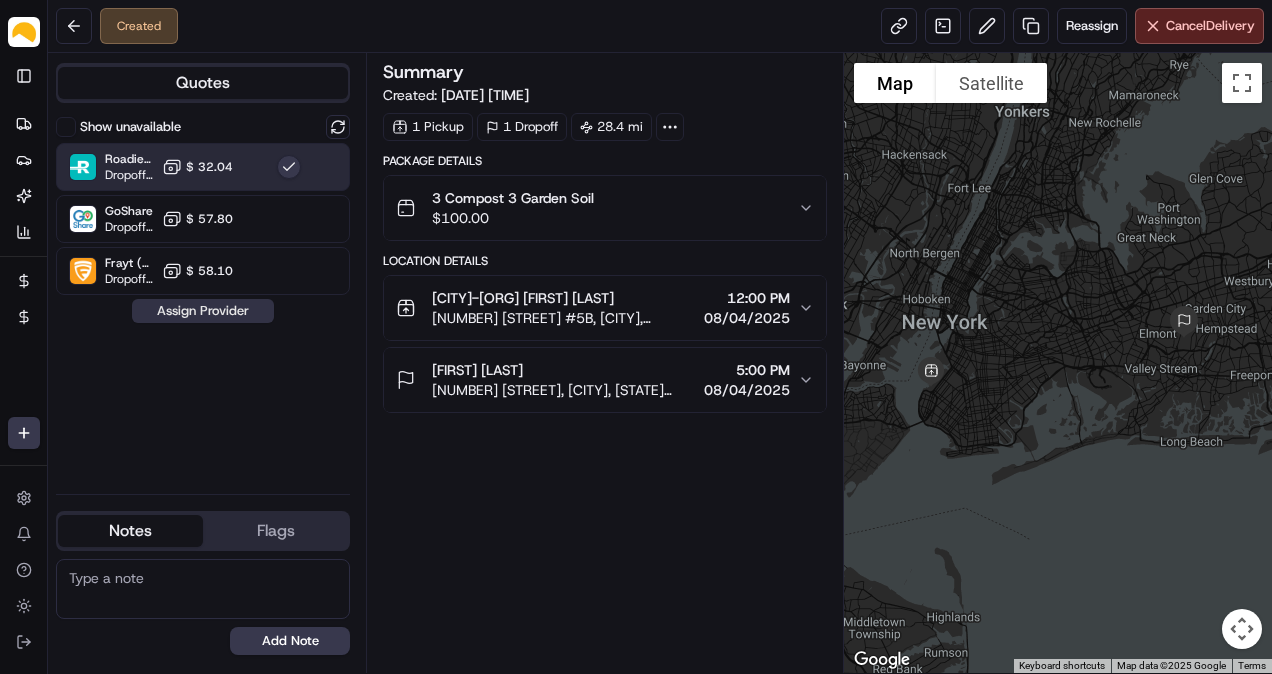 click on "Assign Provider" at bounding box center (203, 311) 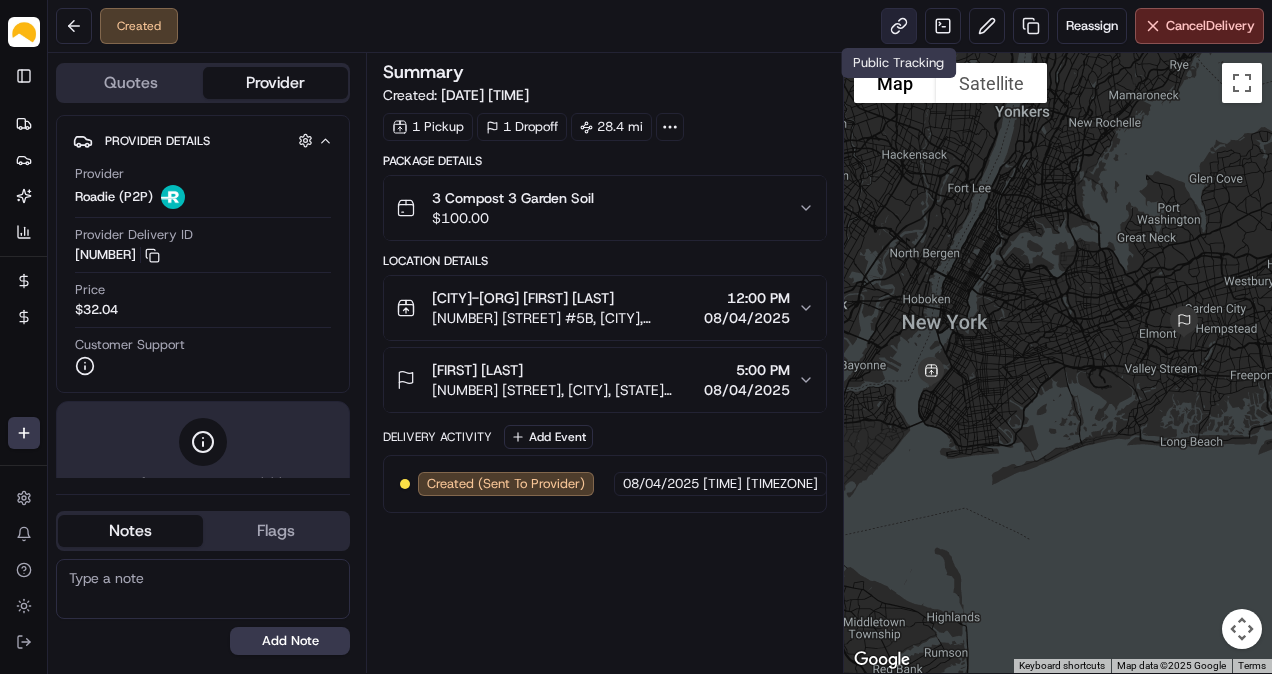 click at bounding box center (899, 26) 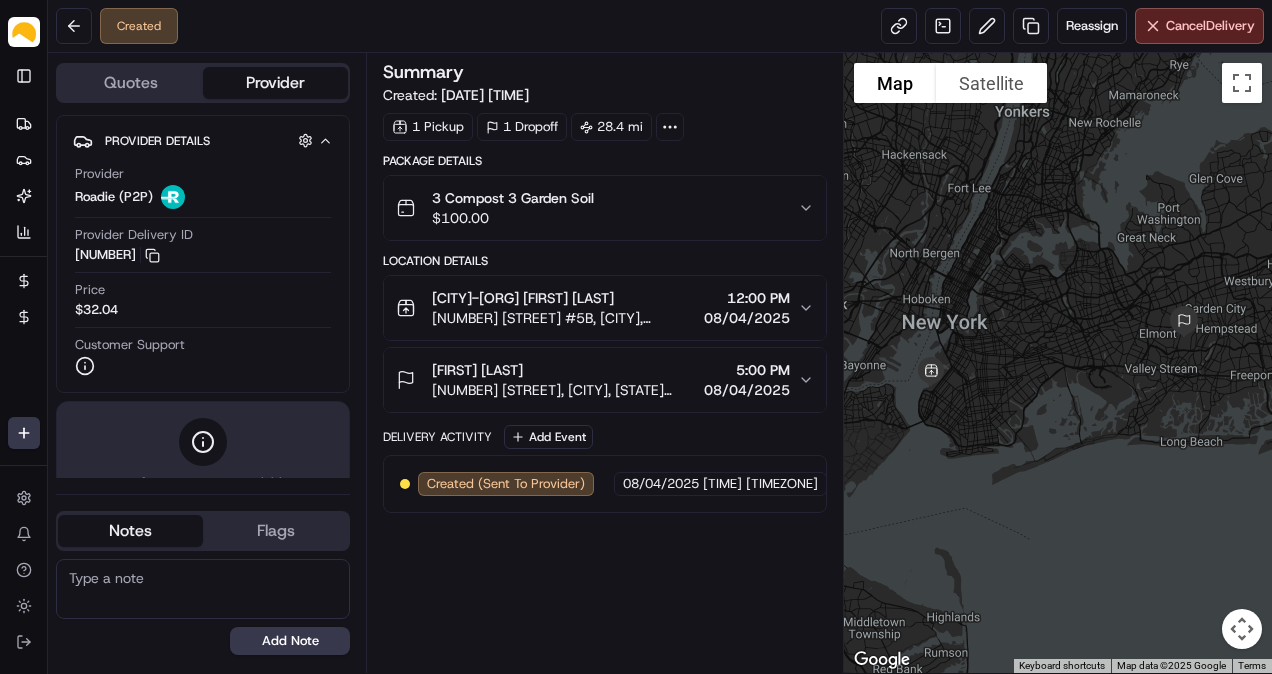 click on "Deliveries Providers Nash AI Analytics" at bounding box center [42, 178] 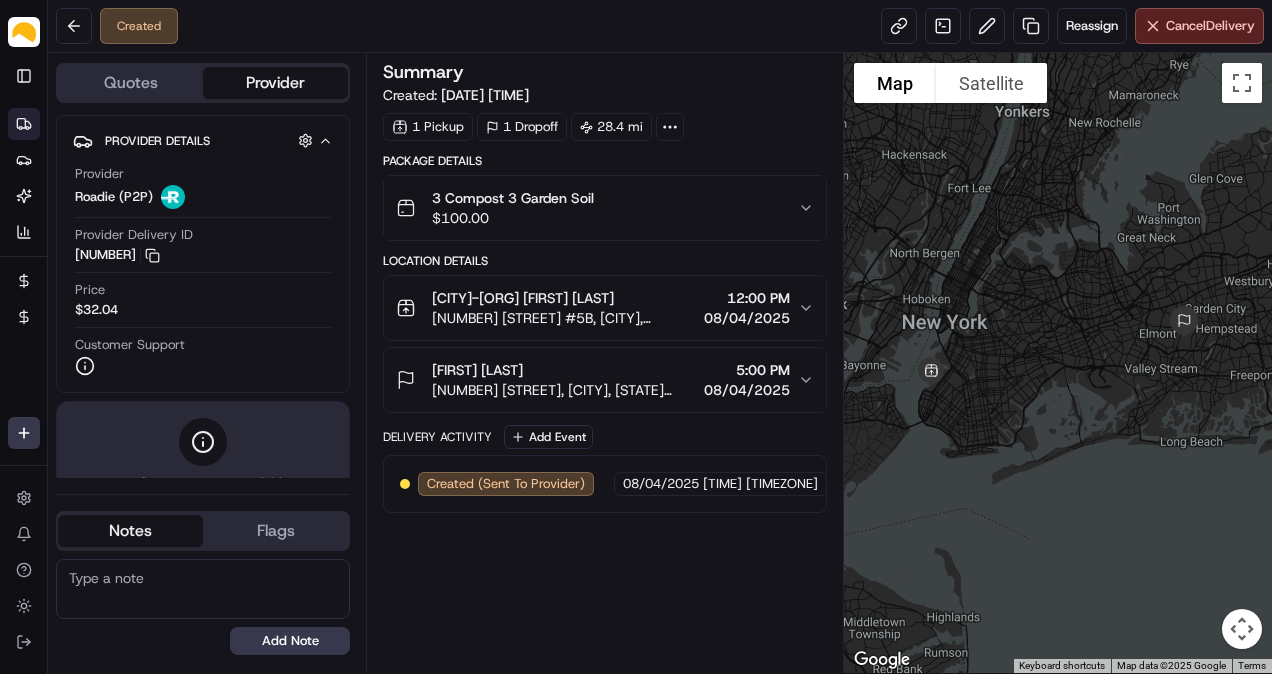 click on "Deliveries" at bounding box center (24, 124) 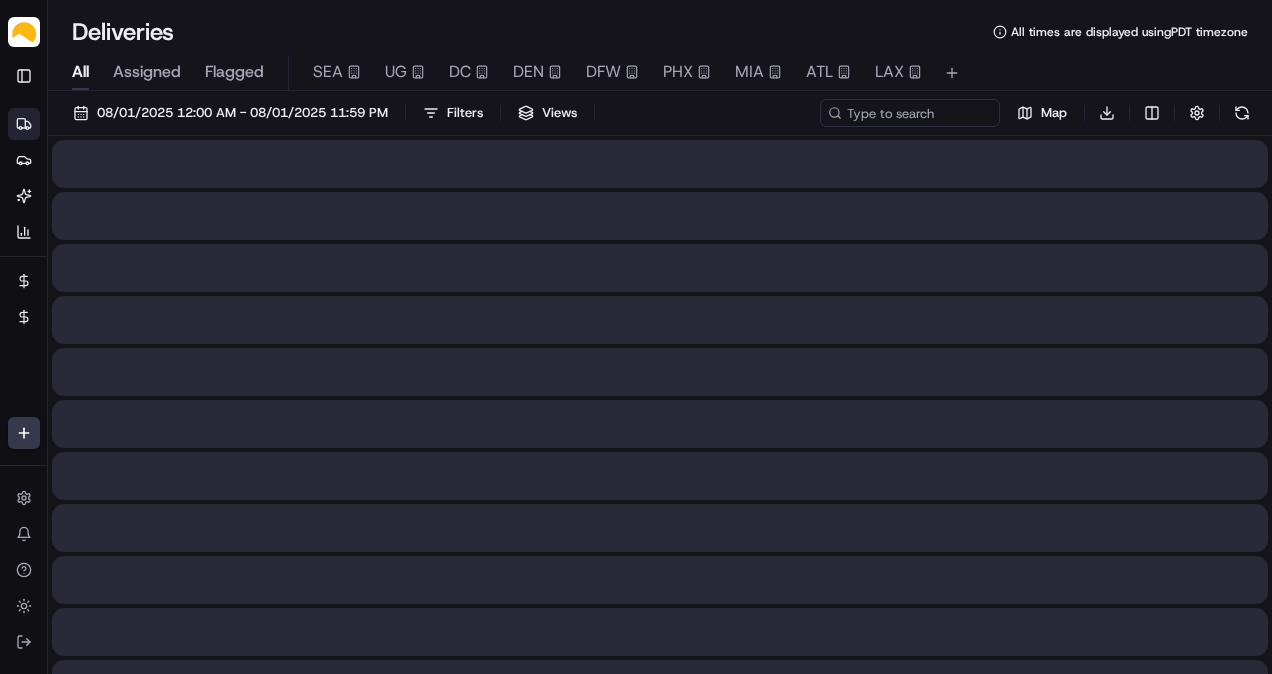 click on "All" at bounding box center (80, 72) 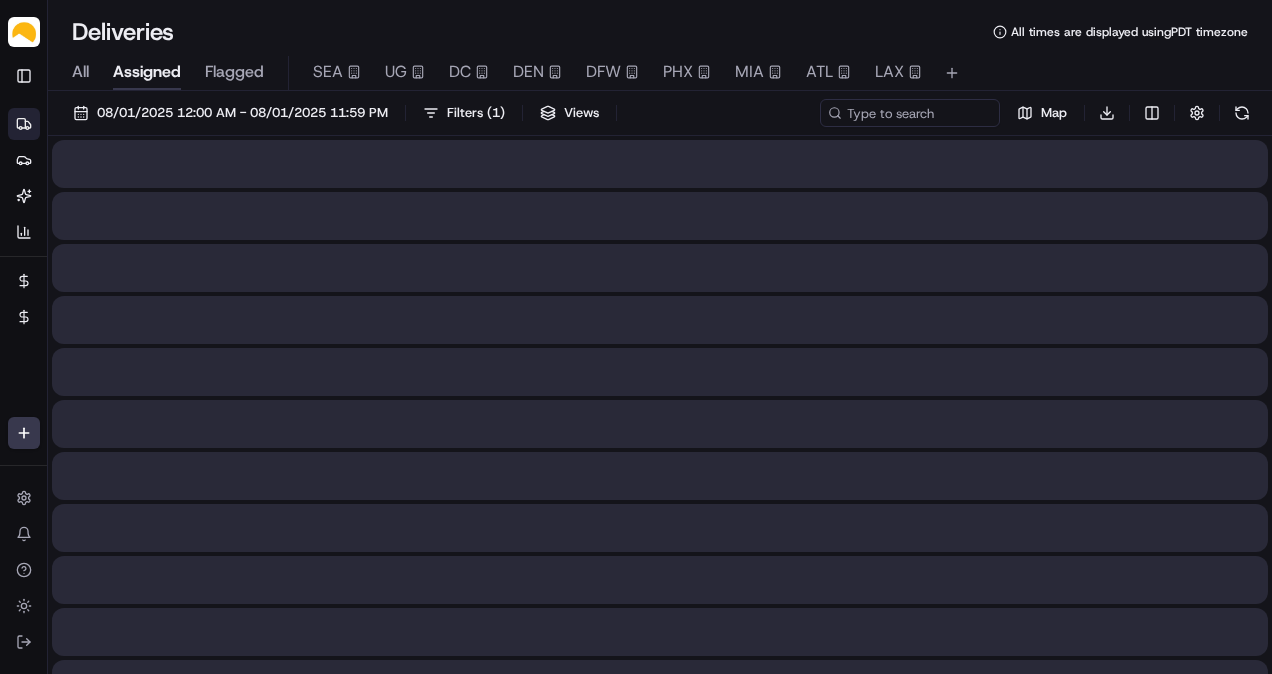 click on "Assigned" at bounding box center [147, 72] 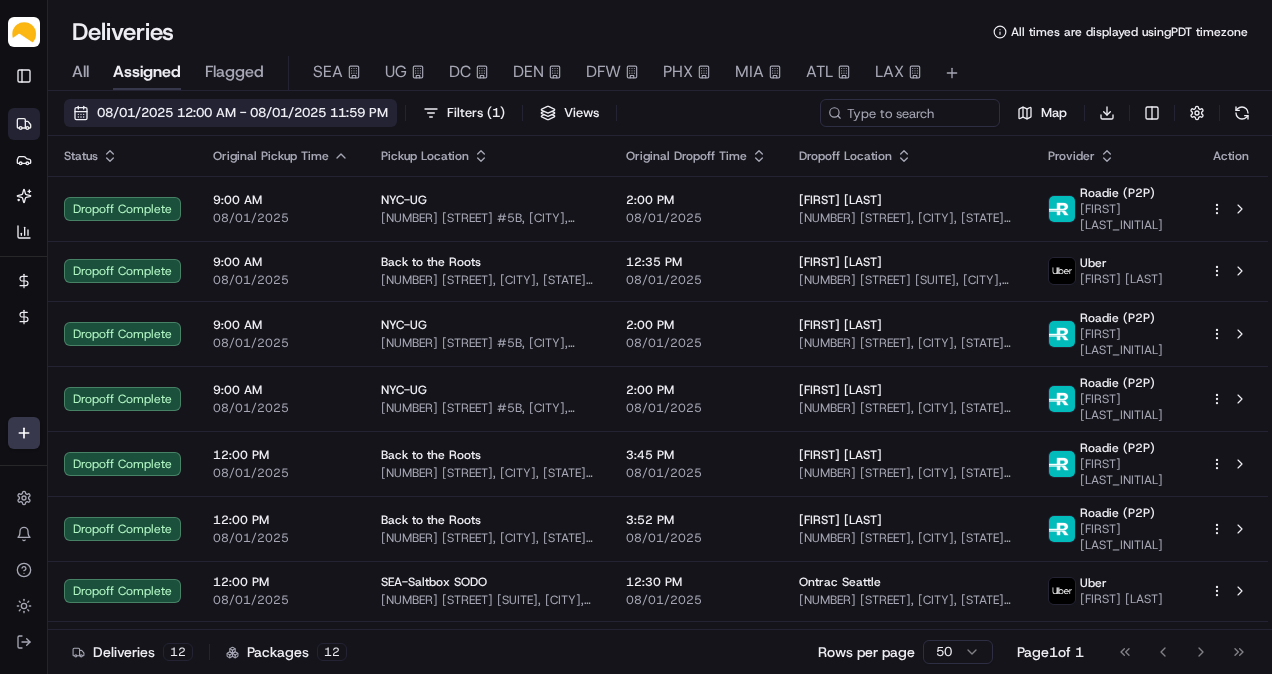 click on "08/01/2025 12:00 AM - 08/01/2025 11:59 PM" at bounding box center (242, 113) 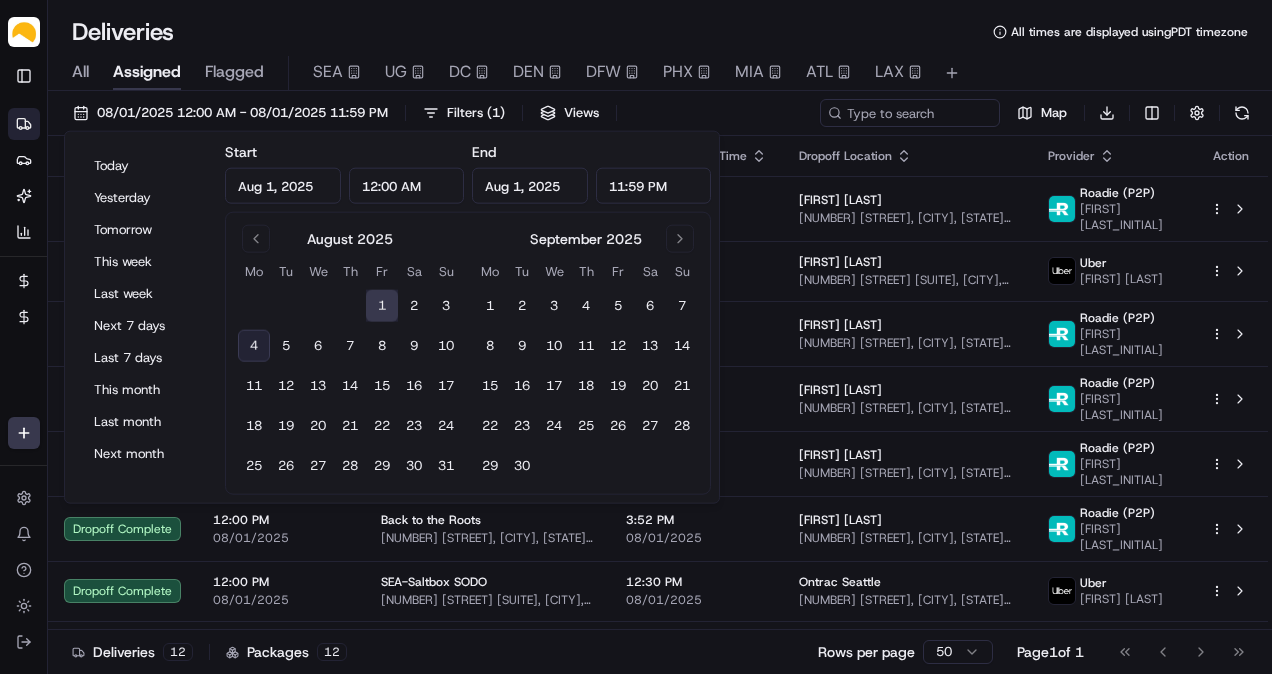 click on "4" at bounding box center [254, 346] 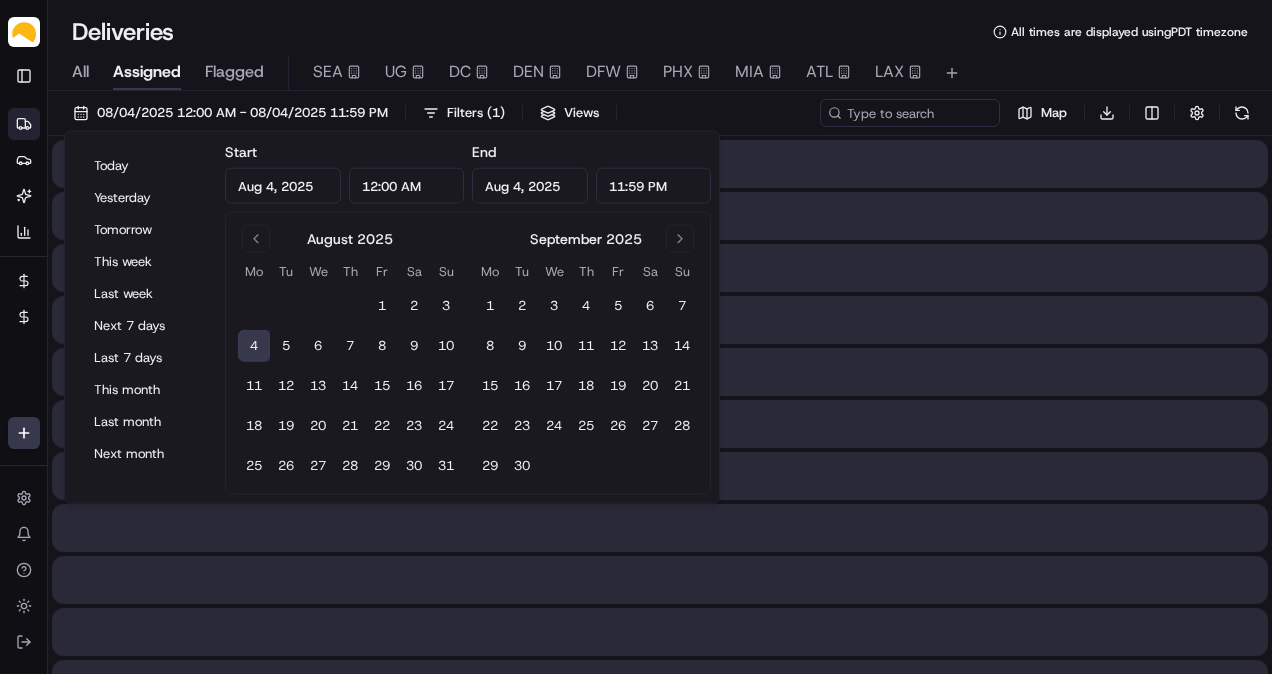 click on "4" at bounding box center (254, 346) 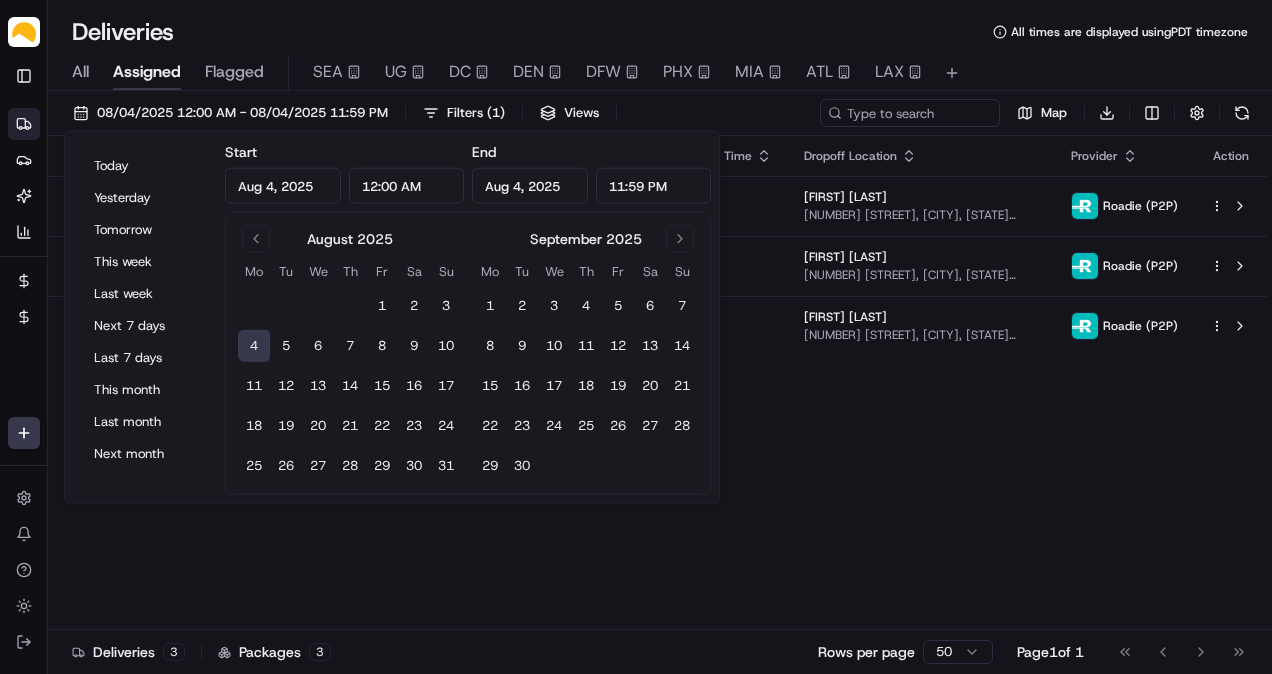 click on "Deliveries All times are displayed using  PDT   timezone" at bounding box center (660, 32) 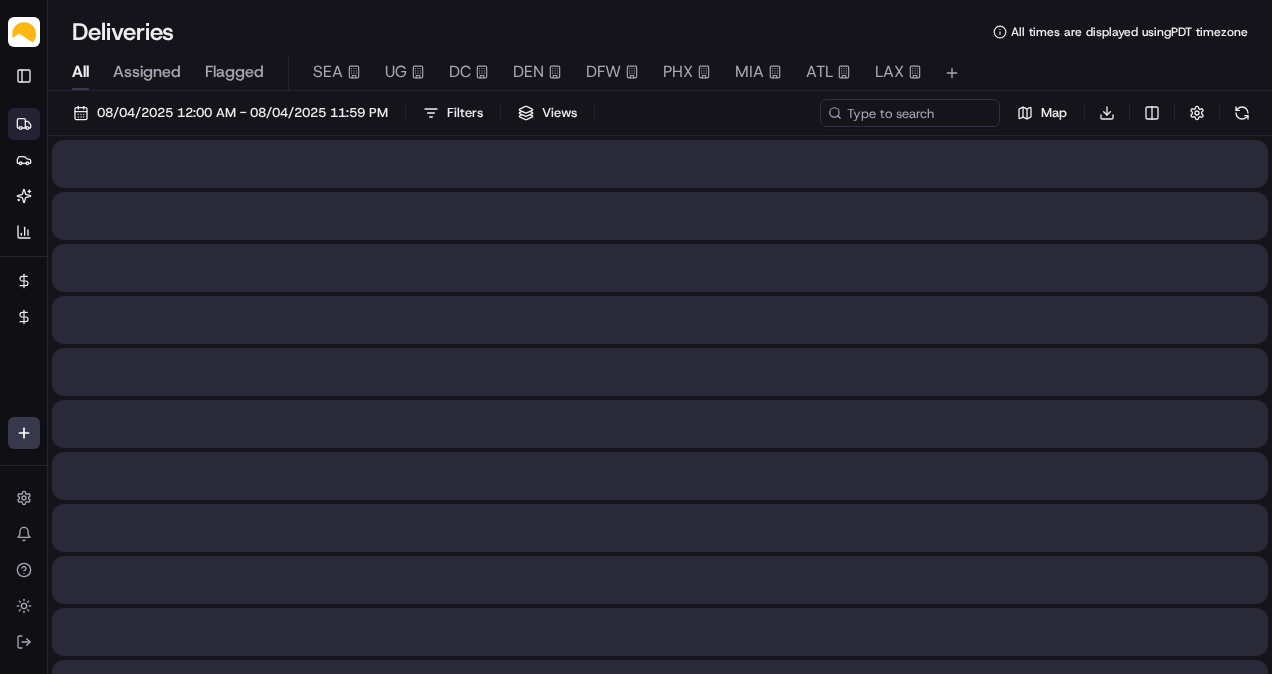 click on "All" at bounding box center (80, 72) 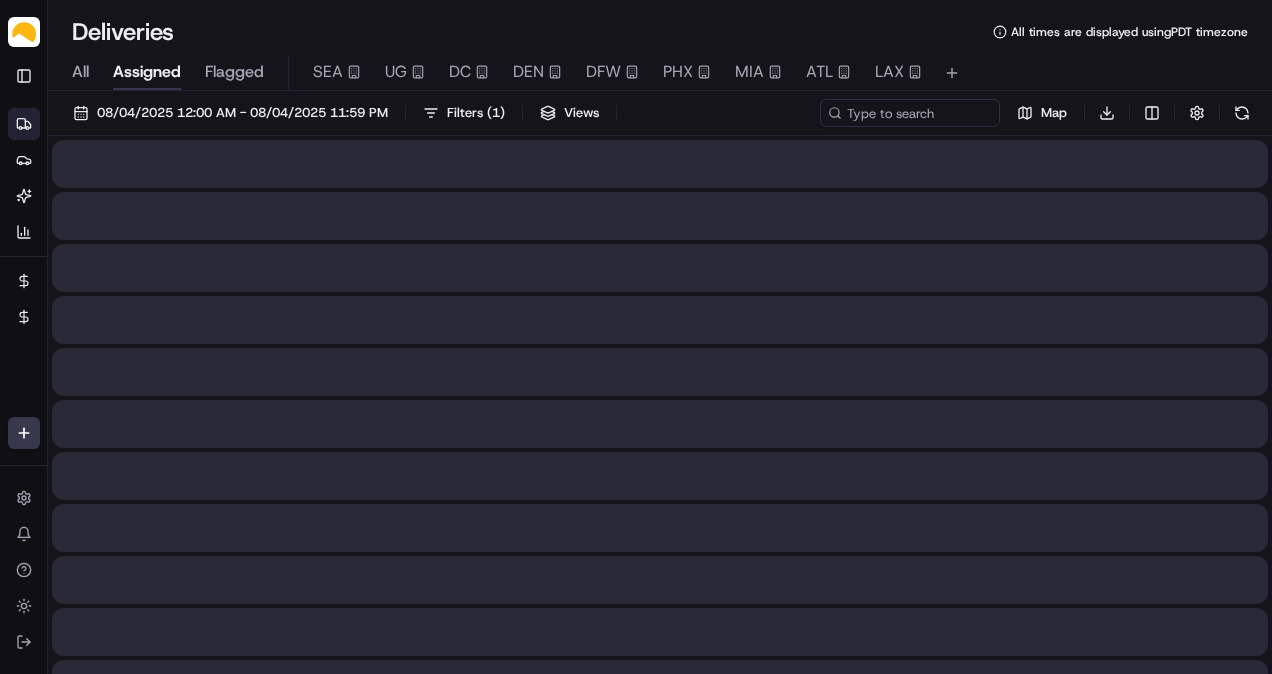 click on "Assigned" at bounding box center (147, 72) 